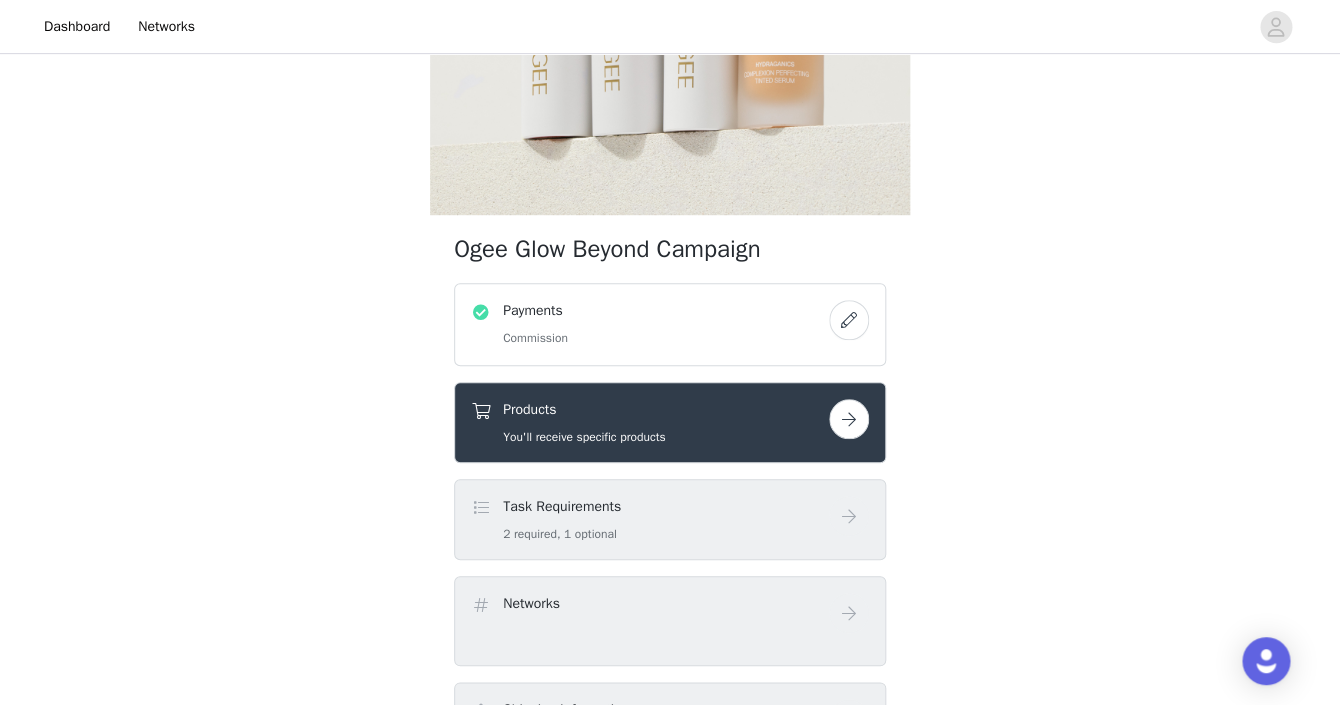 scroll, scrollTop: 323, scrollLeft: 0, axis: vertical 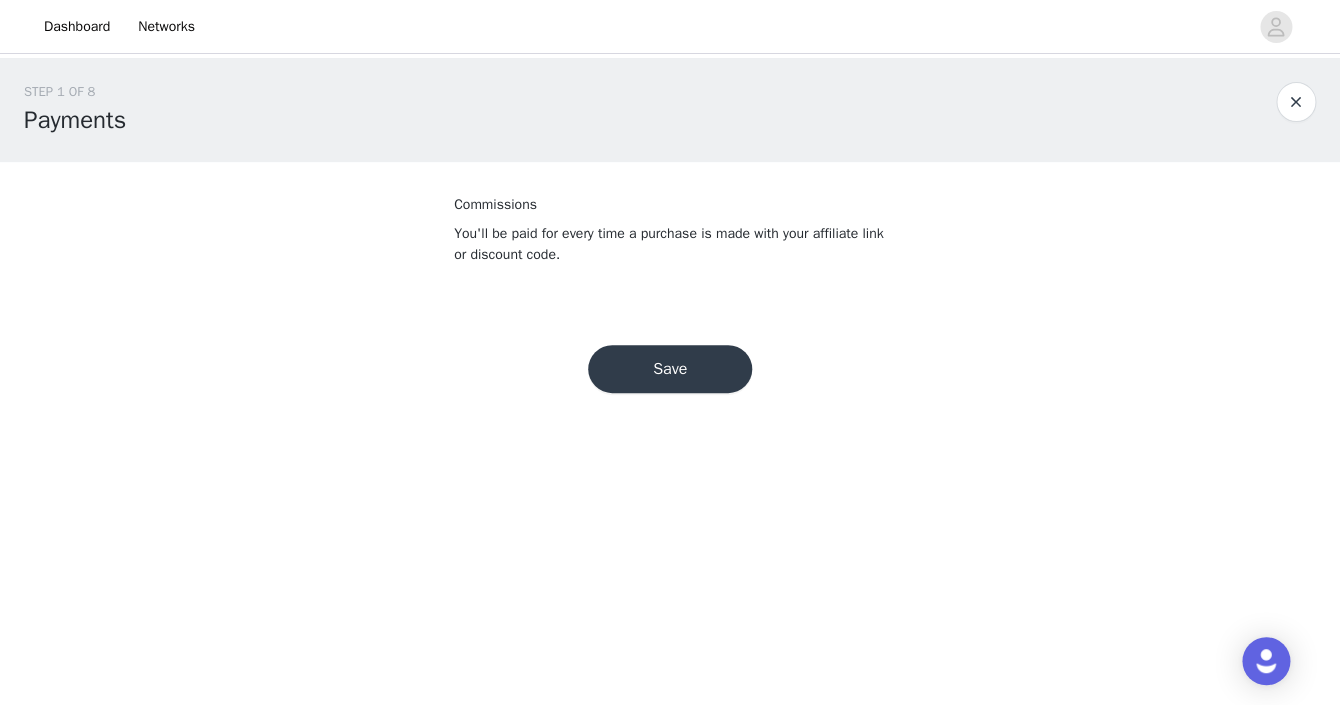 click on "Save" at bounding box center [670, 369] 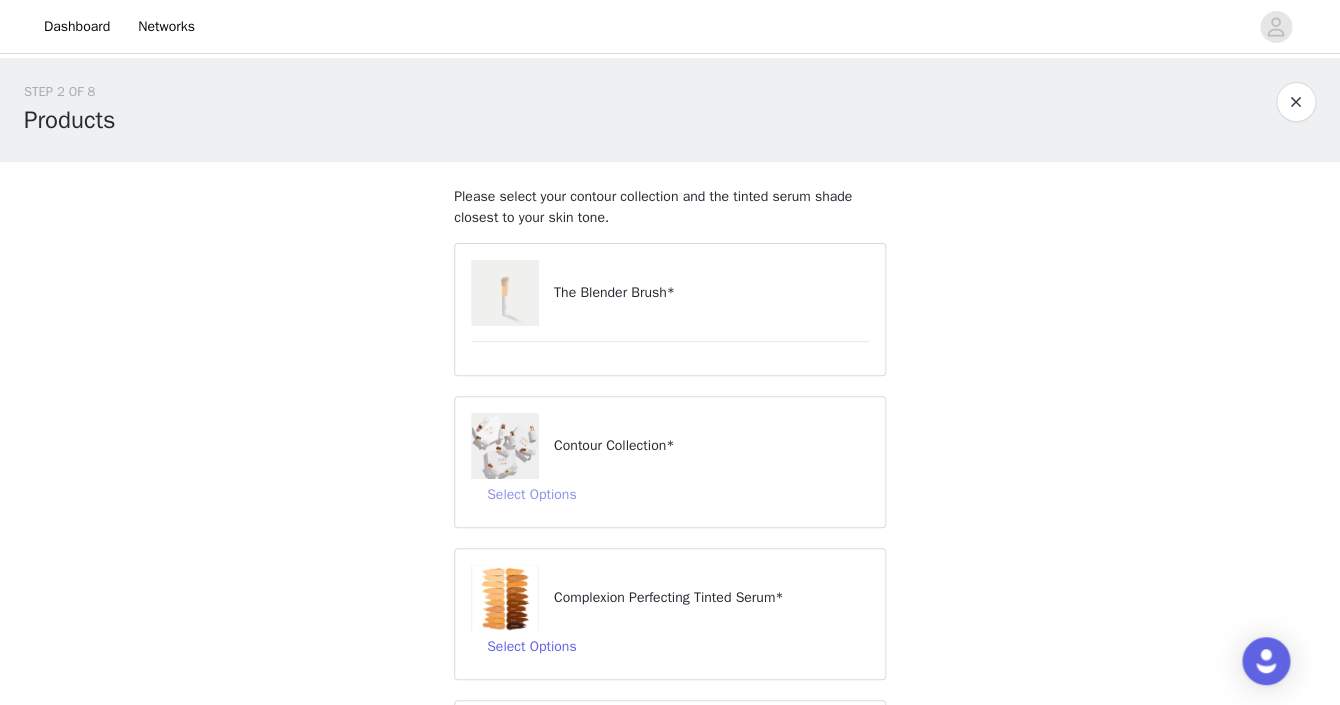 click on "Select Options" at bounding box center (531, 495) 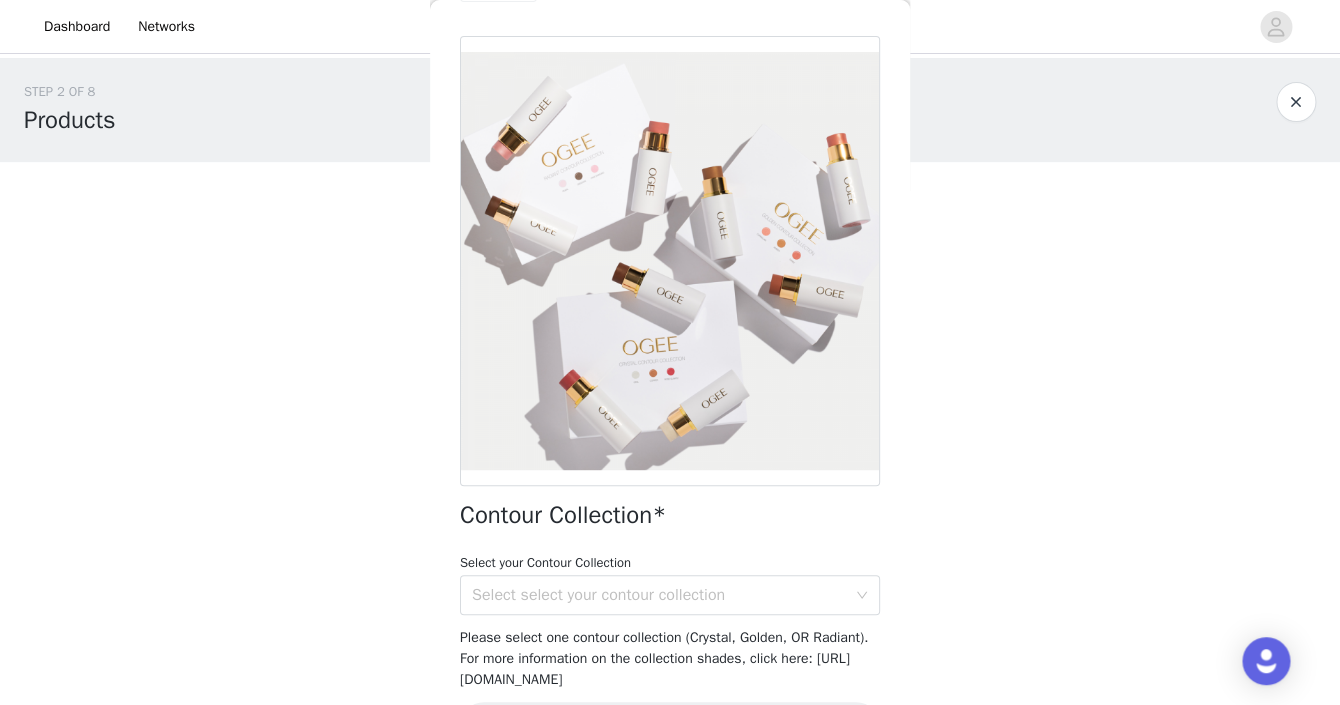 scroll, scrollTop: 154, scrollLeft: 0, axis: vertical 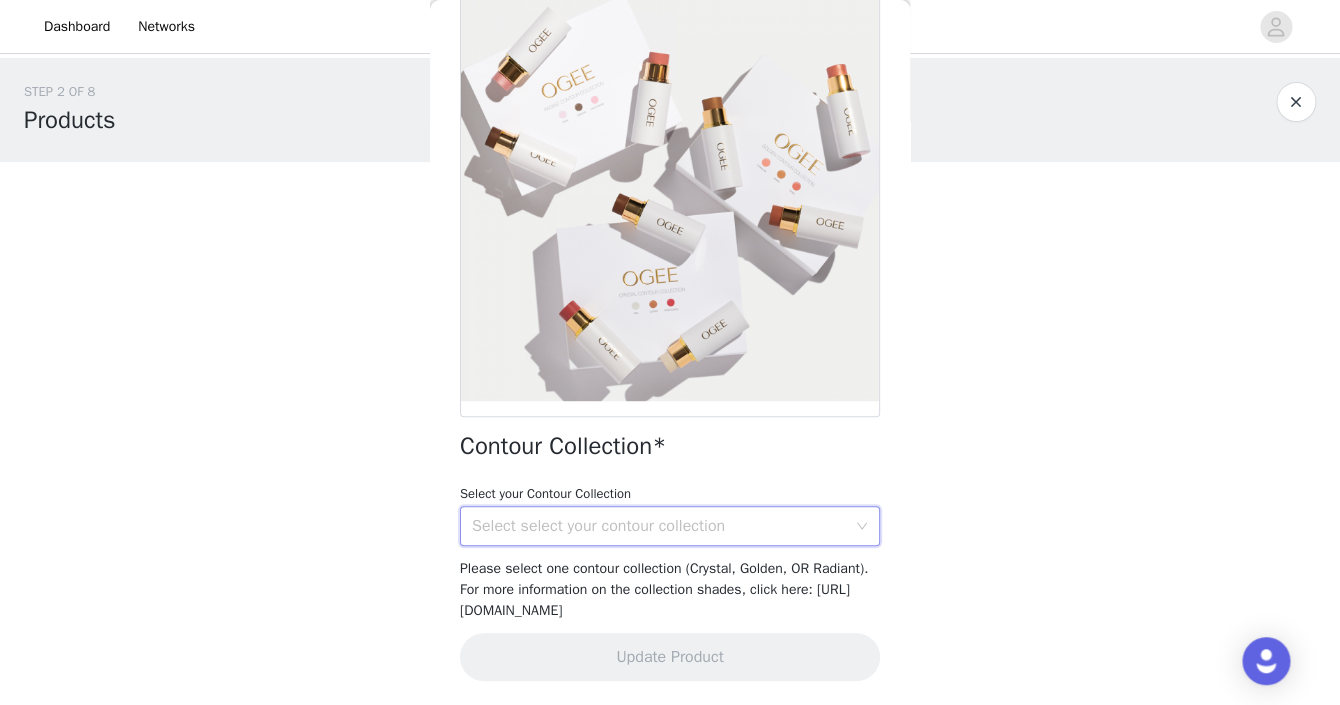 click on "Select select your contour collection" at bounding box center (663, 526) 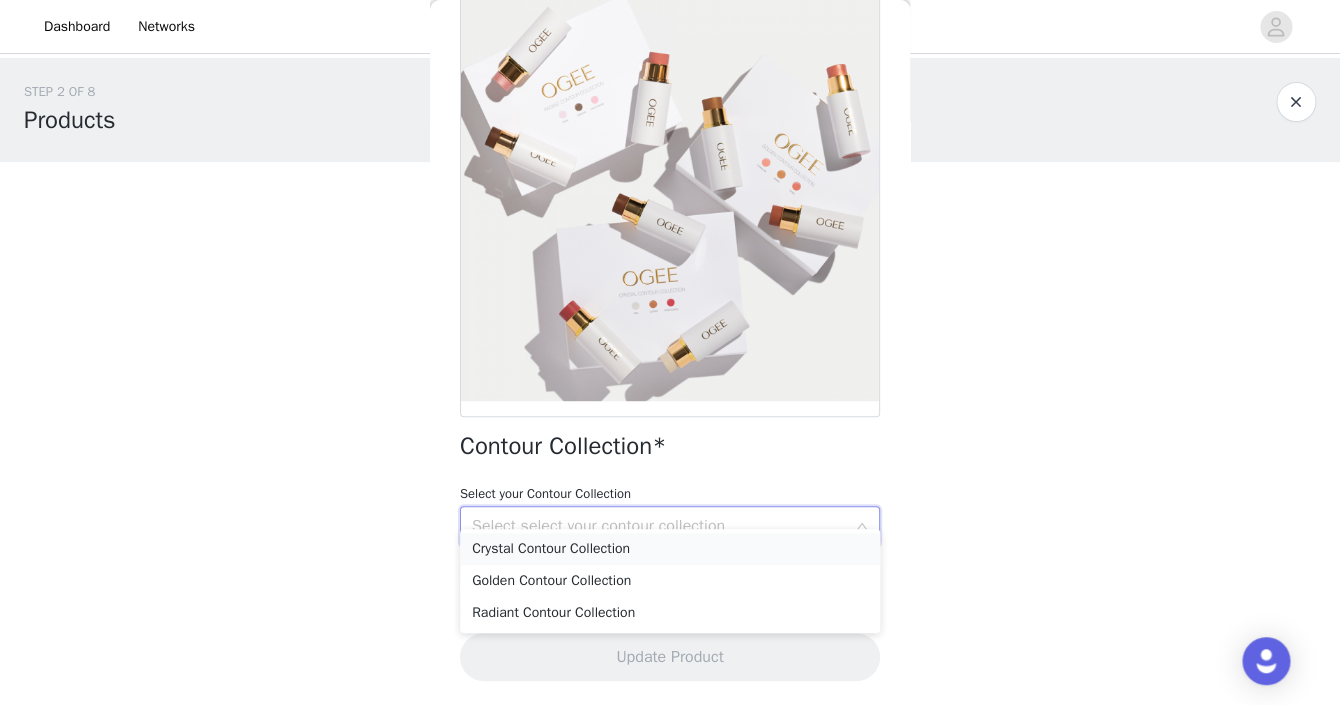 click on "Crystal Contour Collection" at bounding box center [670, 549] 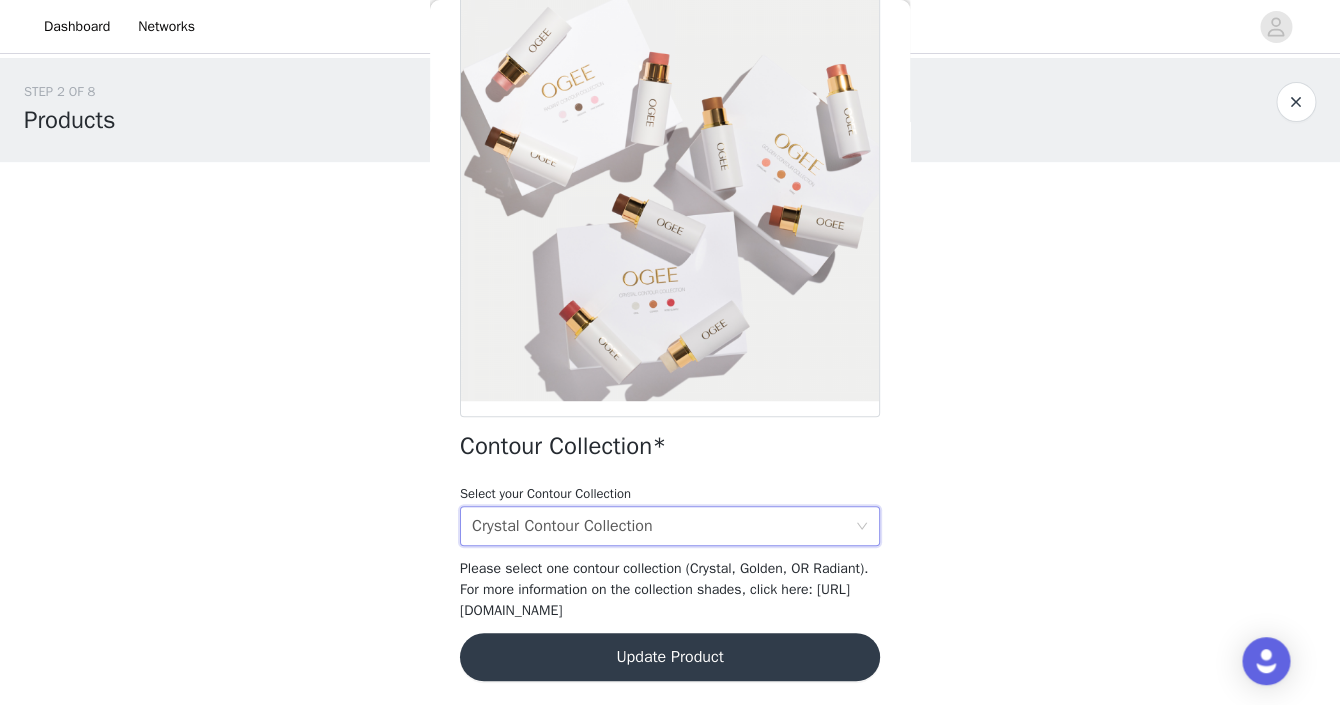 click on "Update Product" at bounding box center (670, 657) 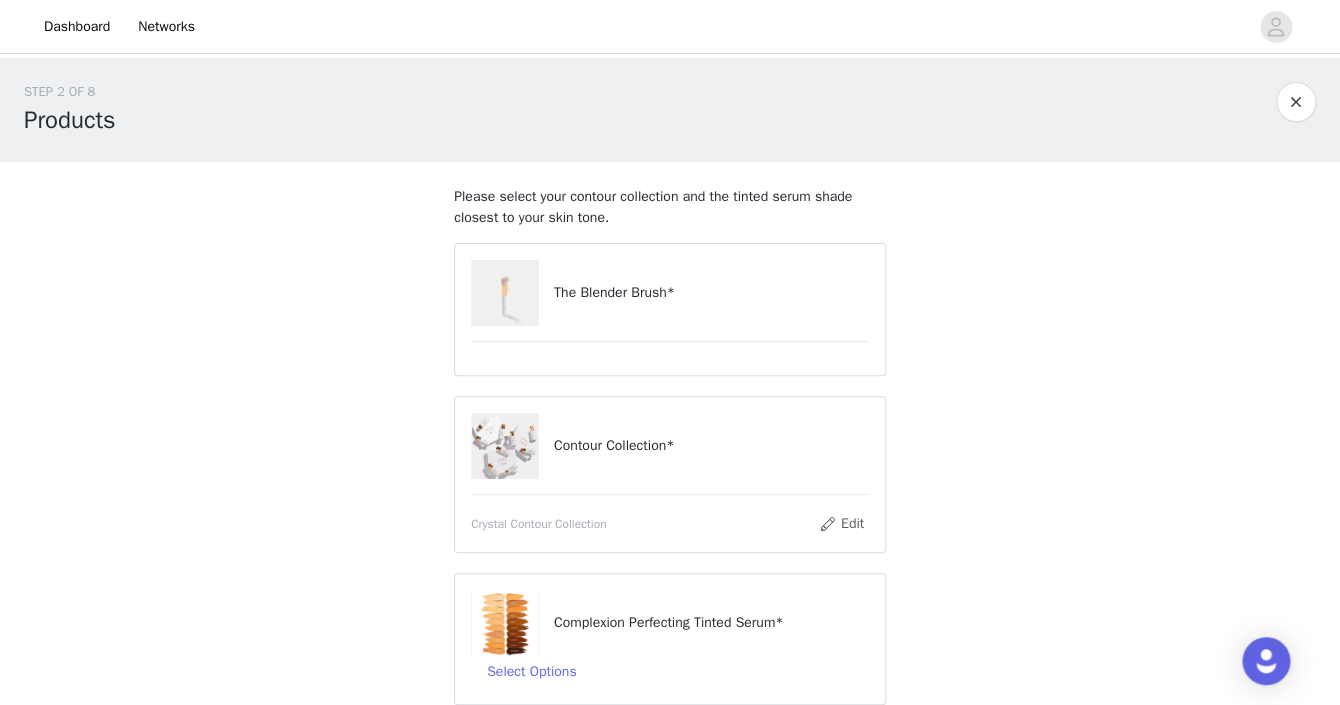 scroll, scrollTop: 211, scrollLeft: 0, axis: vertical 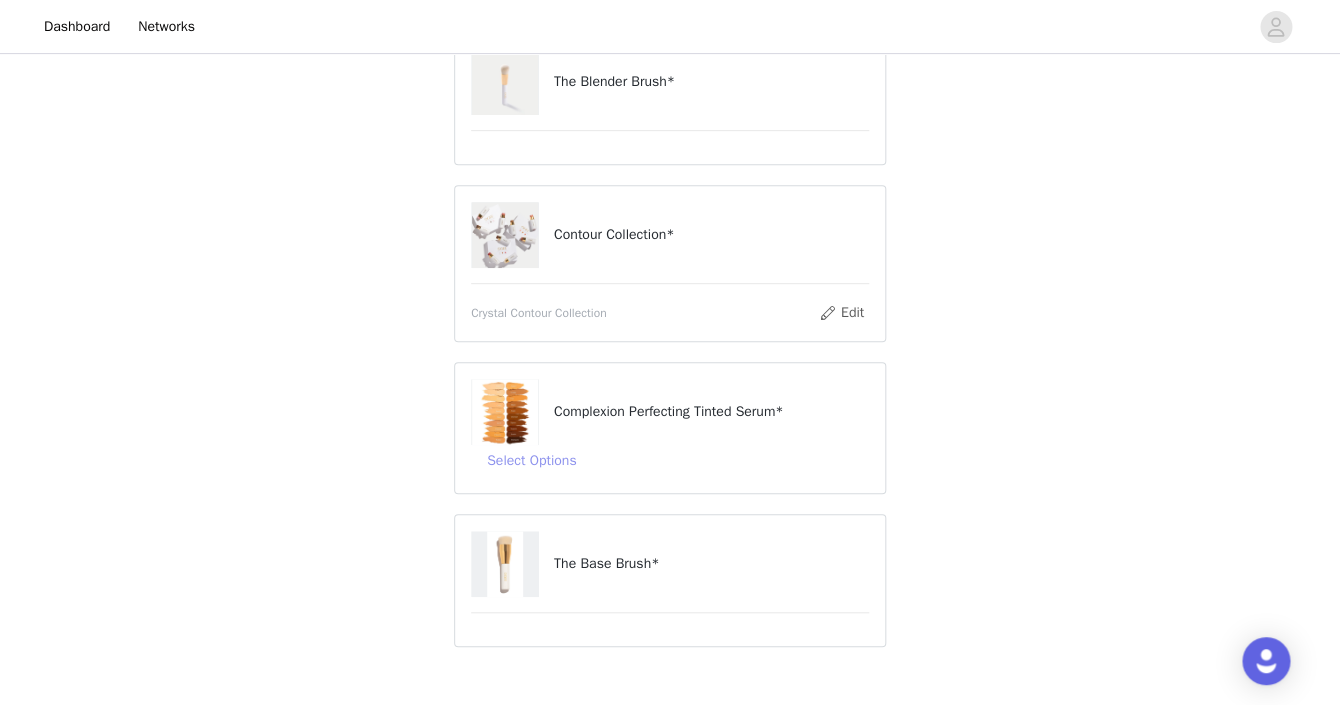 click on "Select Options" at bounding box center (531, 461) 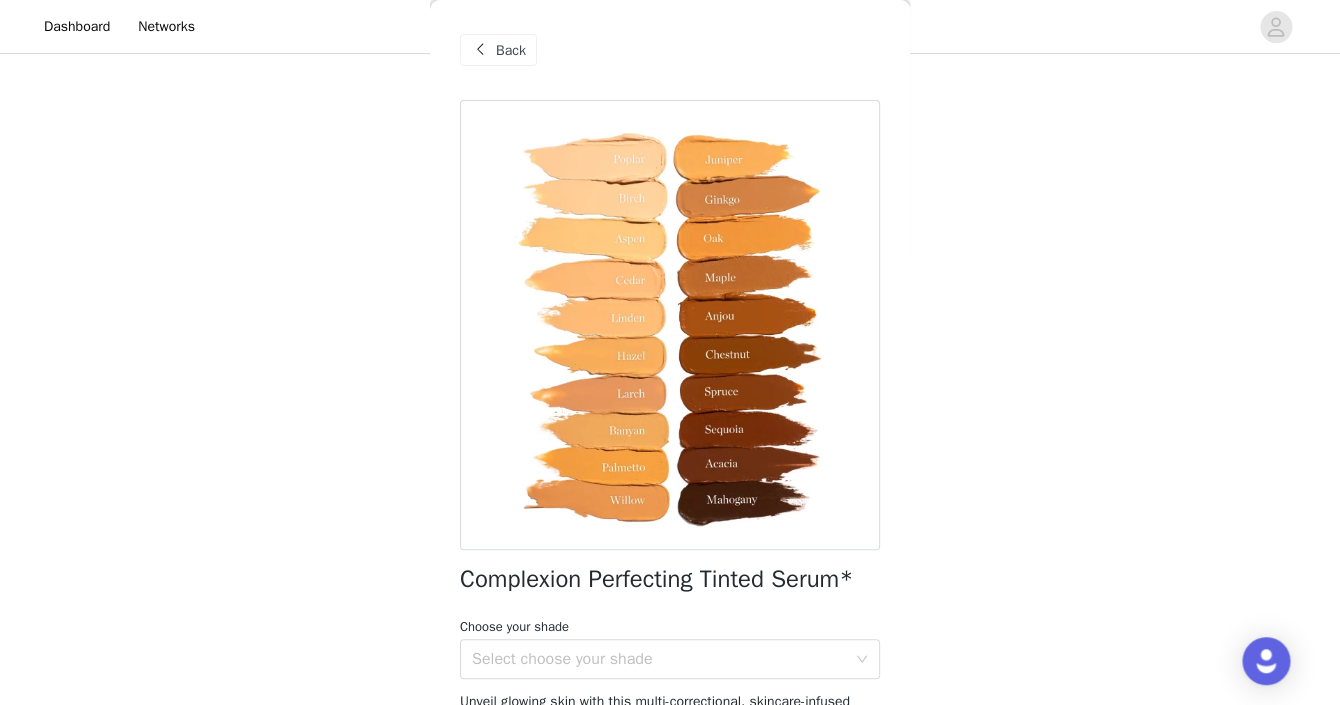 scroll, scrollTop: 155, scrollLeft: 0, axis: vertical 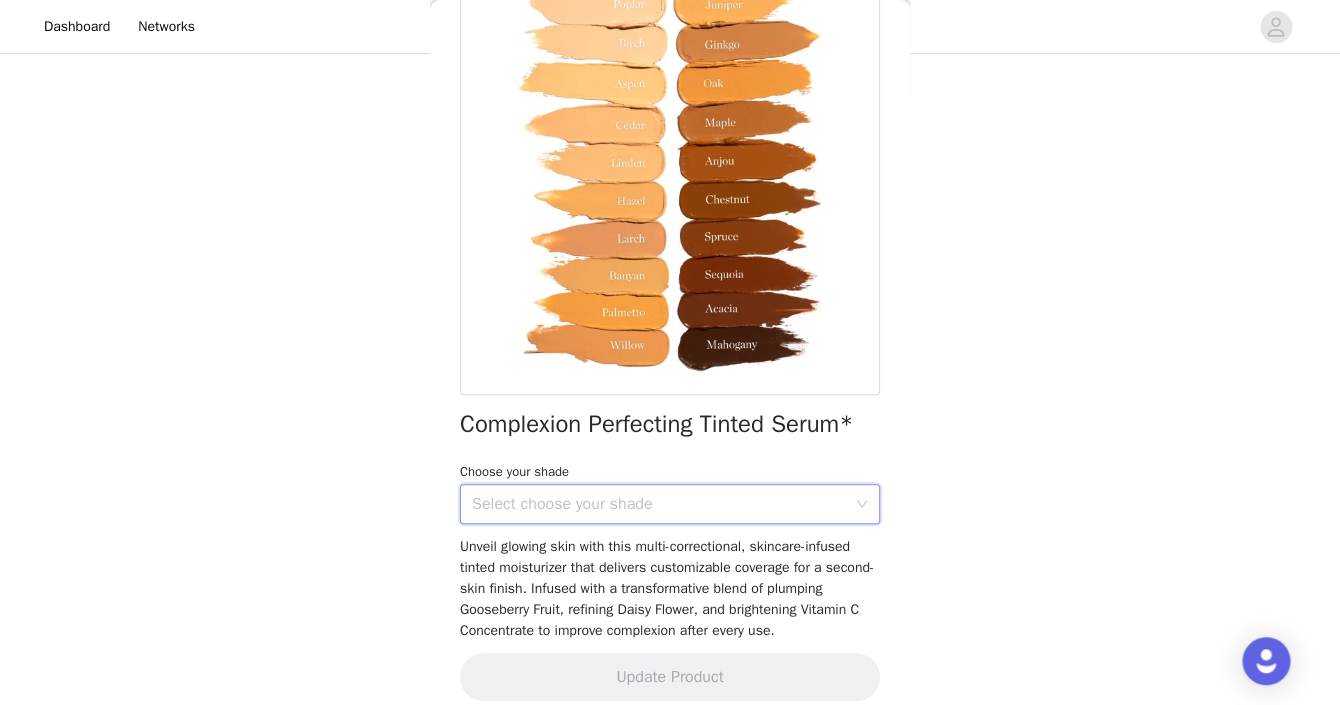 click on "Select choose your shade" at bounding box center (663, 504) 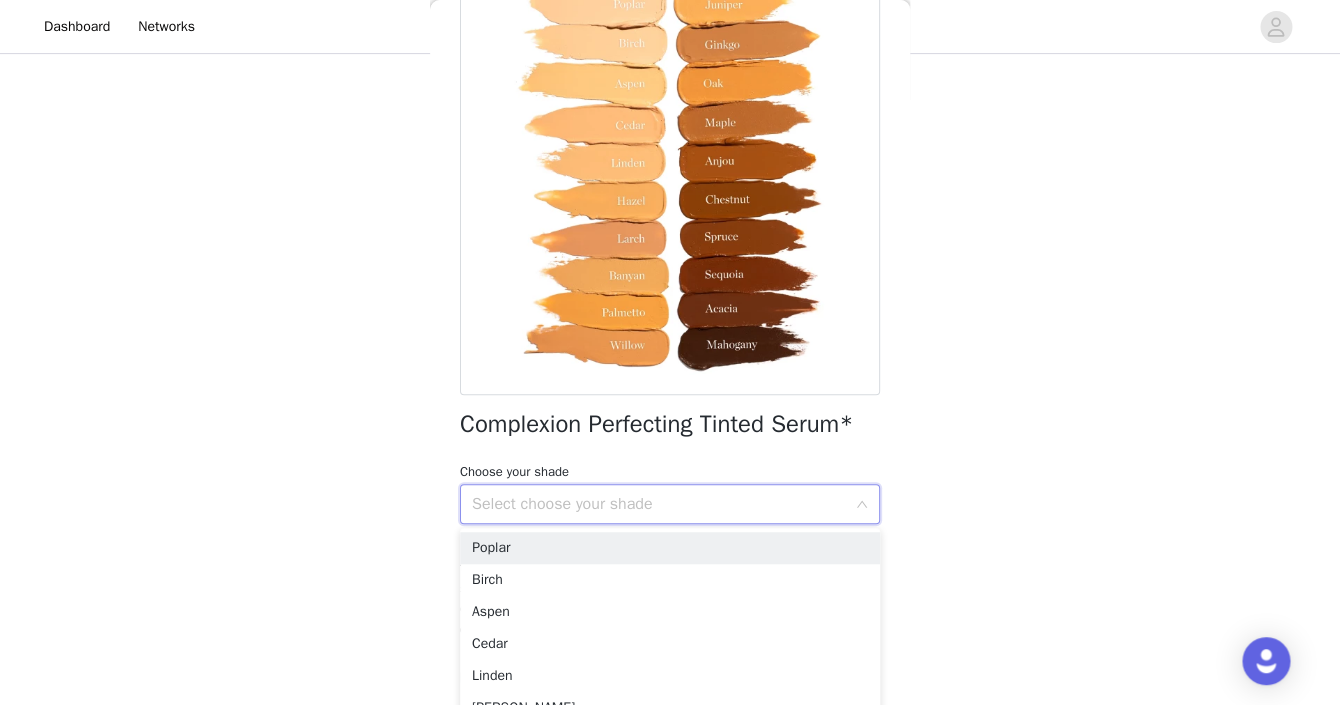 scroll, scrollTop: 157, scrollLeft: 0, axis: vertical 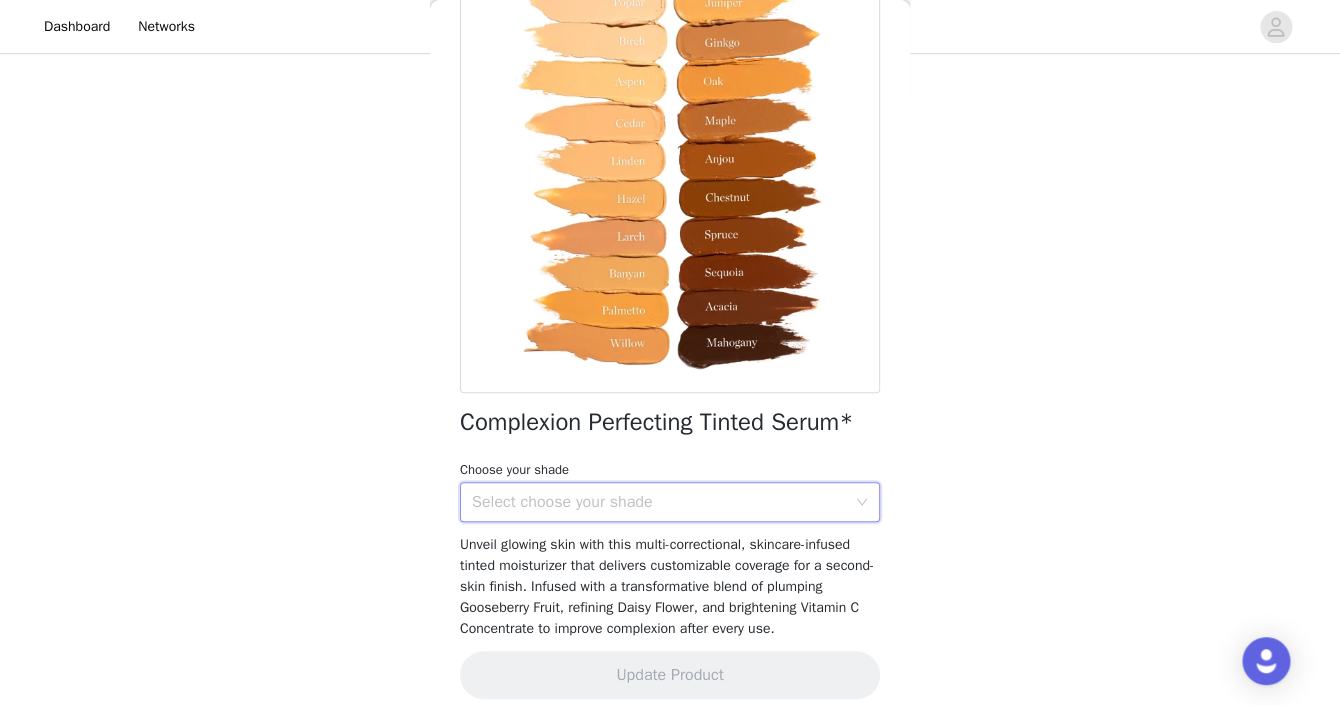 click on "STEP 2 OF 8
Products
Please select your contour collection and the tinted serum shade closest to your skin tone.                 The Blender Brush*                     Contour Collection*           Crystal Contour Collection       Edit       Complexion Perfecting Tinted Serum*         Select Options         The Base Brush*                         Back     Complexion Perfecting Tinted Serum*               Choose your shade   Select choose your shade   Unveil glowing skin with this multi-correctional, skincare-infused tinted moisturizer that delivers customizable coverage for a second-skin finish.
Infused with a transformative blend of plumping Gooseberry Fruit, refining Daisy Flower, and brightening Vitamin C Concentrate to improve complexion after every use.   Update Product" at bounding box center (670, 269) 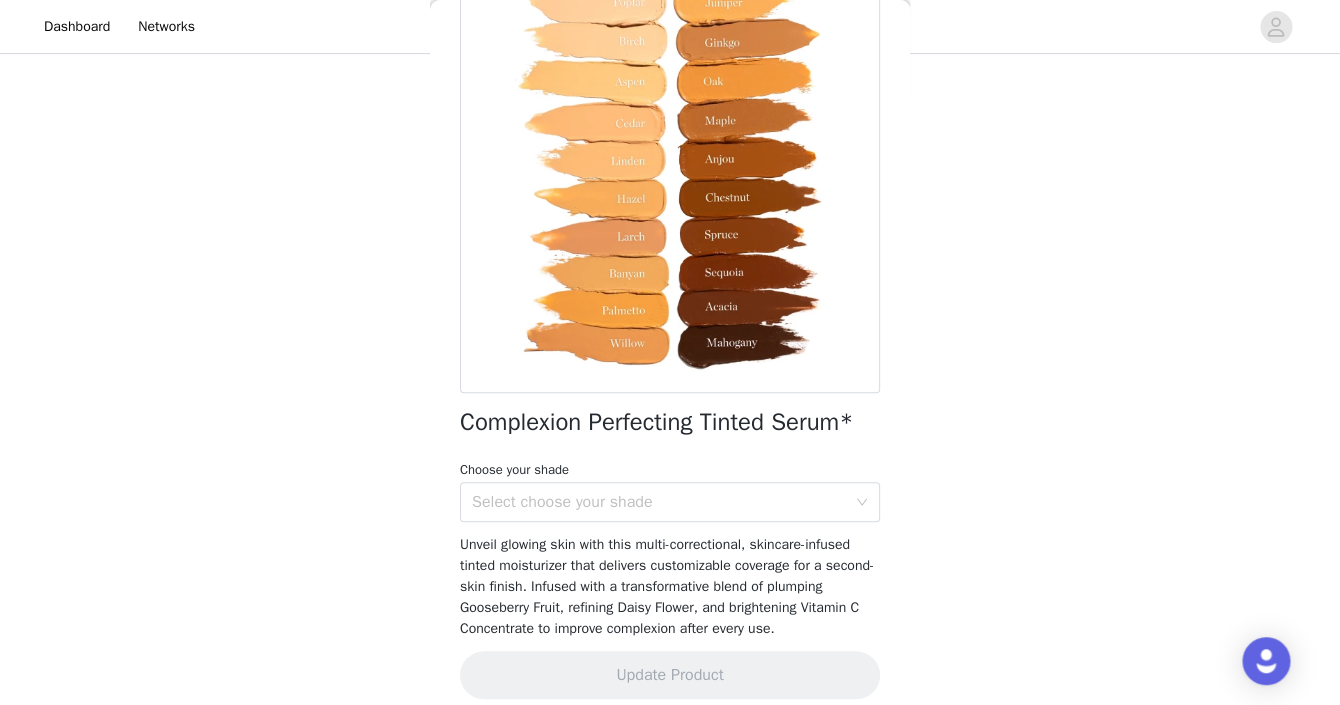 scroll, scrollTop: 341, scrollLeft: 0, axis: vertical 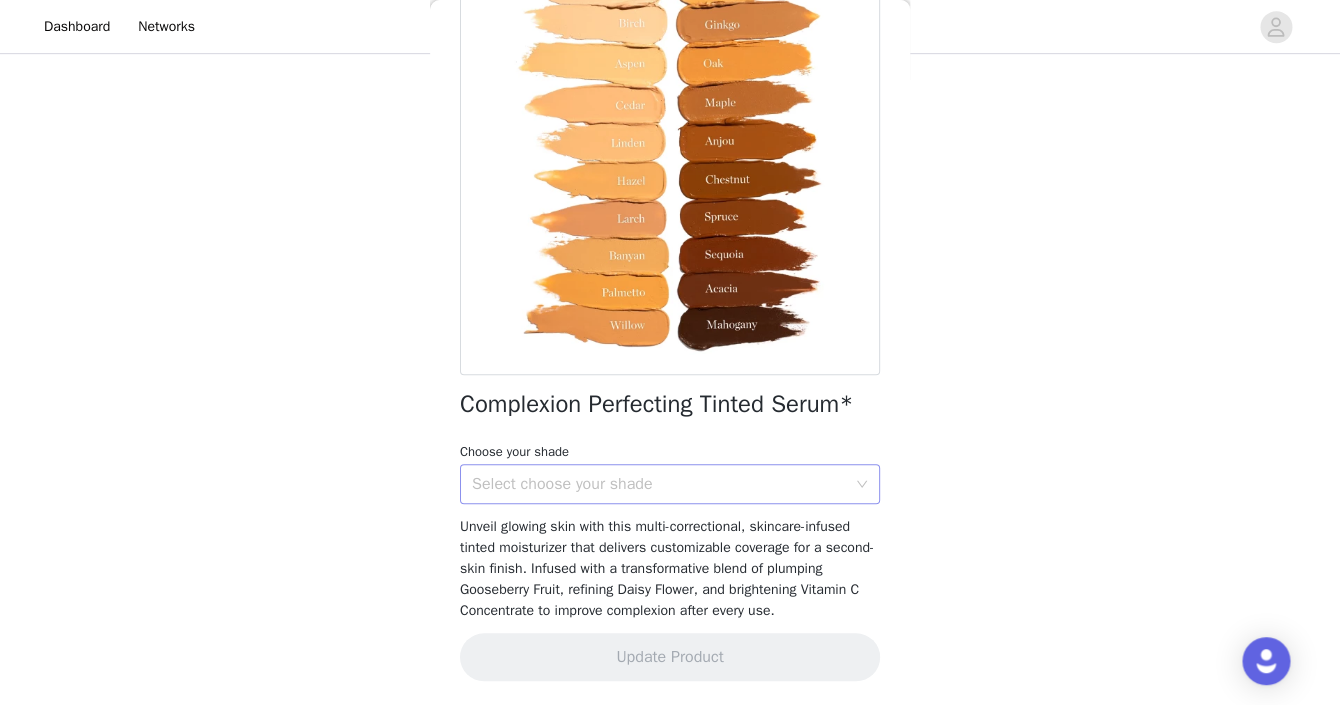 click on "Select choose your shade" at bounding box center (659, 484) 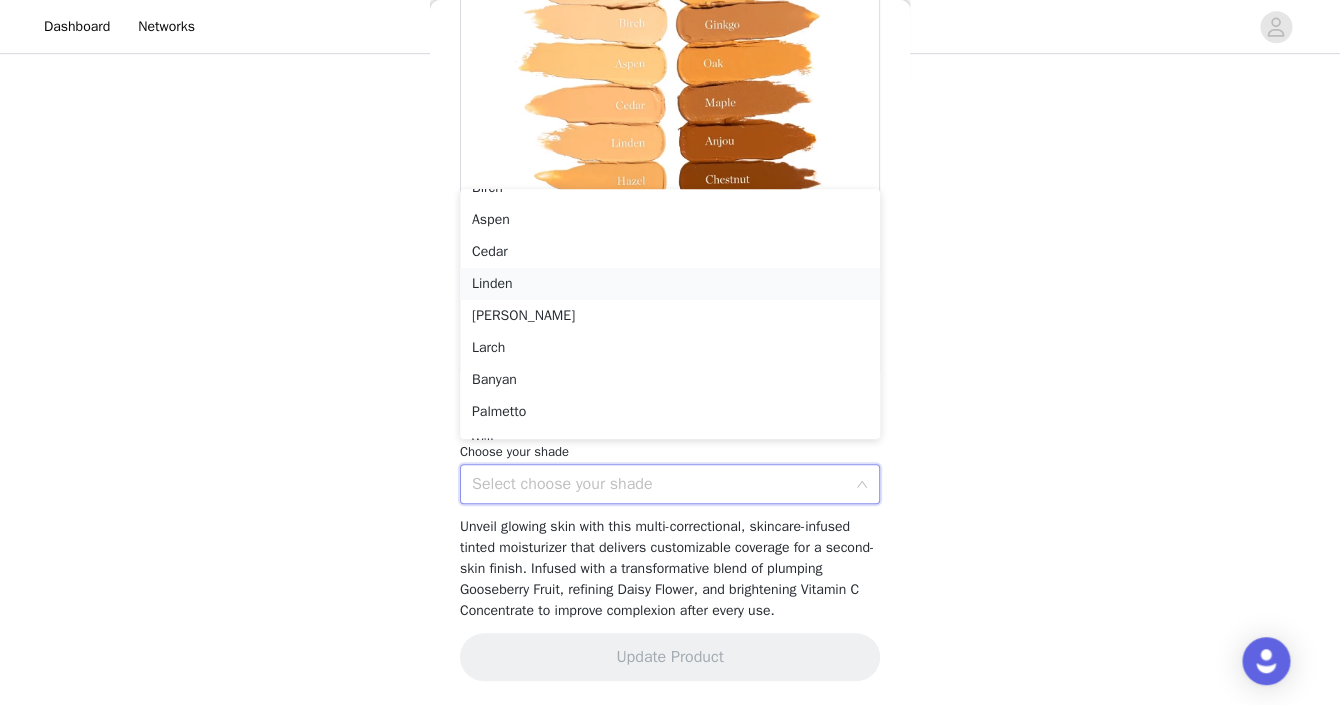 scroll, scrollTop: 67, scrollLeft: 0, axis: vertical 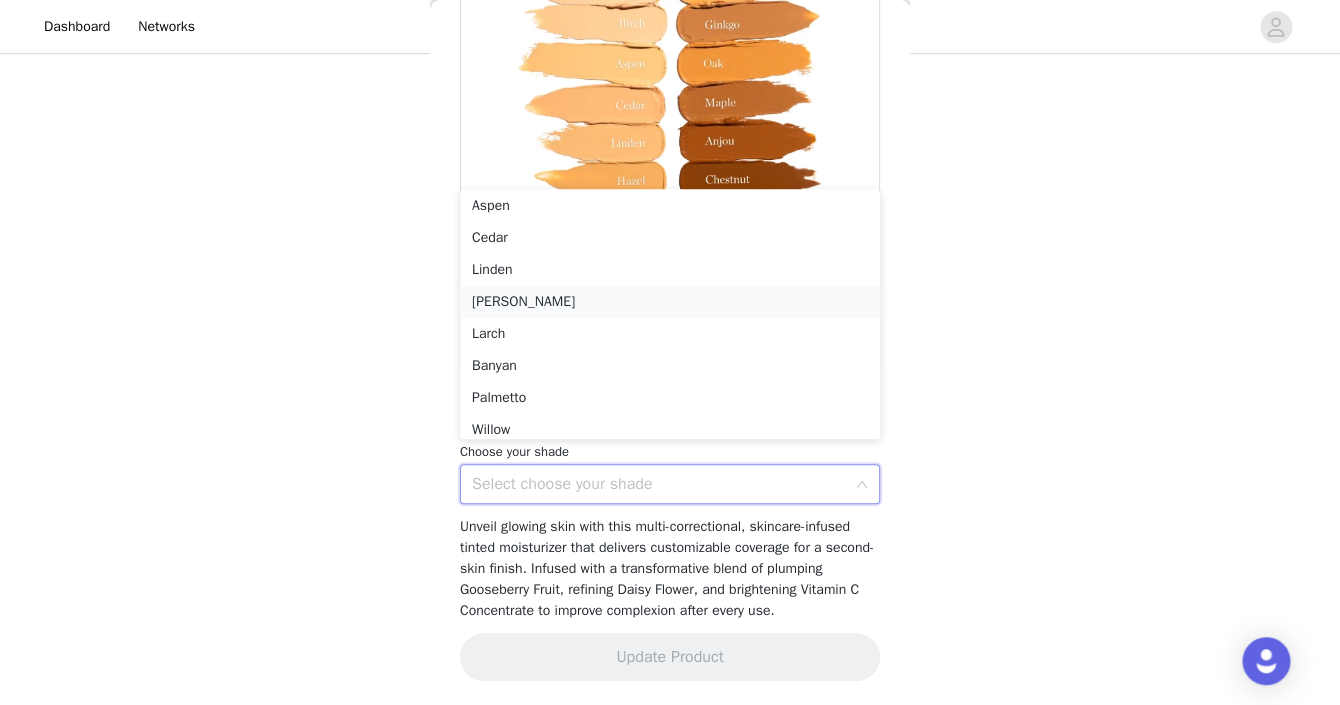 click on "[PERSON_NAME]" at bounding box center [670, 302] 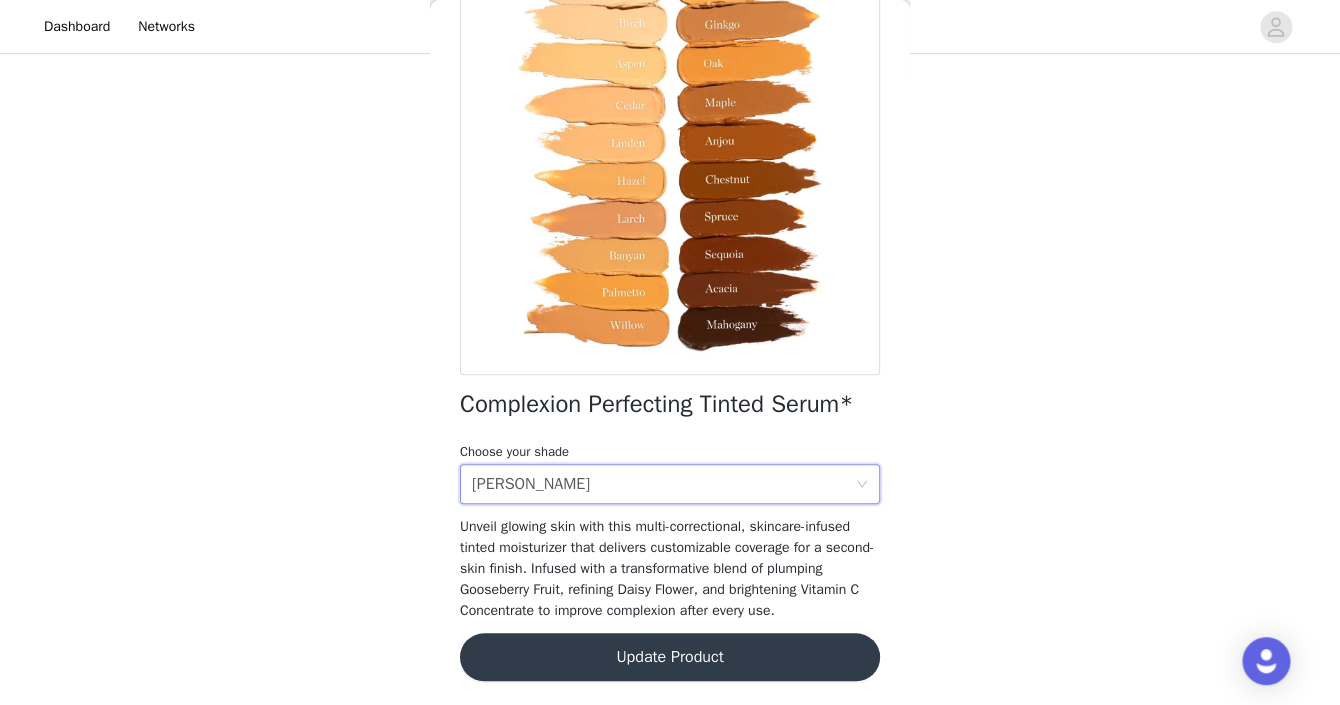 click on "Update Product" at bounding box center [670, 657] 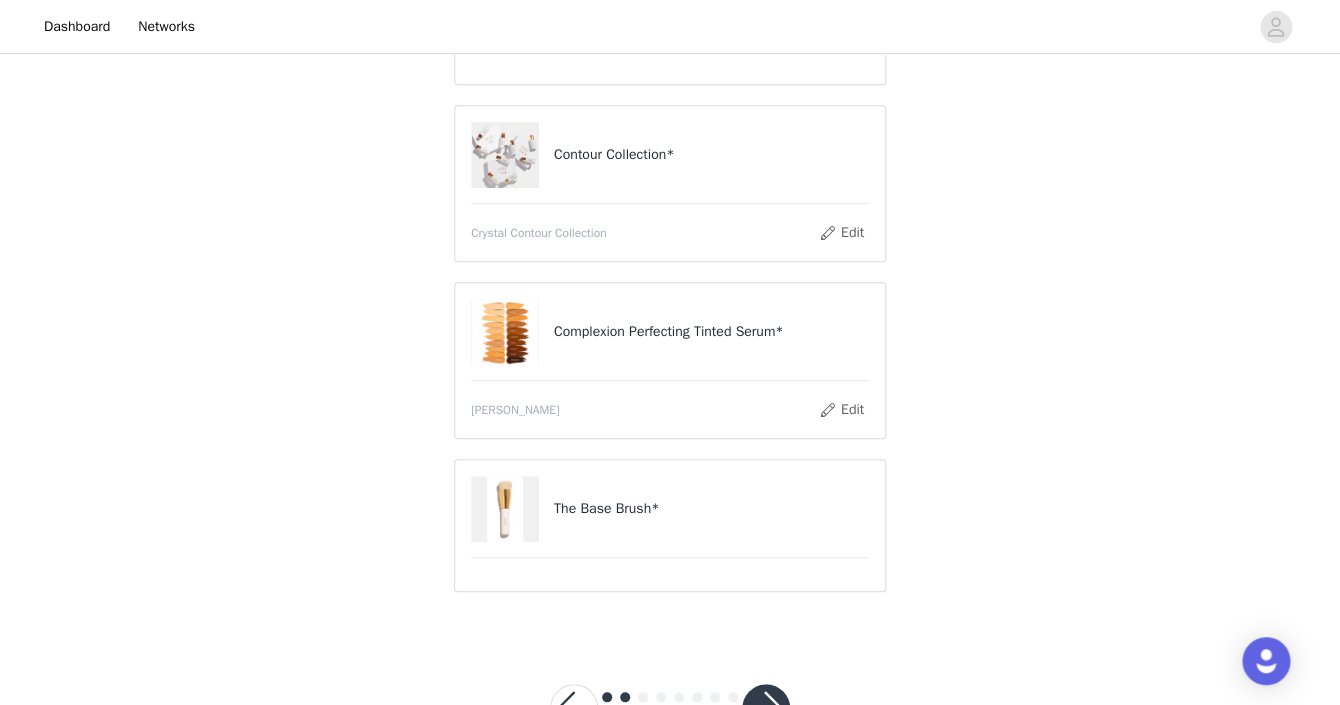 scroll, scrollTop: 210, scrollLeft: 0, axis: vertical 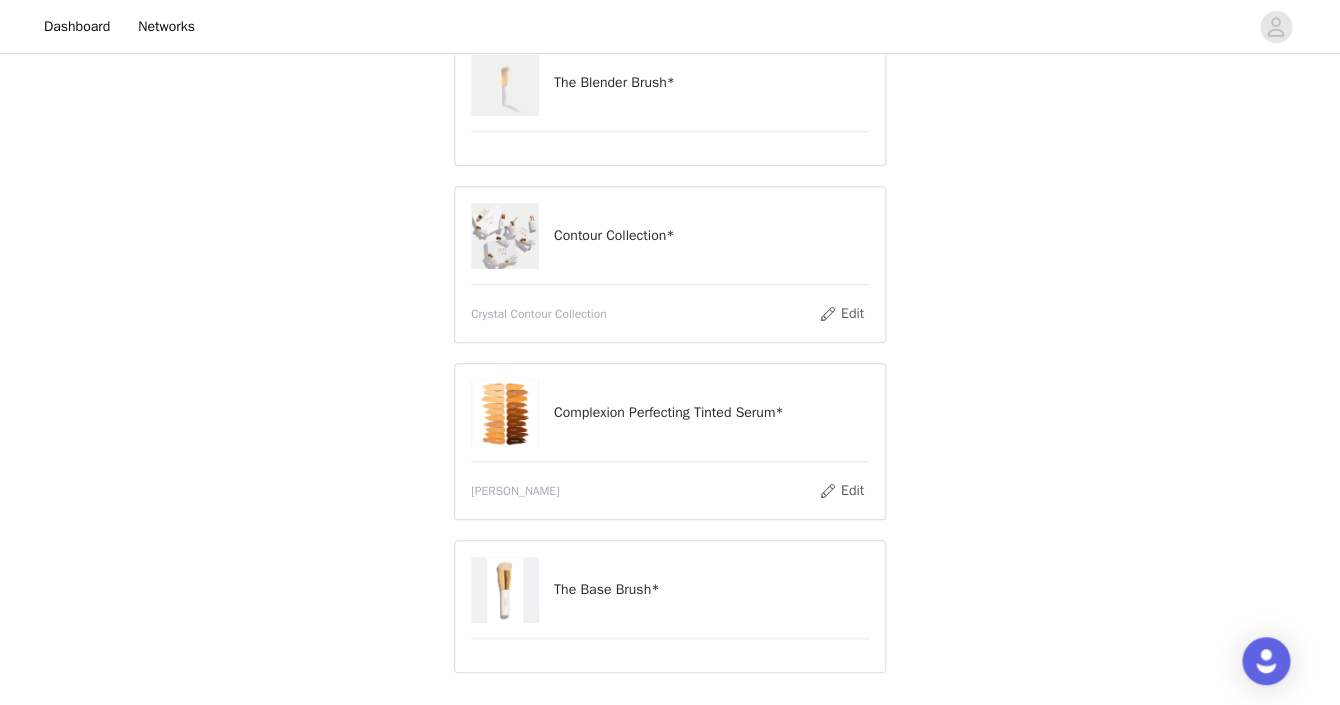 click on "The Base Brush*" at bounding box center [670, 590] 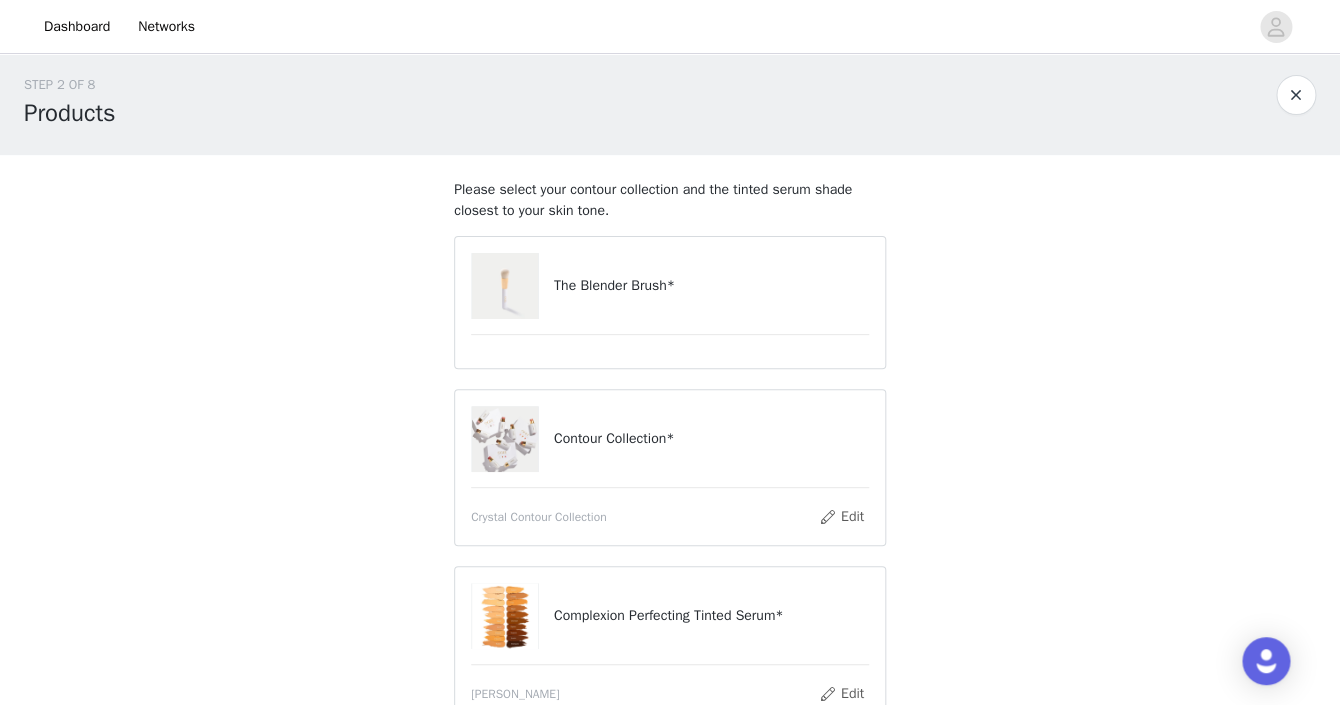 click on "The Blender Brush*" at bounding box center [670, 286] 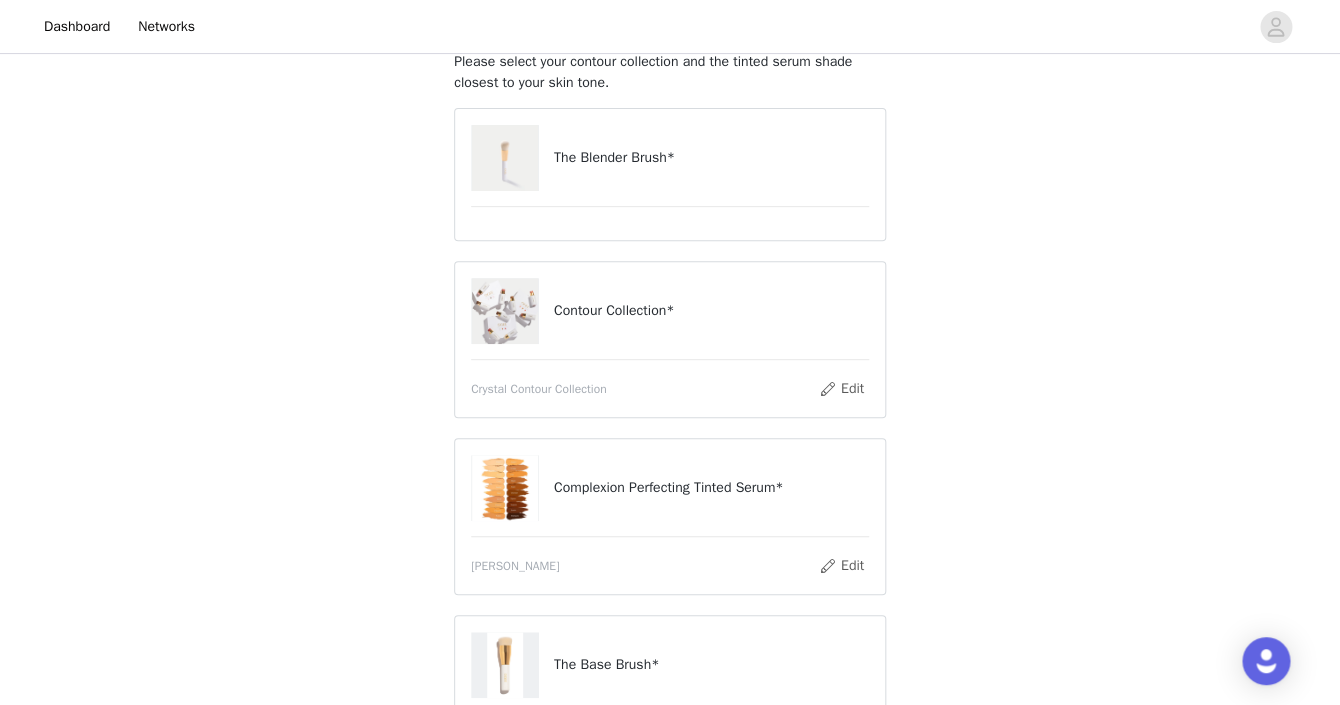 scroll, scrollTop: 366, scrollLeft: 0, axis: vertical 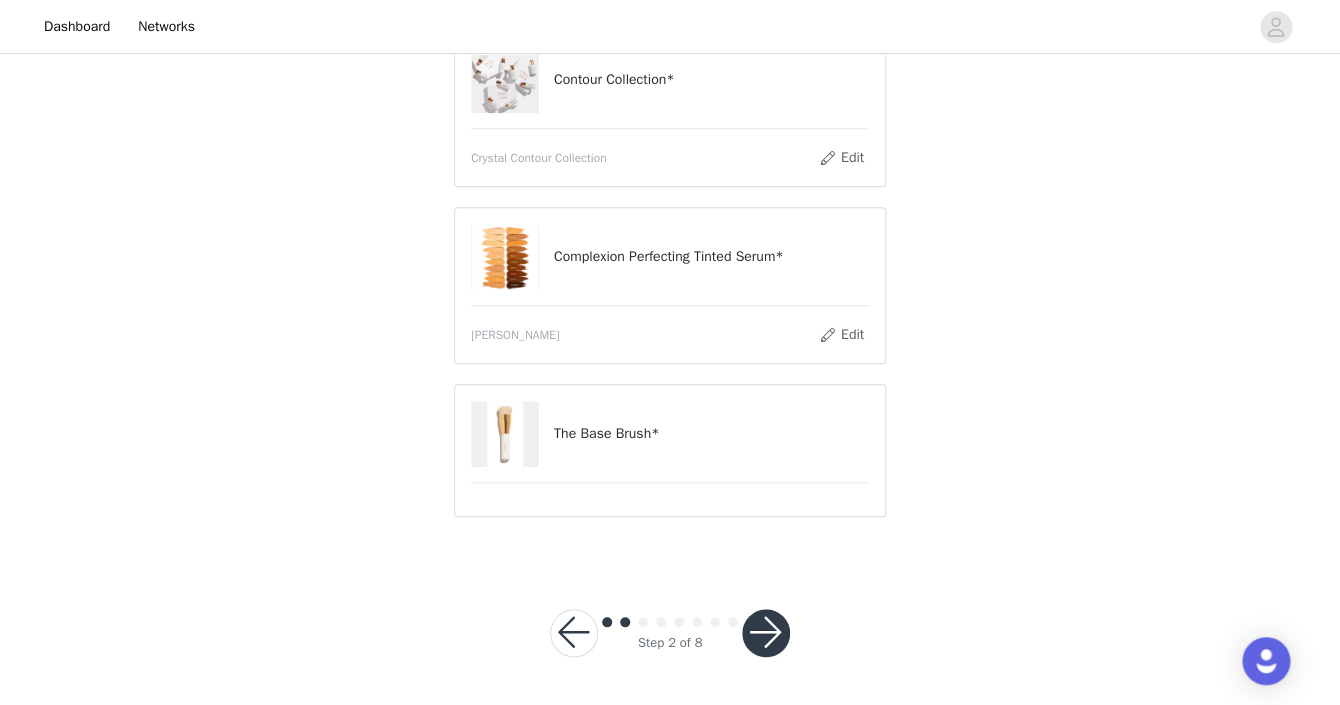 click at bounding box center (766, 633) 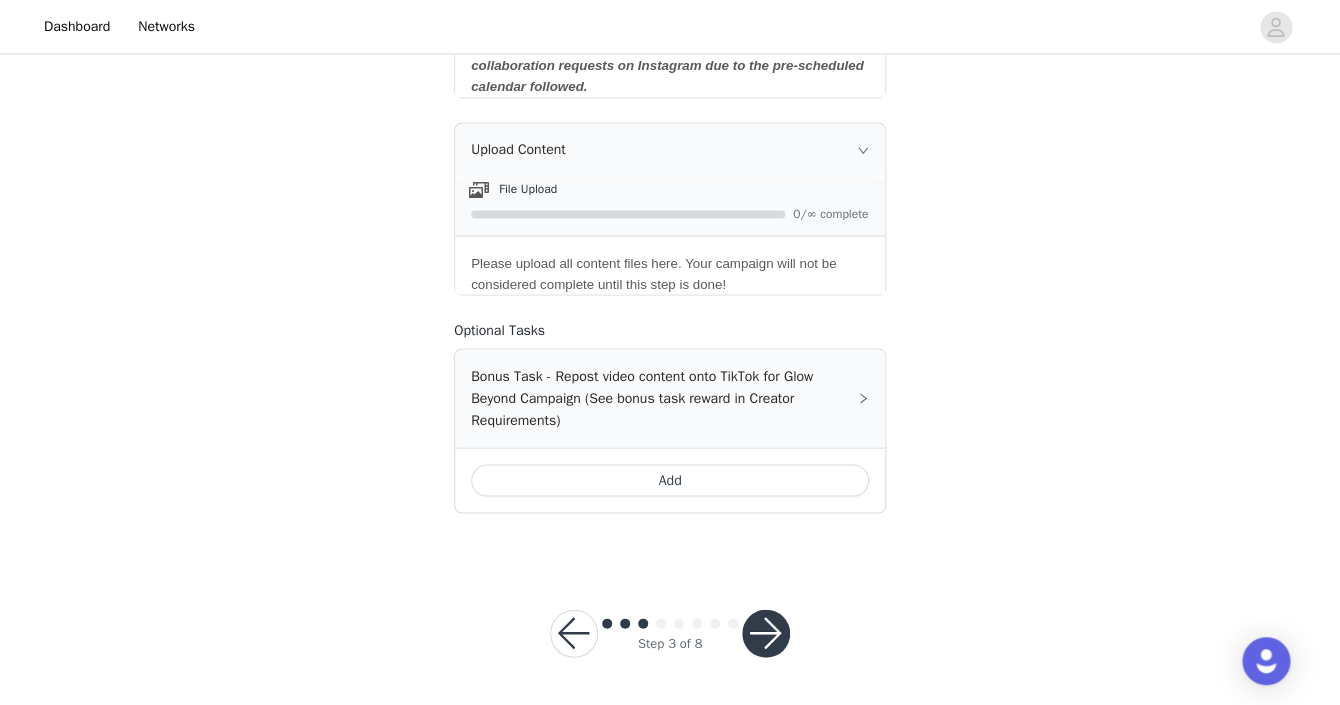 scroll, scrollTop: 1142, scrollLeft: 0, axis: vertical 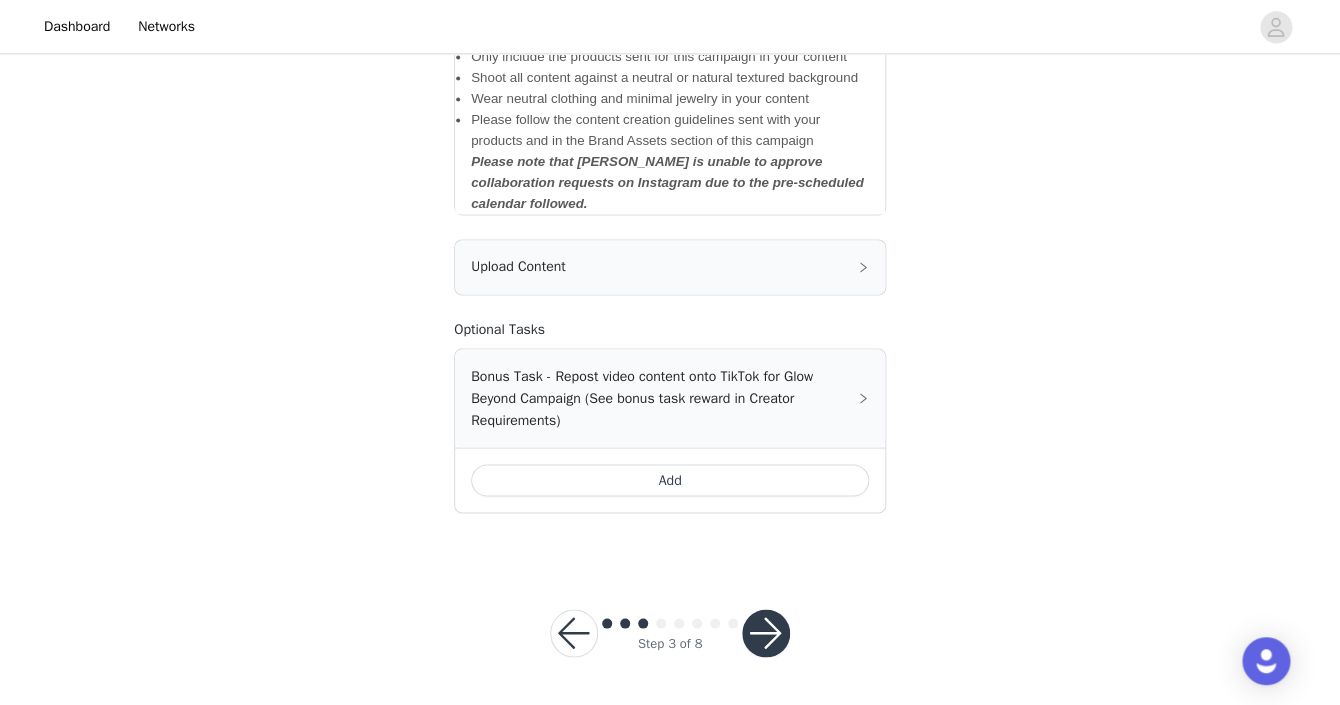 click at bounding box center [766, 633] 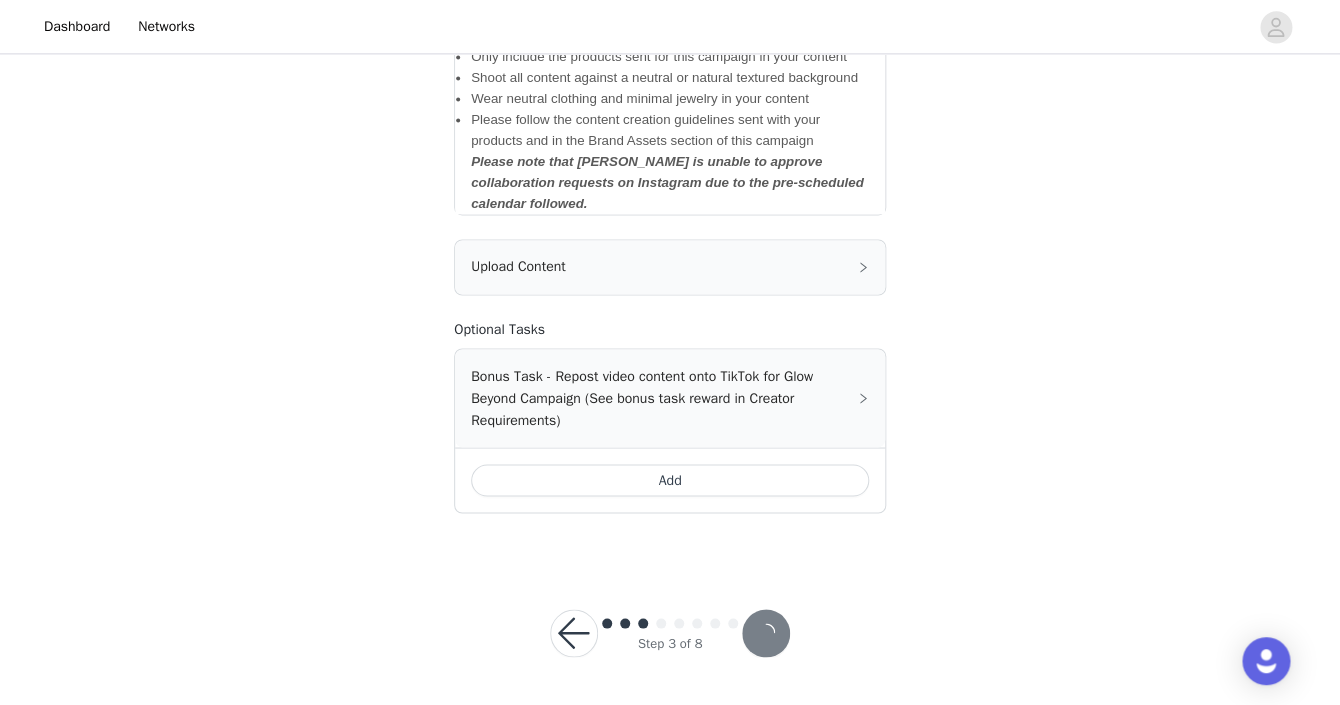 scroll, scrollTop: 0, scrollLeft: 0, axis: both 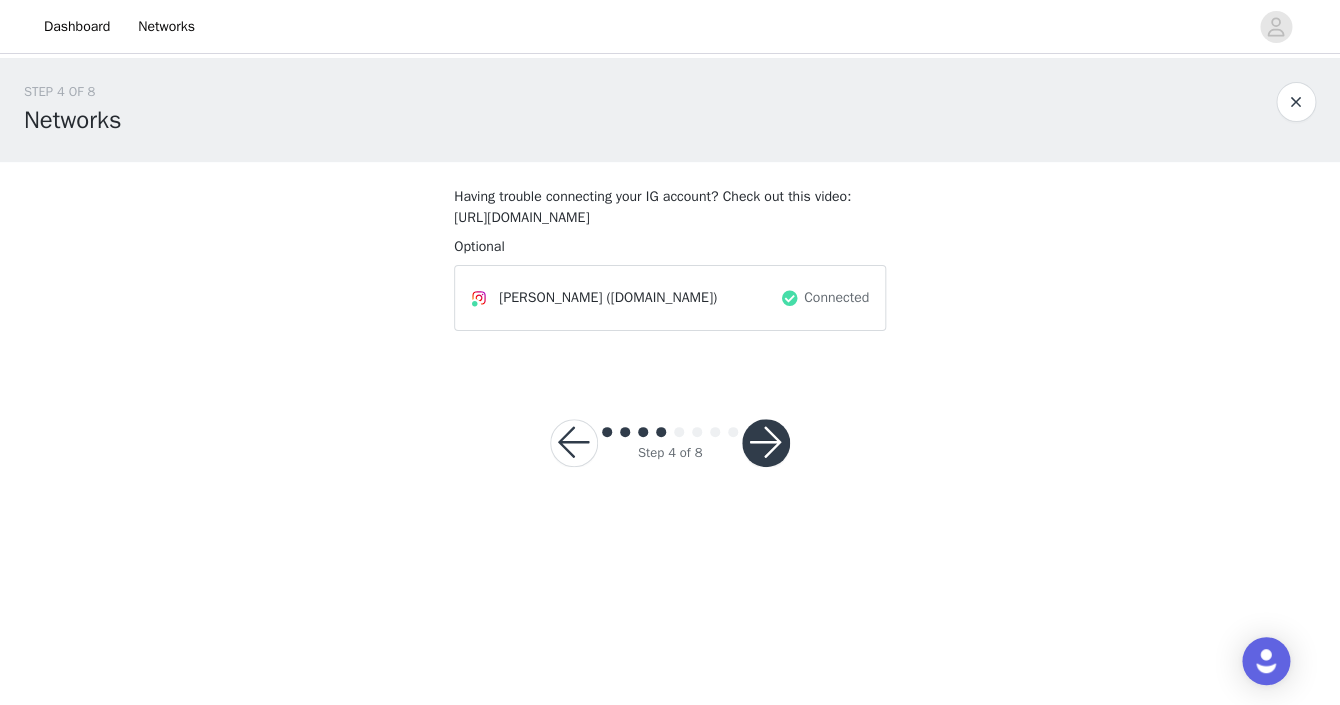 click at bounding box center [766, 443] 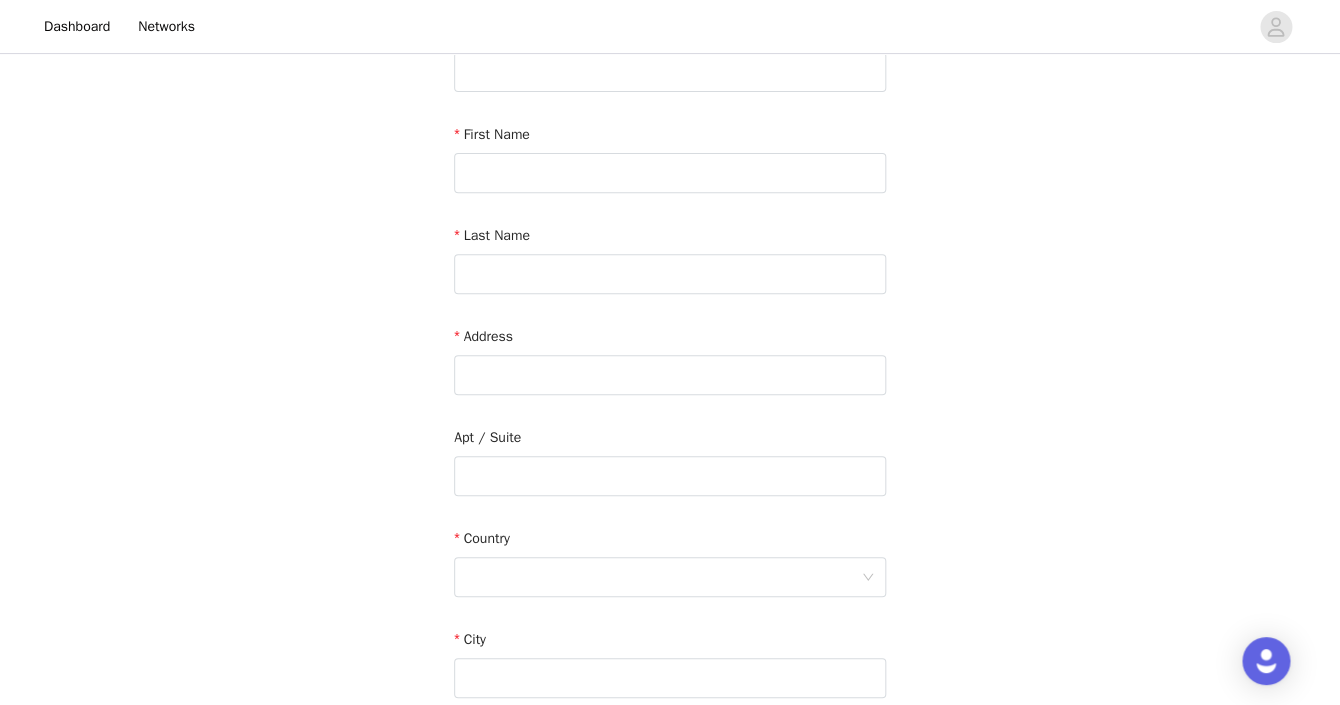 scroll, scrollTop: 0, scrollLeft: 0, axis: both 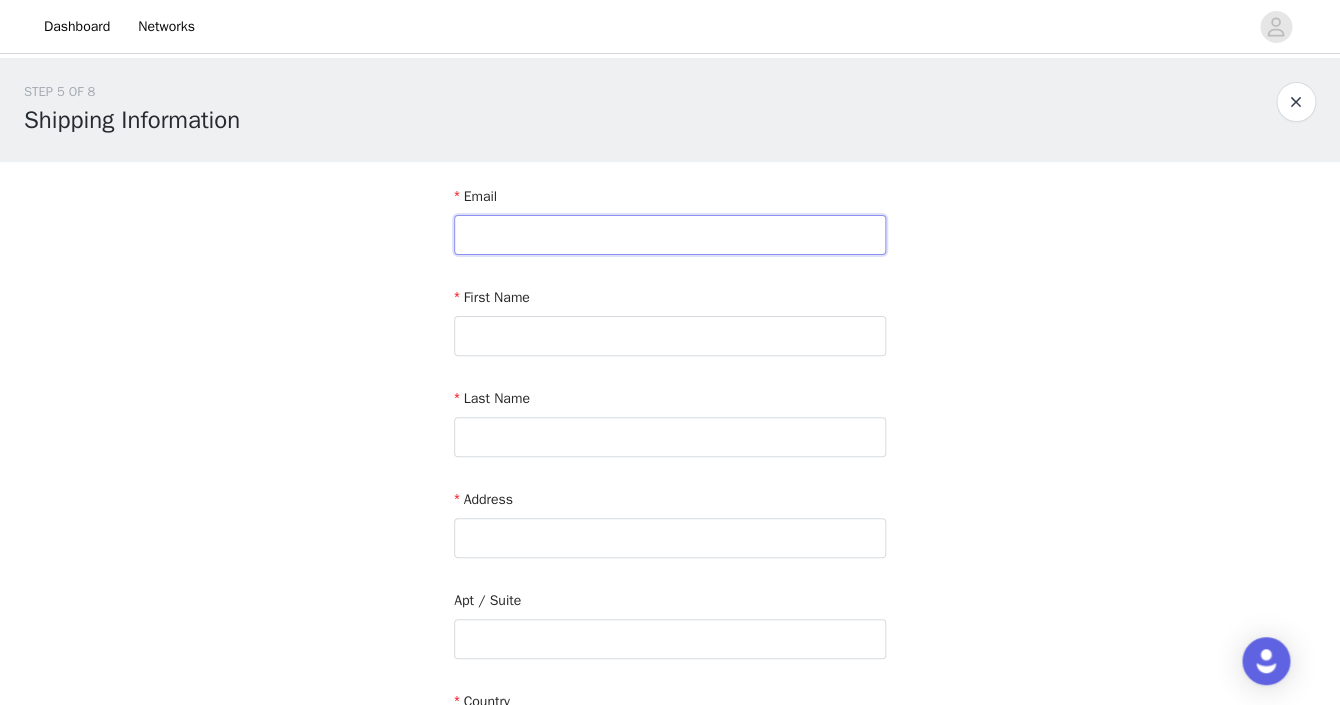 click at bounding box center [670, 235] 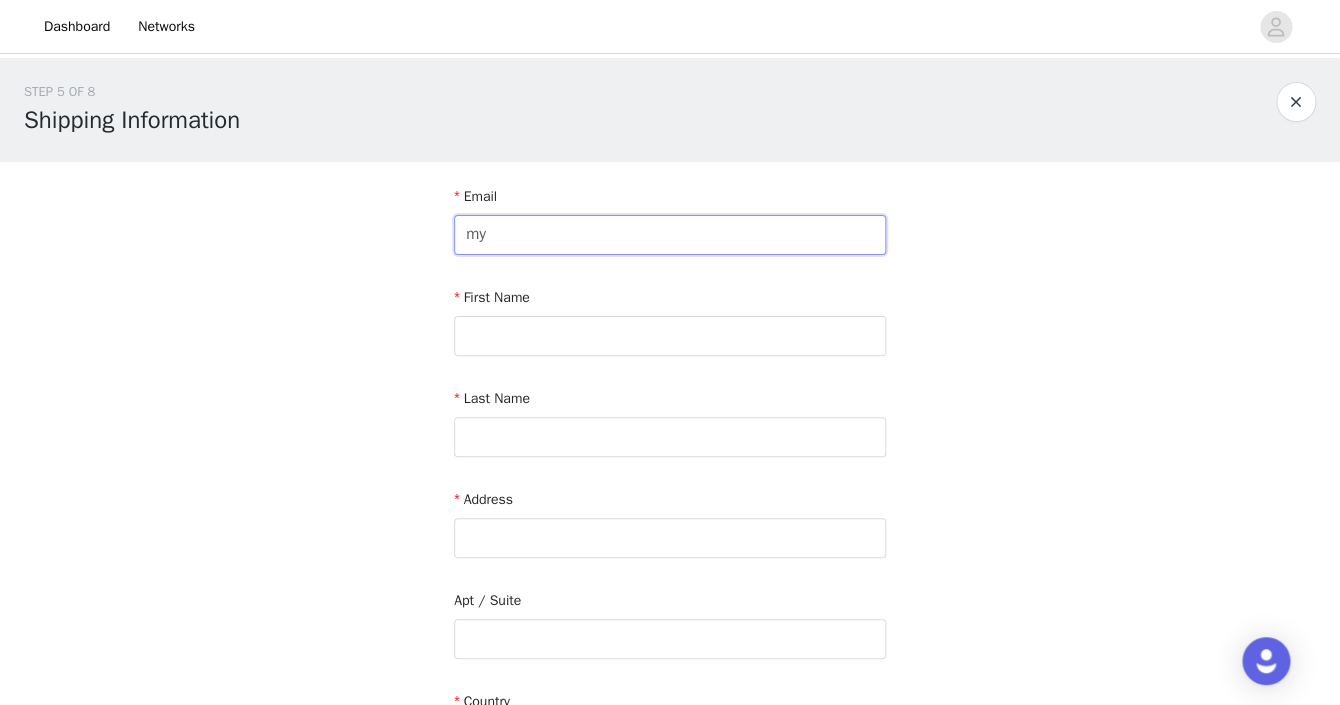 type on "m" 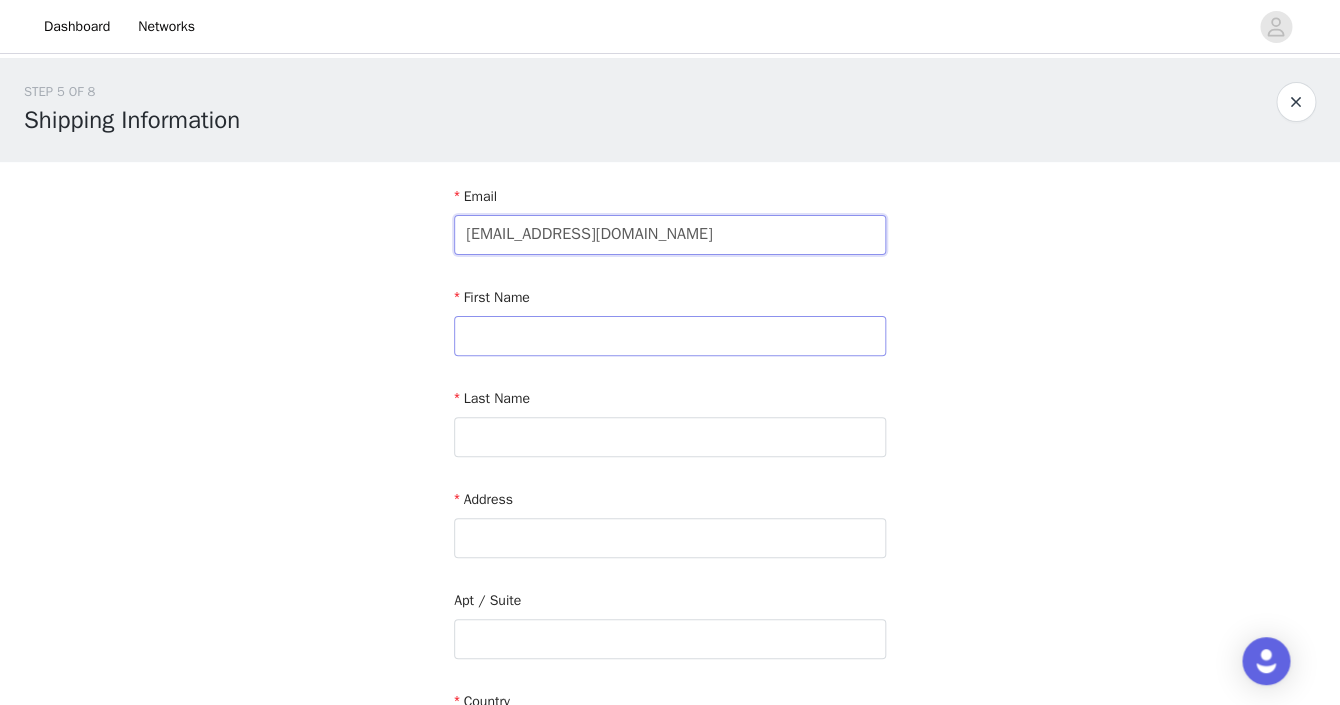 type on "[EMAIL_ADDRESS][DOMAIN_NAME]" 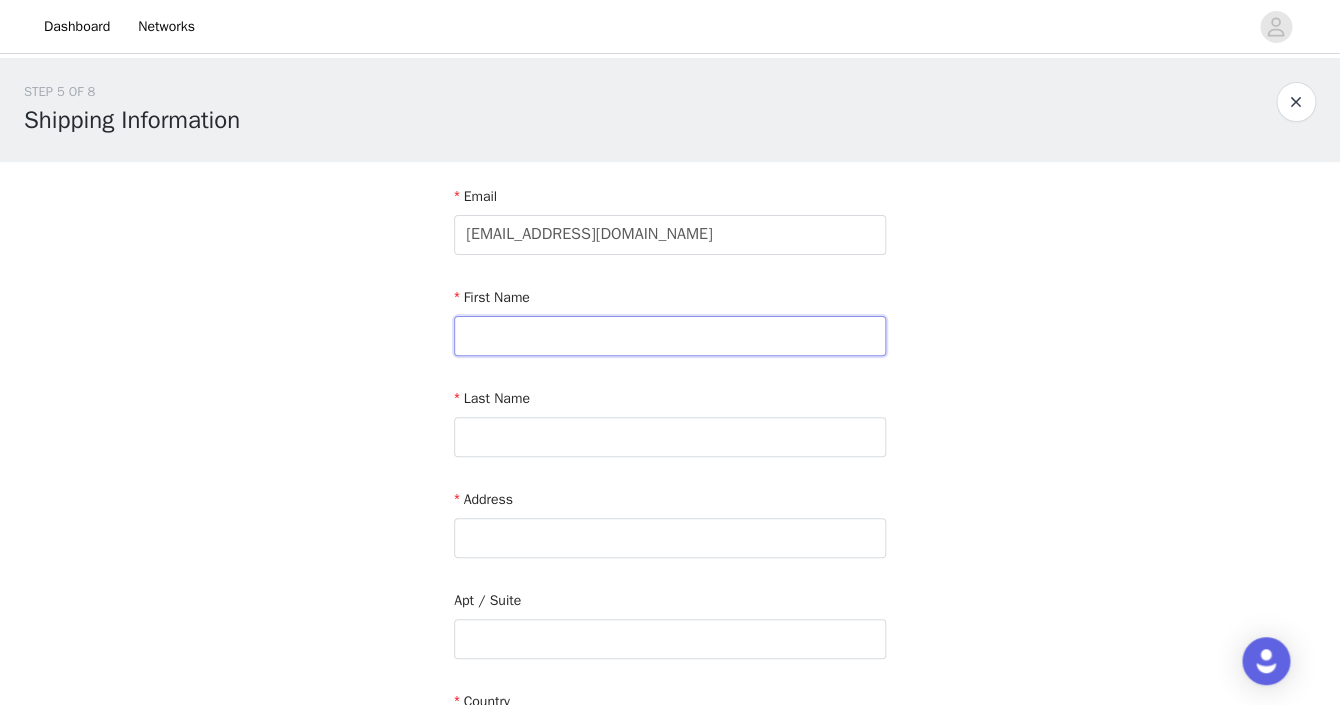 click at bounding box center (670, 336) 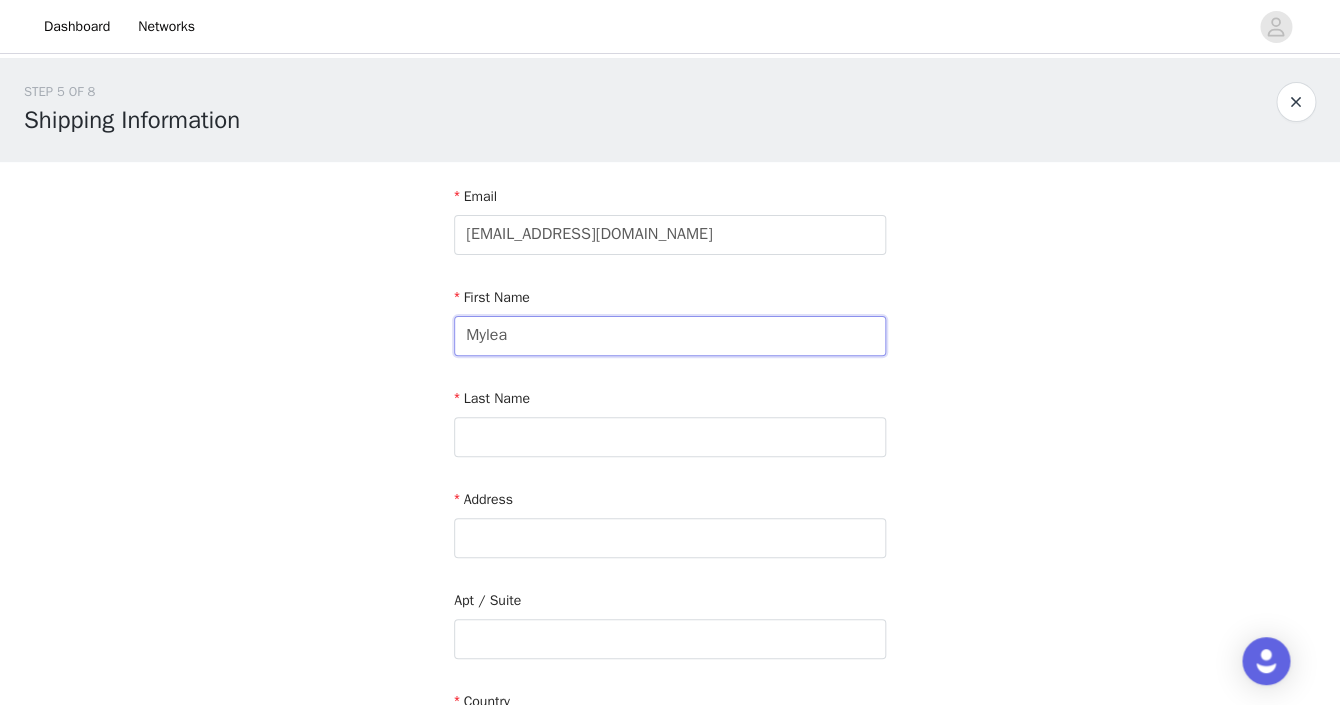 type on "Mylea" 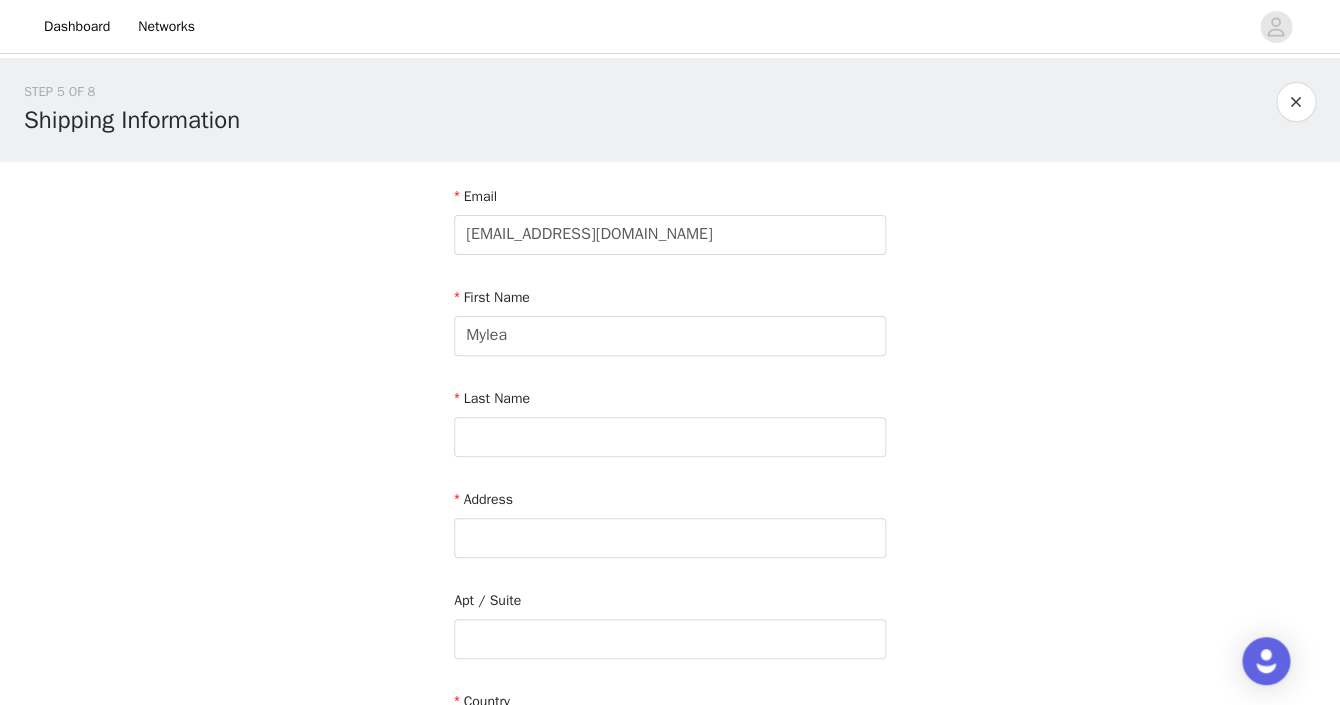 click on "STEP 5 OF 8
Shipping Information
Email [EMAIL_ADDRESS][DOMAIN_NAME]   First Name [PERSON_NAME]   Last Name   Address   Apt / [GEOGRAPHIC_DATA]     Postcode   Phone Number" at bounding box center (670, 588) 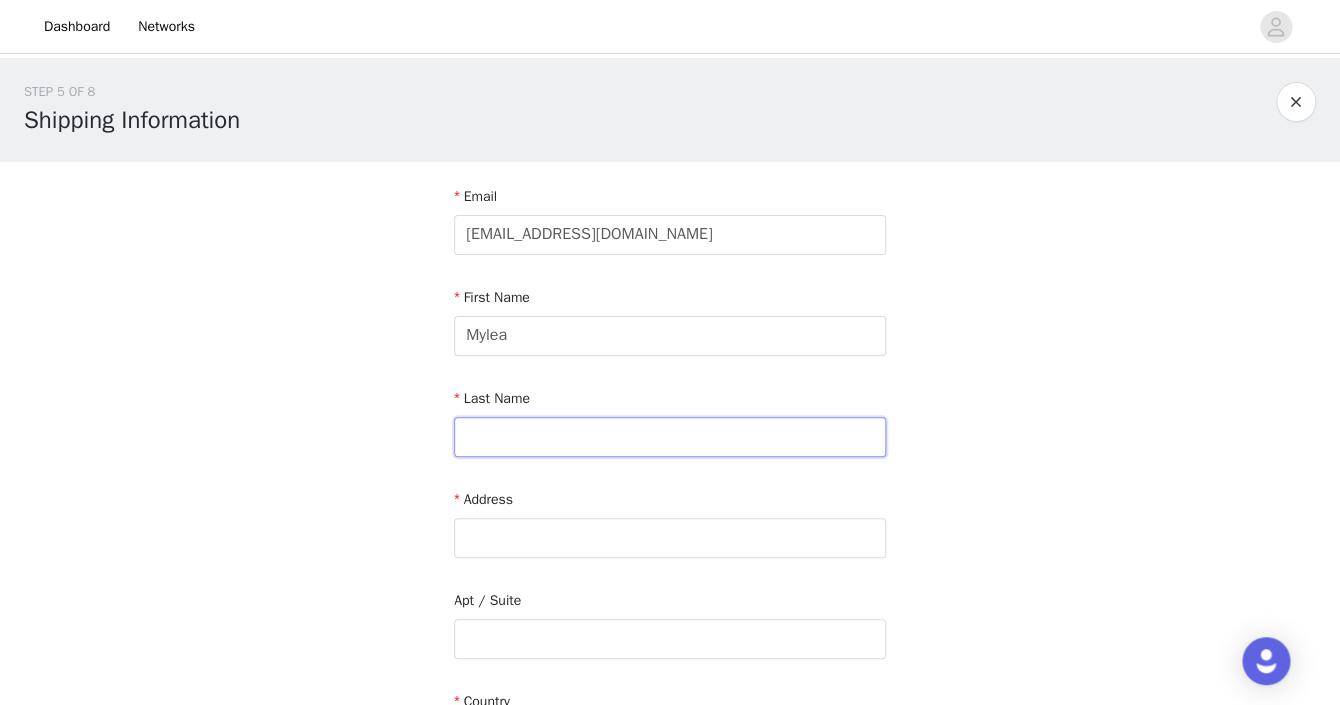click at bounding box center (670, 437) 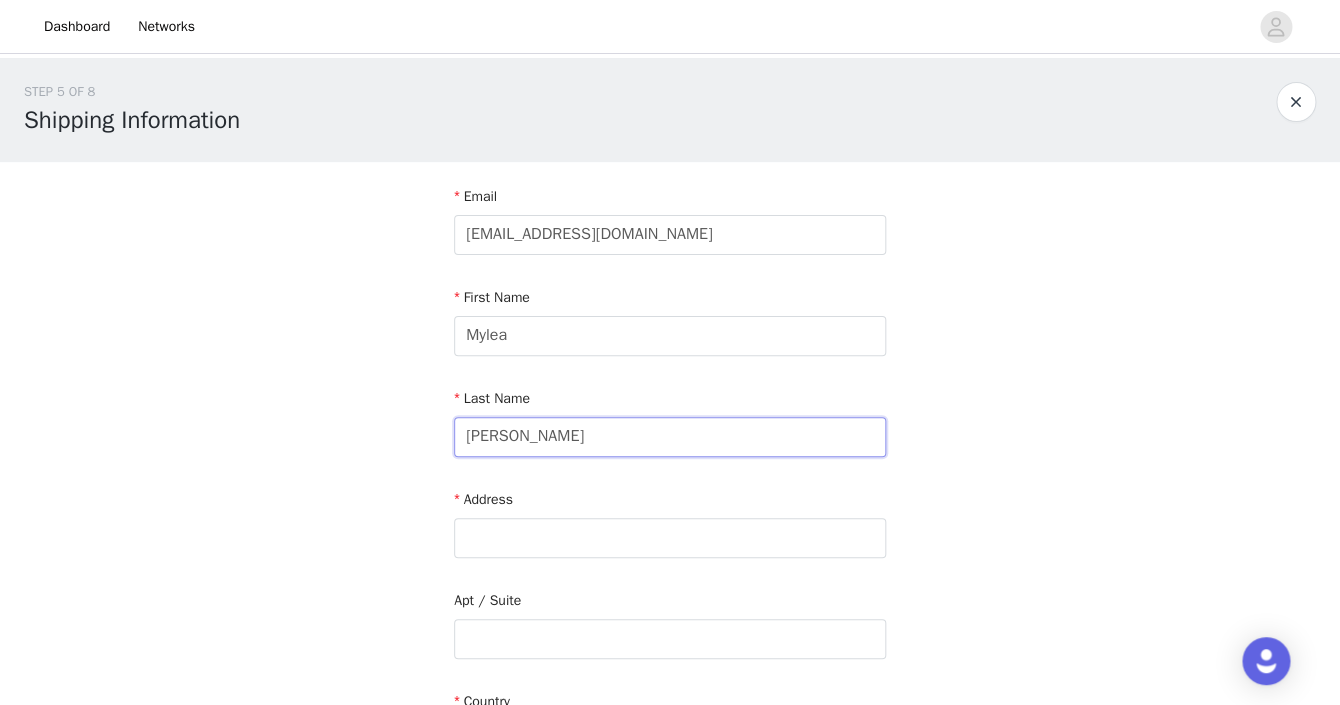 type on "hardy" 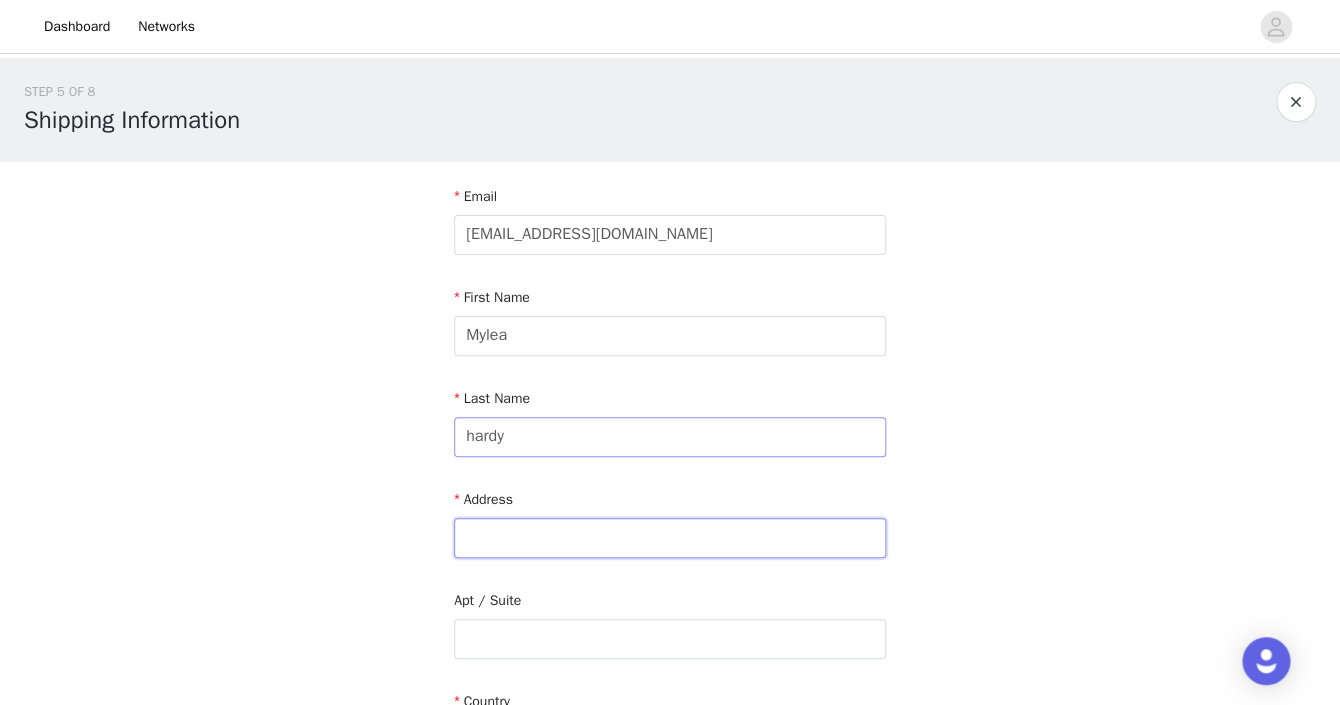 type on "[STREET_ADDRESS][PERSON_NAME][PERSON_NAME]" 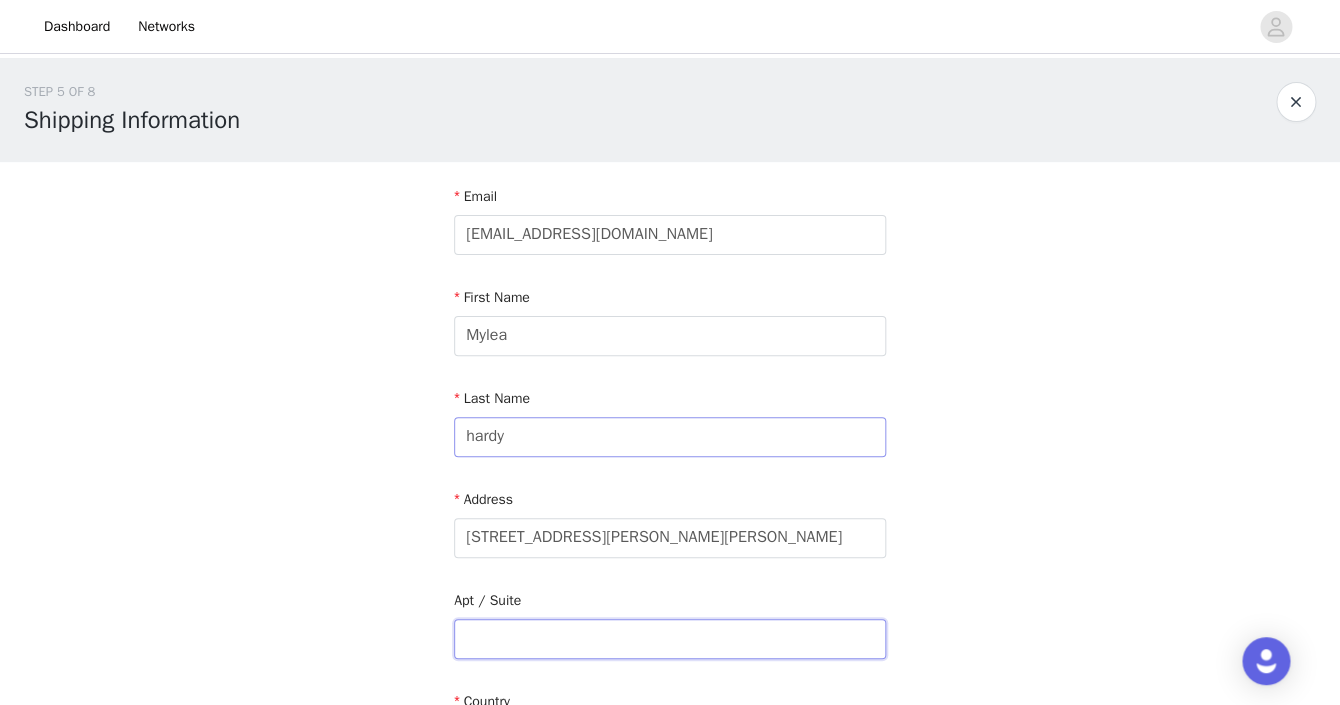 type on "Apt 213" 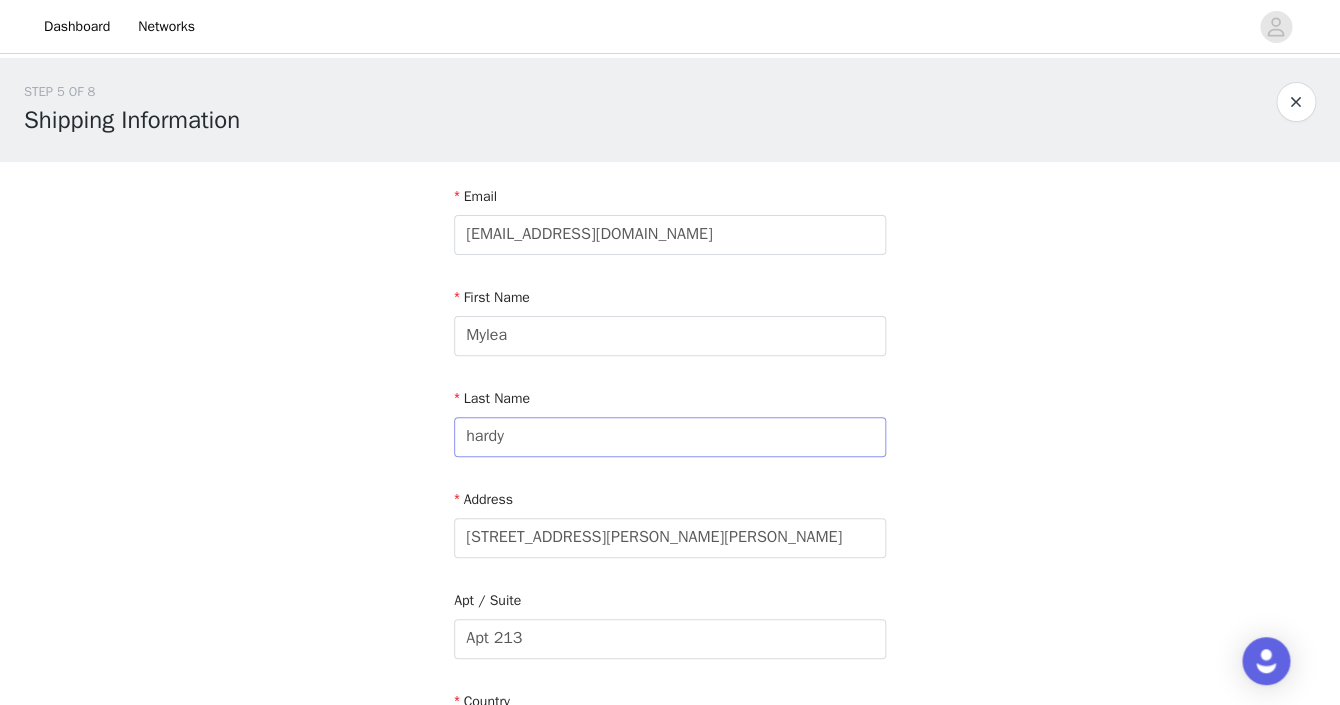 type on "[GEOGRAPHIC_DATA]" 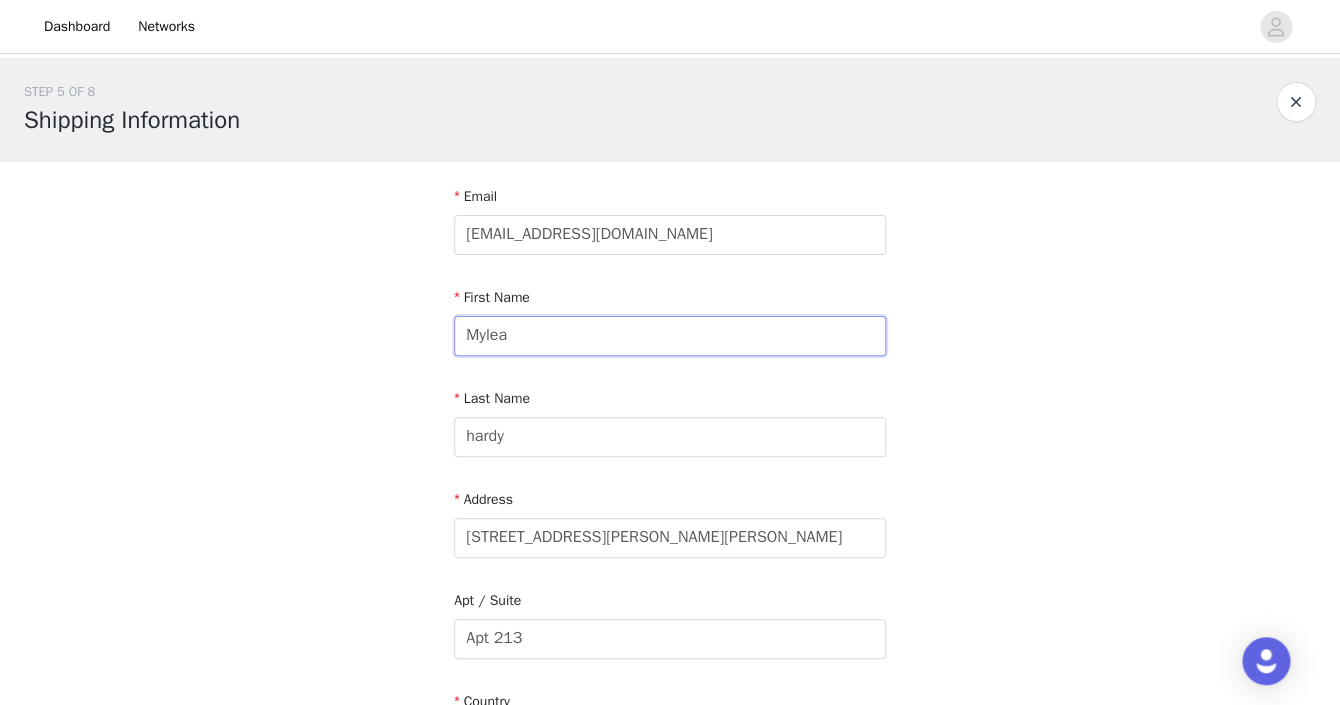 click on "Mylea" at bounding box center [670, 336] 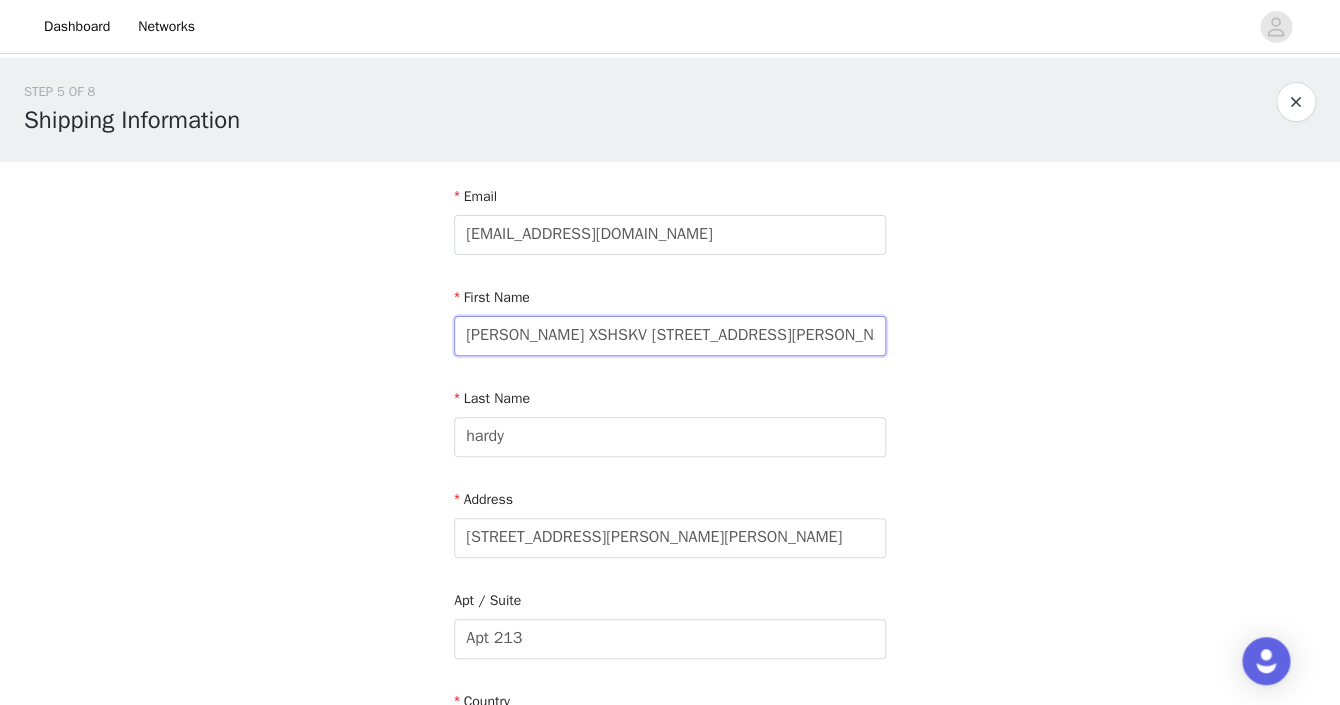 scroll, scrollTop: 0, scrollLeft: 101, axis: horizontal 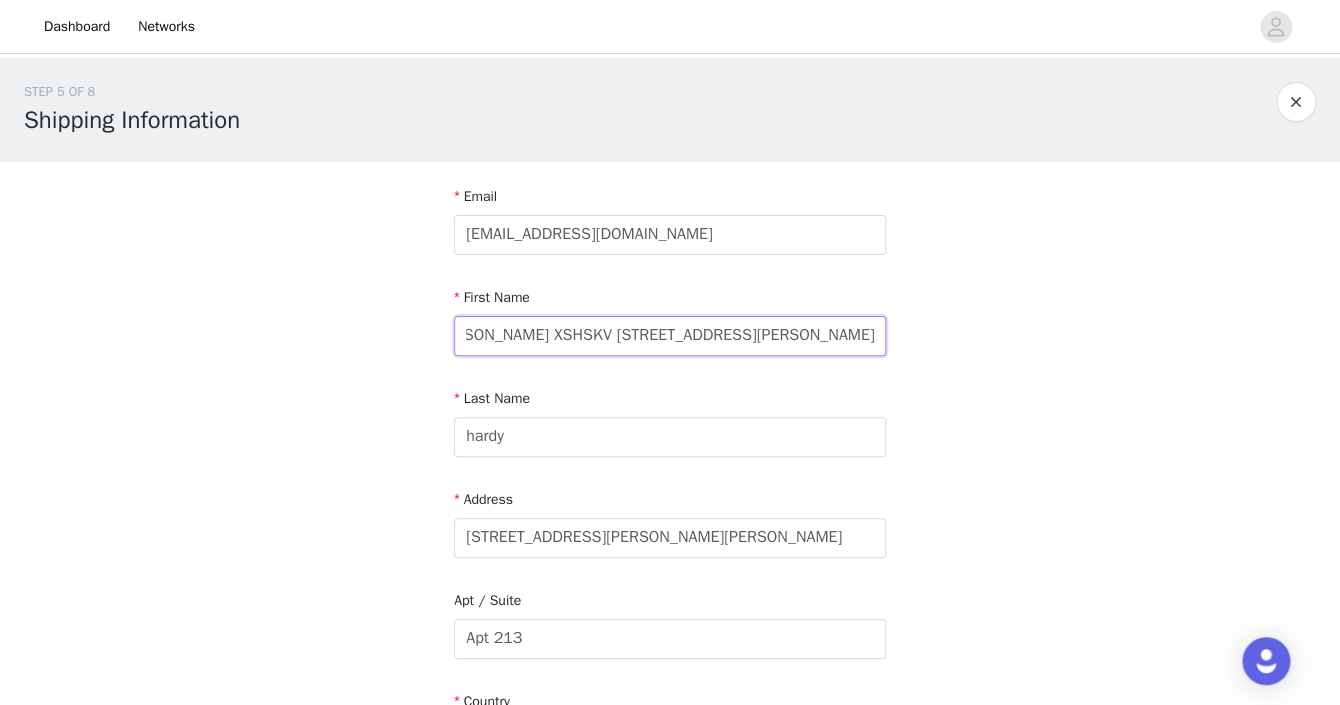 drag, startPoint x: 531, startPoint y: 335, endPoint x: 1016, endPoint y: 334, distance: 485.00104 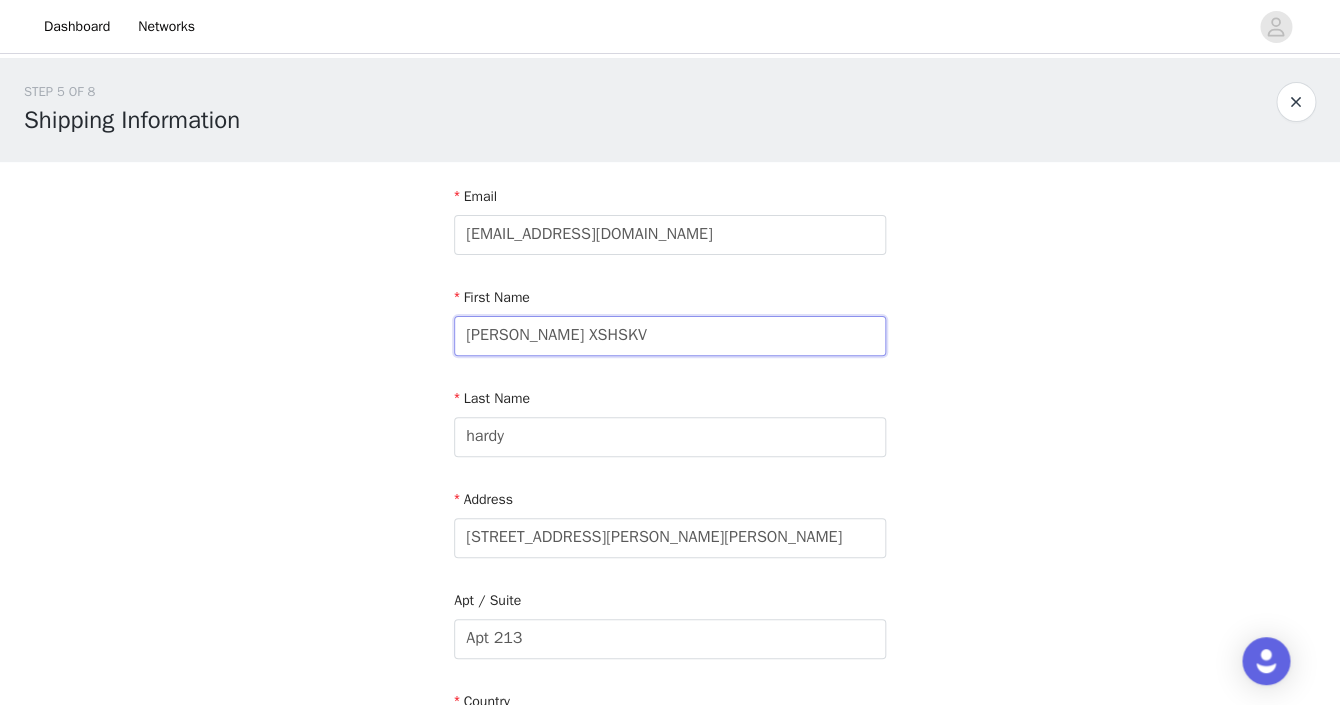 scroll, scrollTop: 0, scrollLeft: 0, axis: both 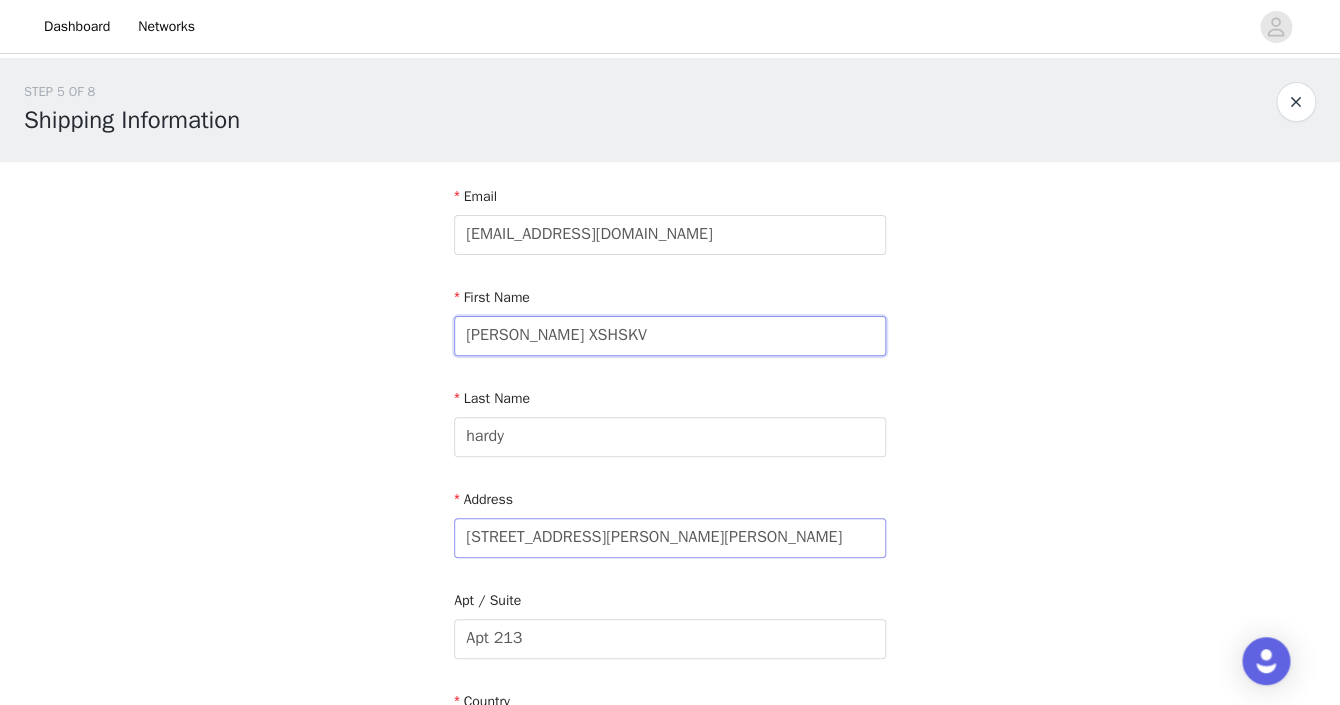 type on "[PERSON_NAME] XSHSKV" 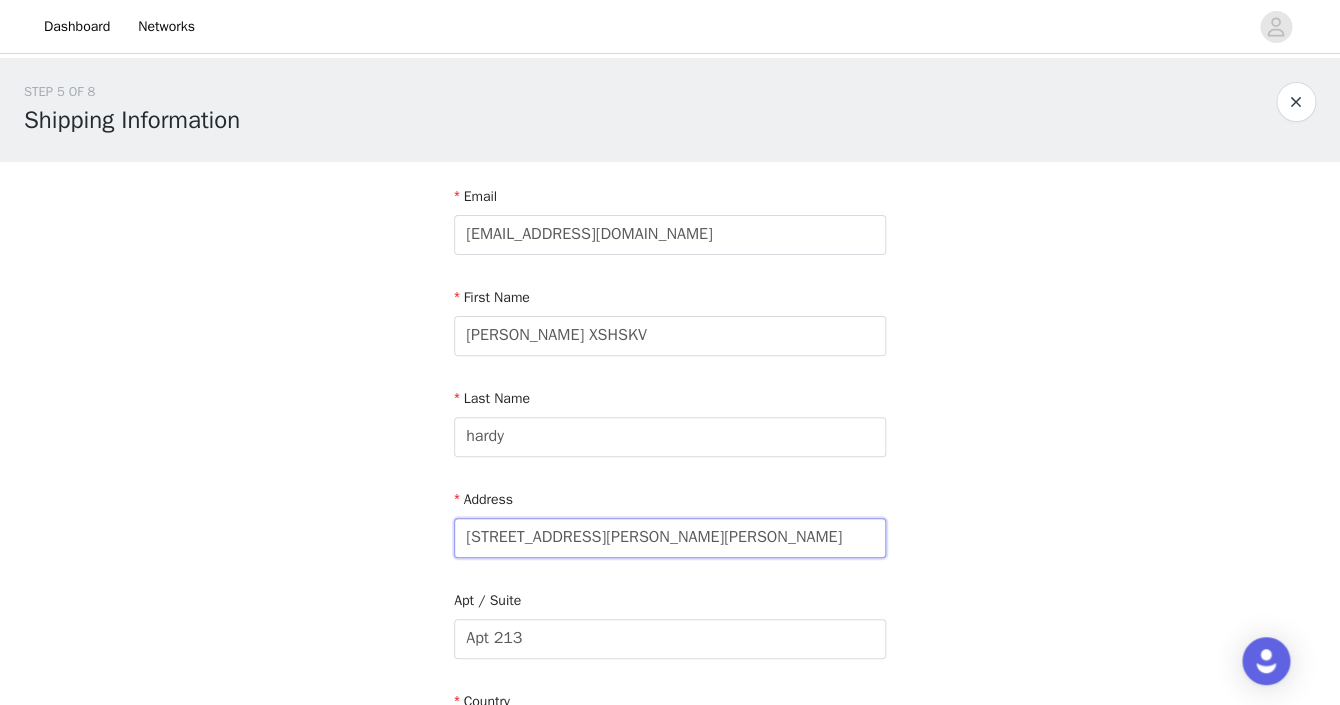 click on "[STREET_ADDRESS][PERSON_NAME][PERSON_NAME]" at bounding box center [670, 538] 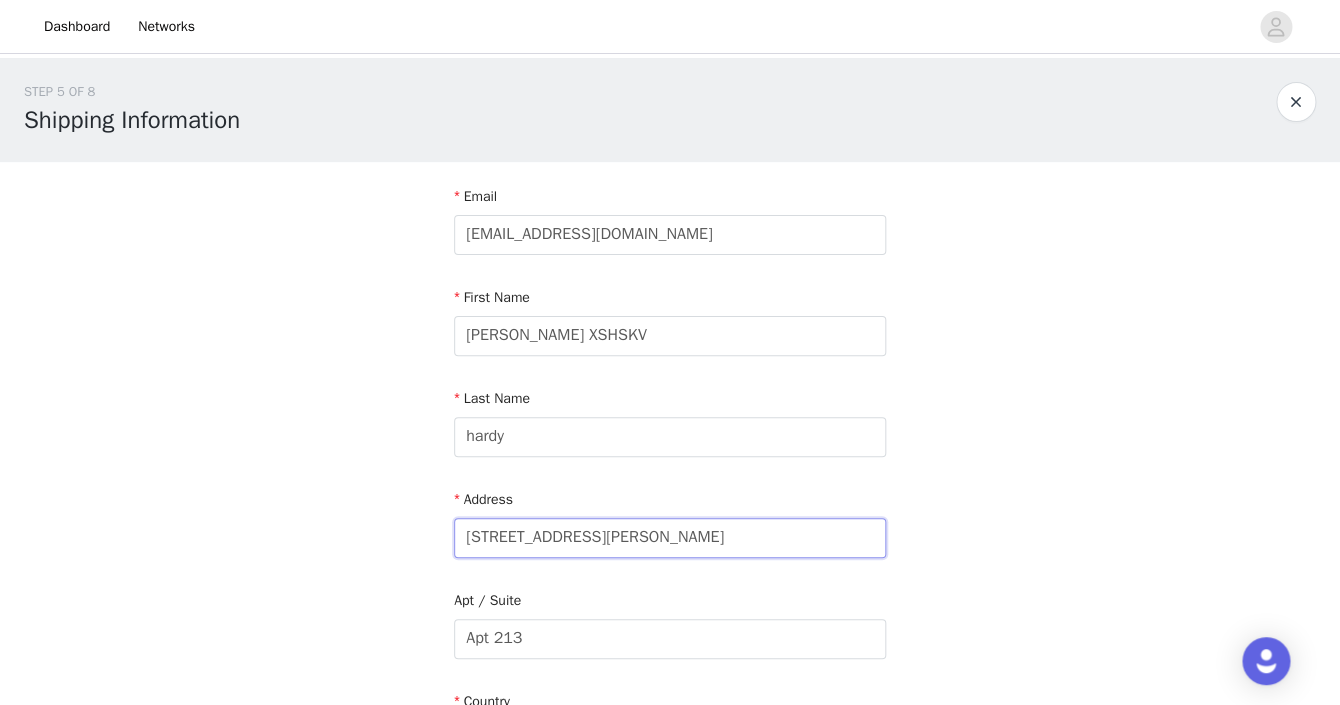 scroll, scrollTop: 87, scrollLeft: 0, axis: vertical 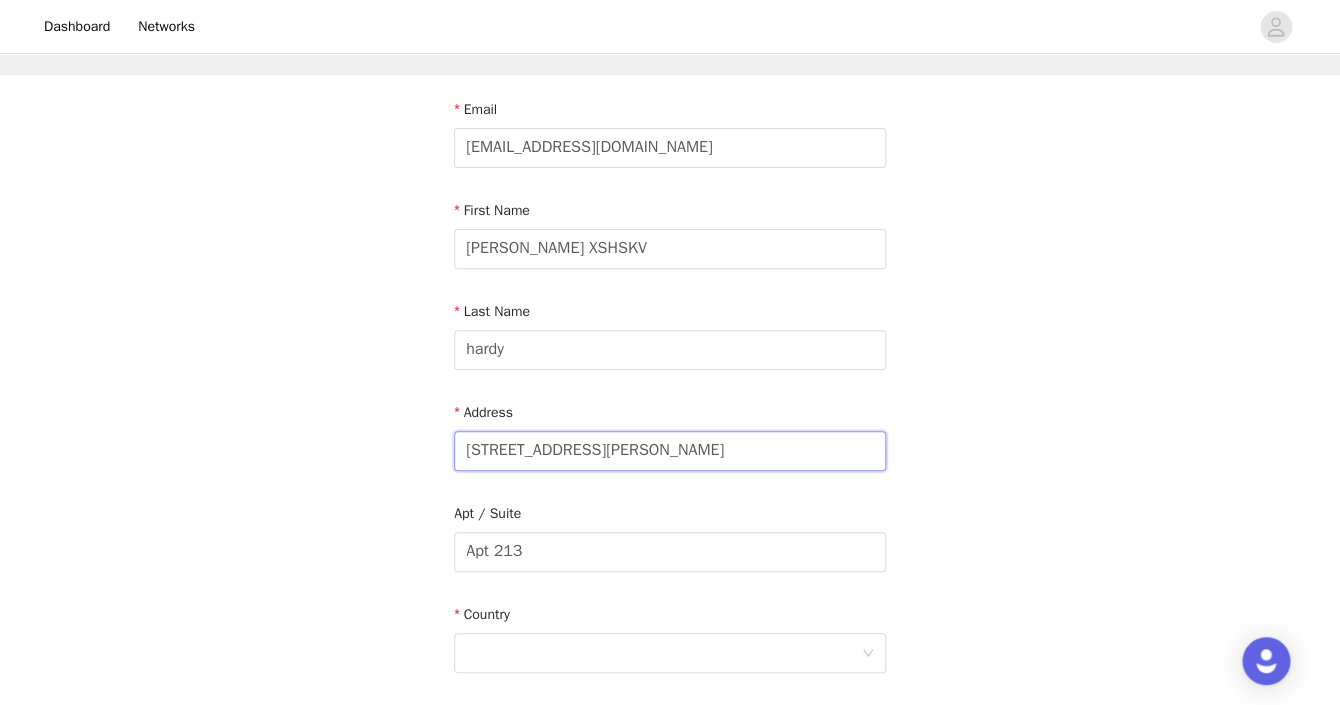 drag, startPoint x: 681, startPoint y: 455, endPoint x: 851, endPoint y: 446, distance: 170.23807 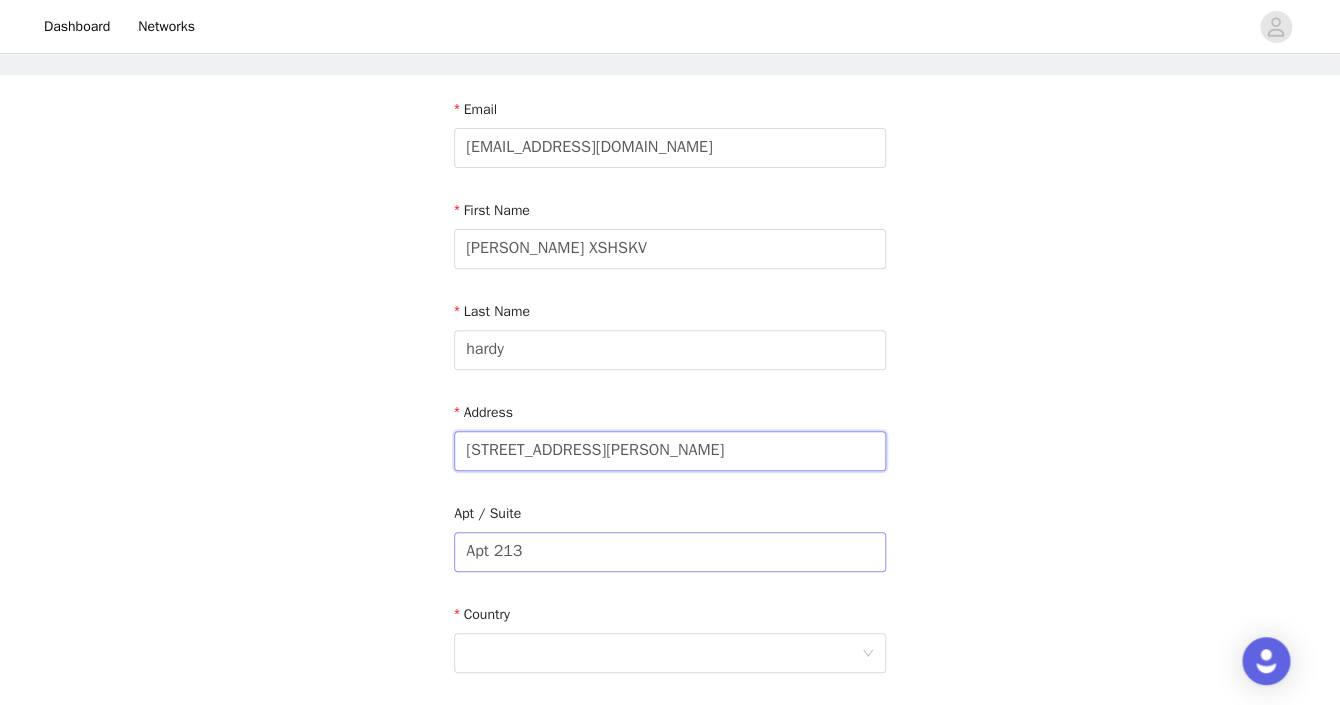 type on "[STREET_ADDRESS][PERSON_NAME]" 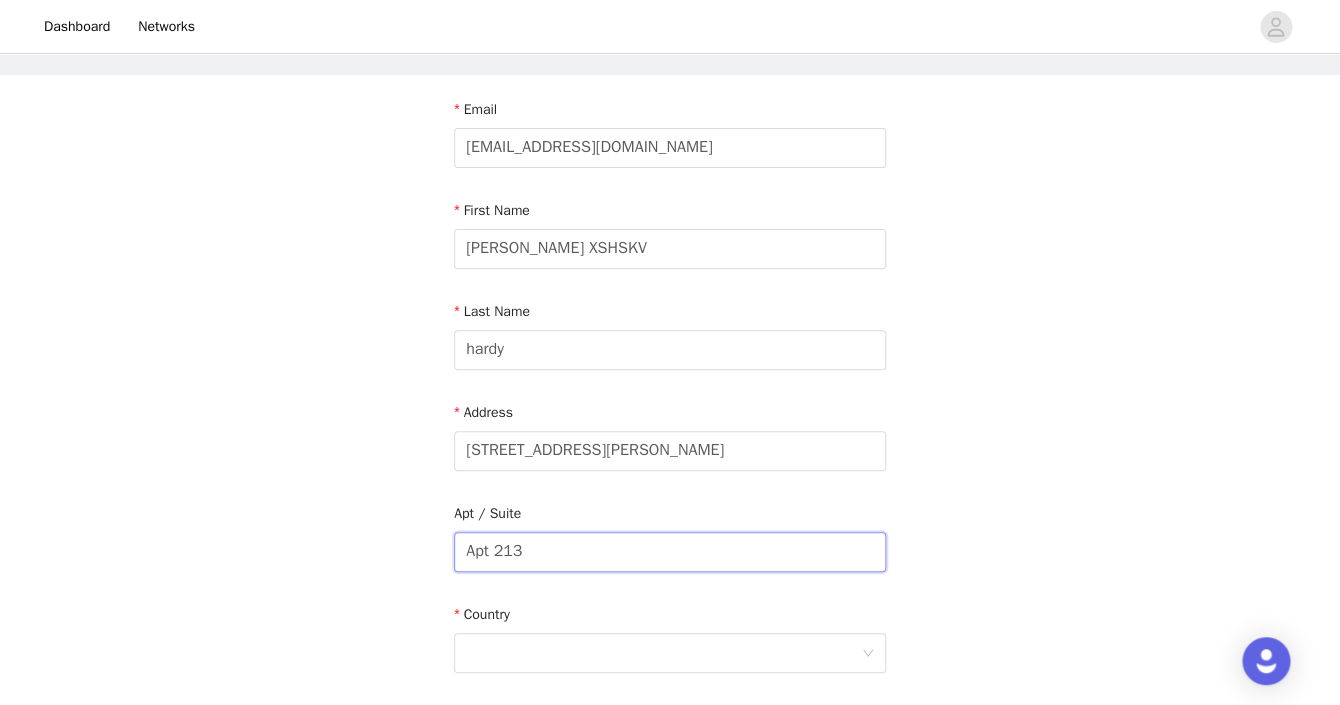 click on "Apt 213" at bounding box center (670, 552) 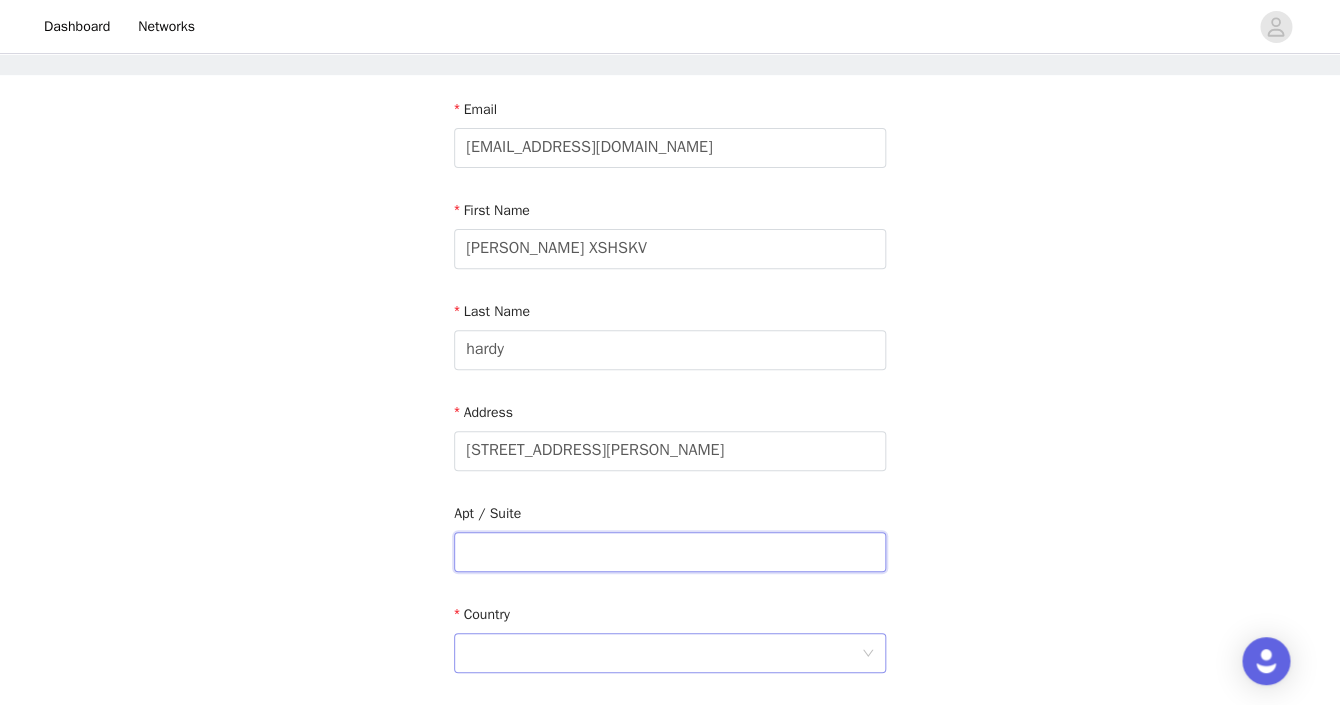 type 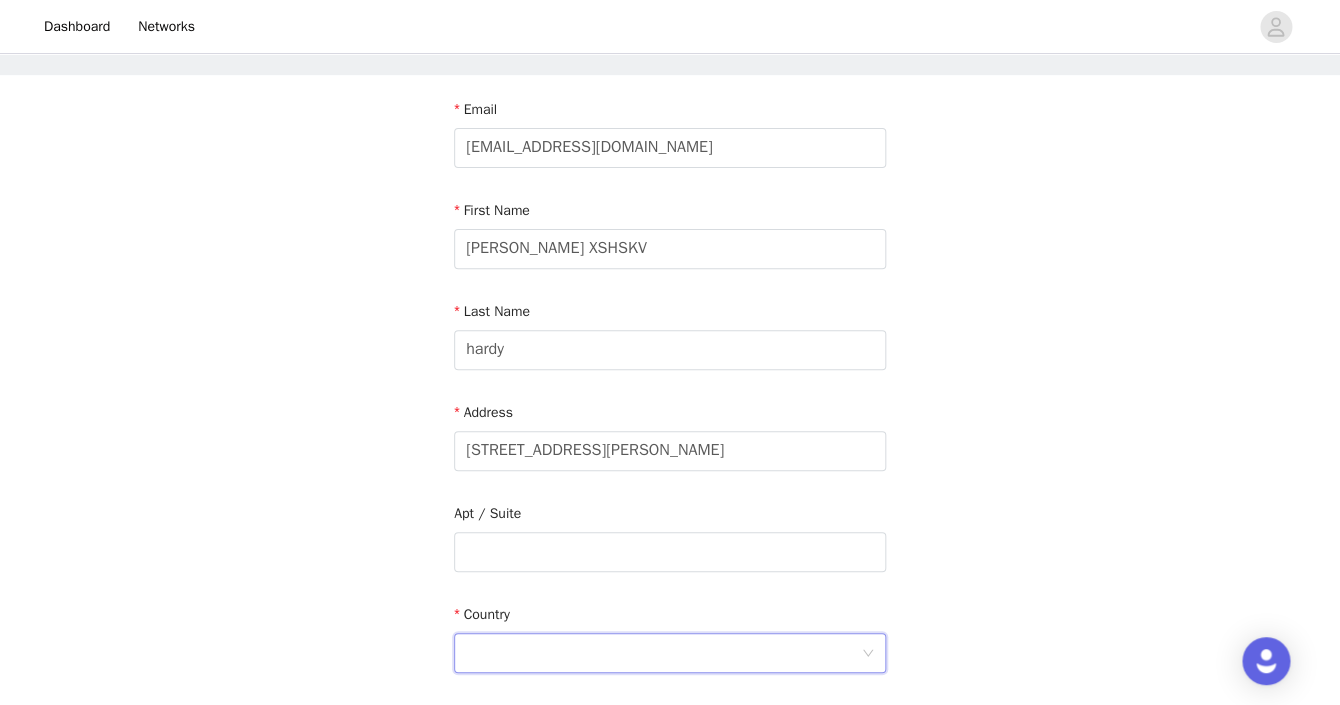 click at bounding box center (663, 653) 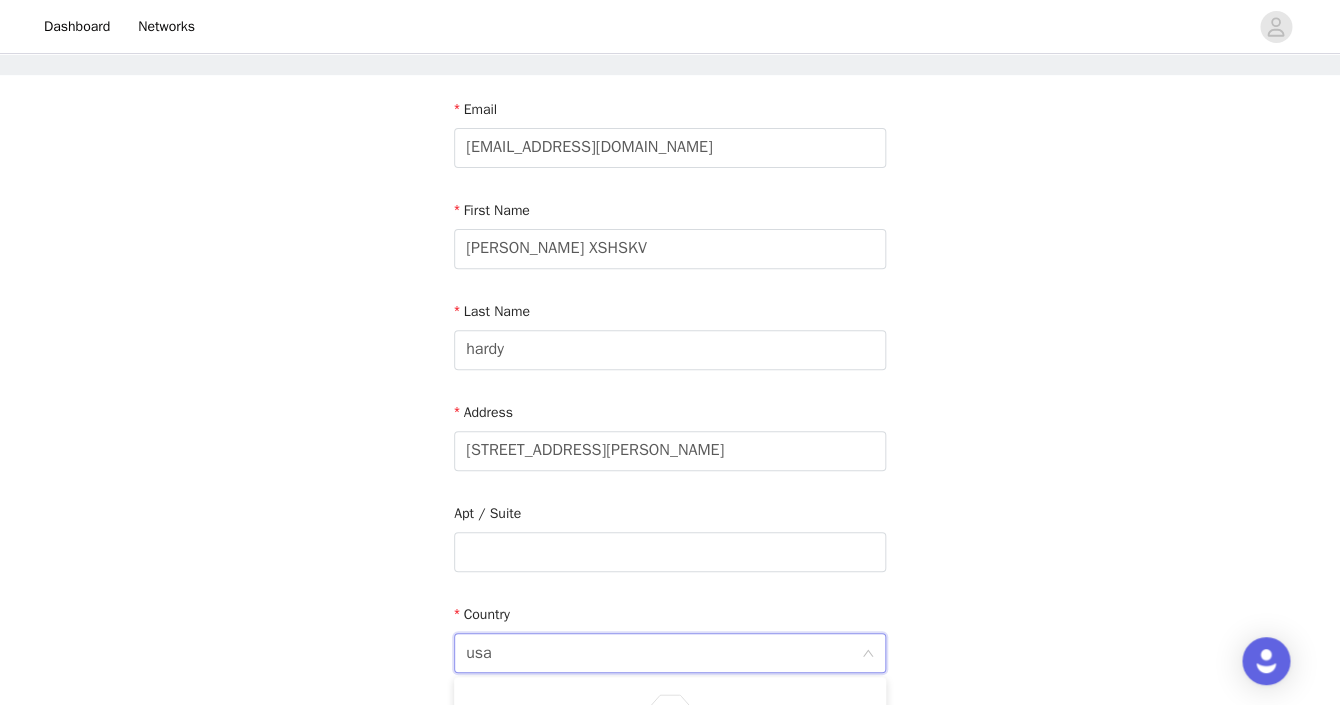 type on "usa" 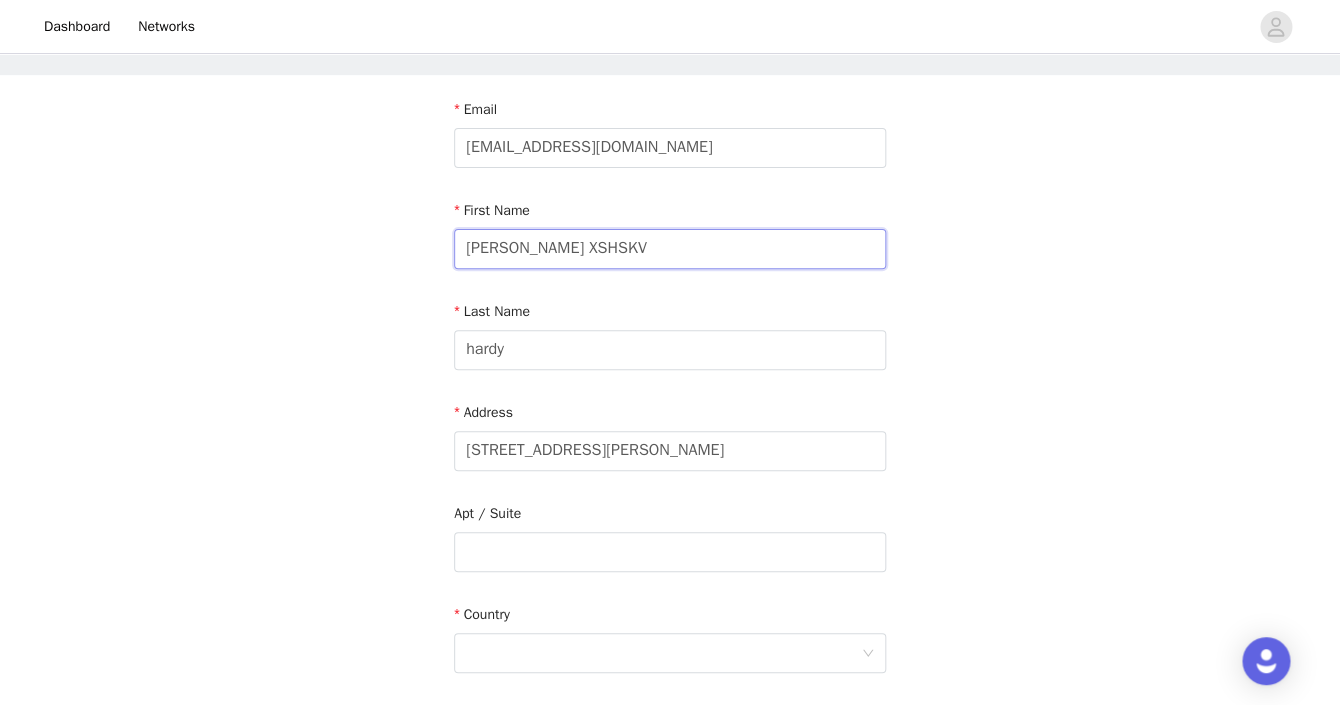 drag, startPoint x: 664, startPoint y: 247, endPoint x: 559, endPoint y: 242, distance: 105.11898 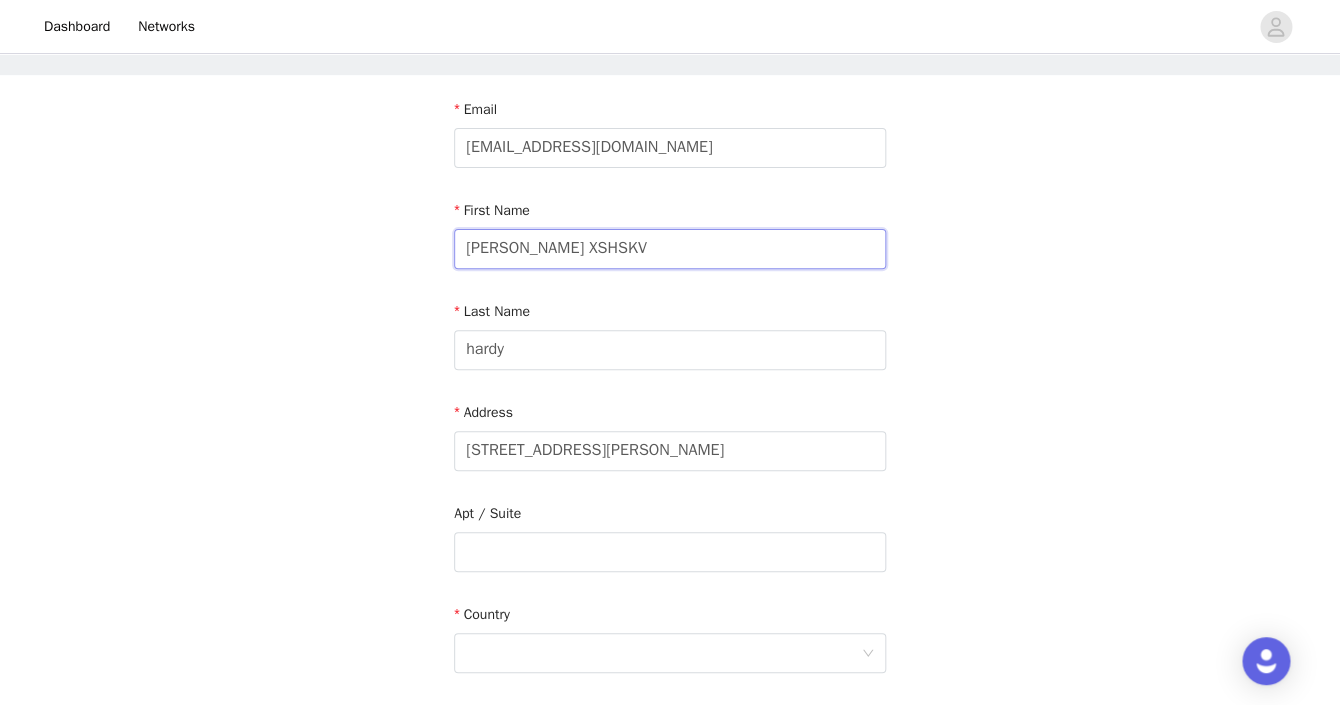 type on "[PERSON_NAME]" 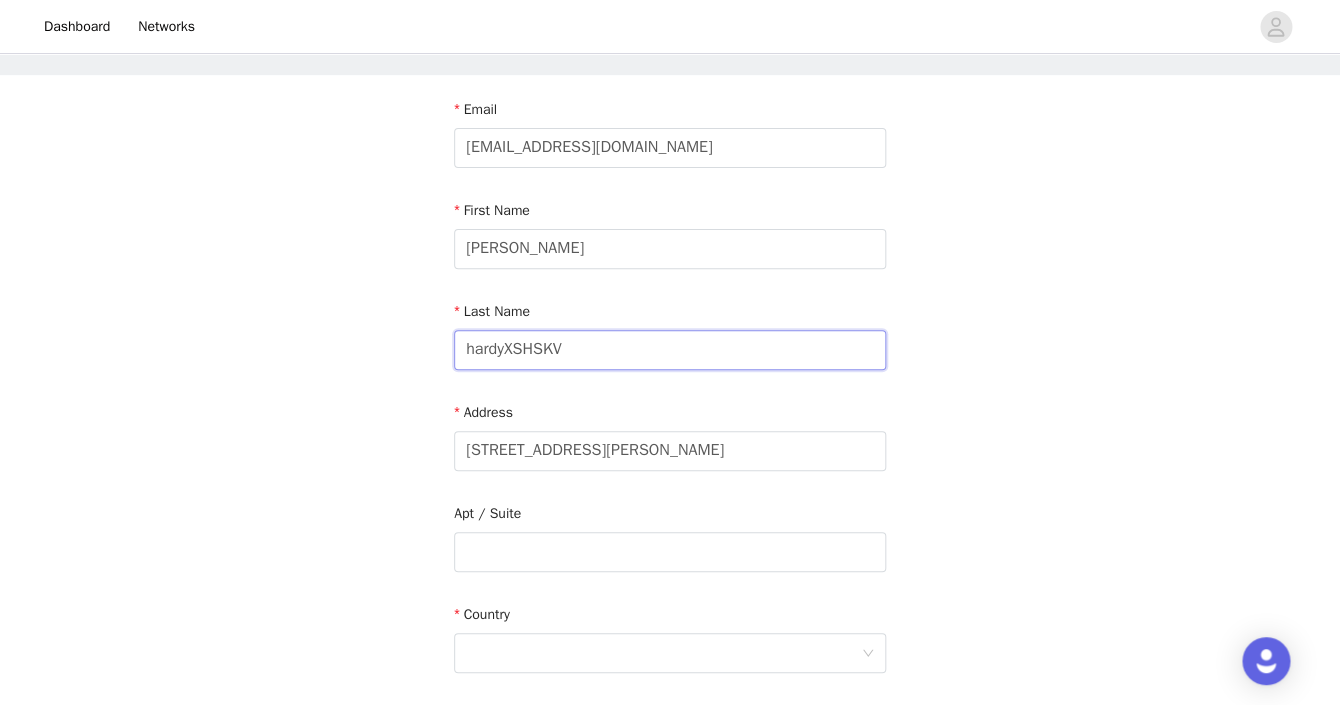 click on "hardyXSHSKV" at bounding box center [670, 350] 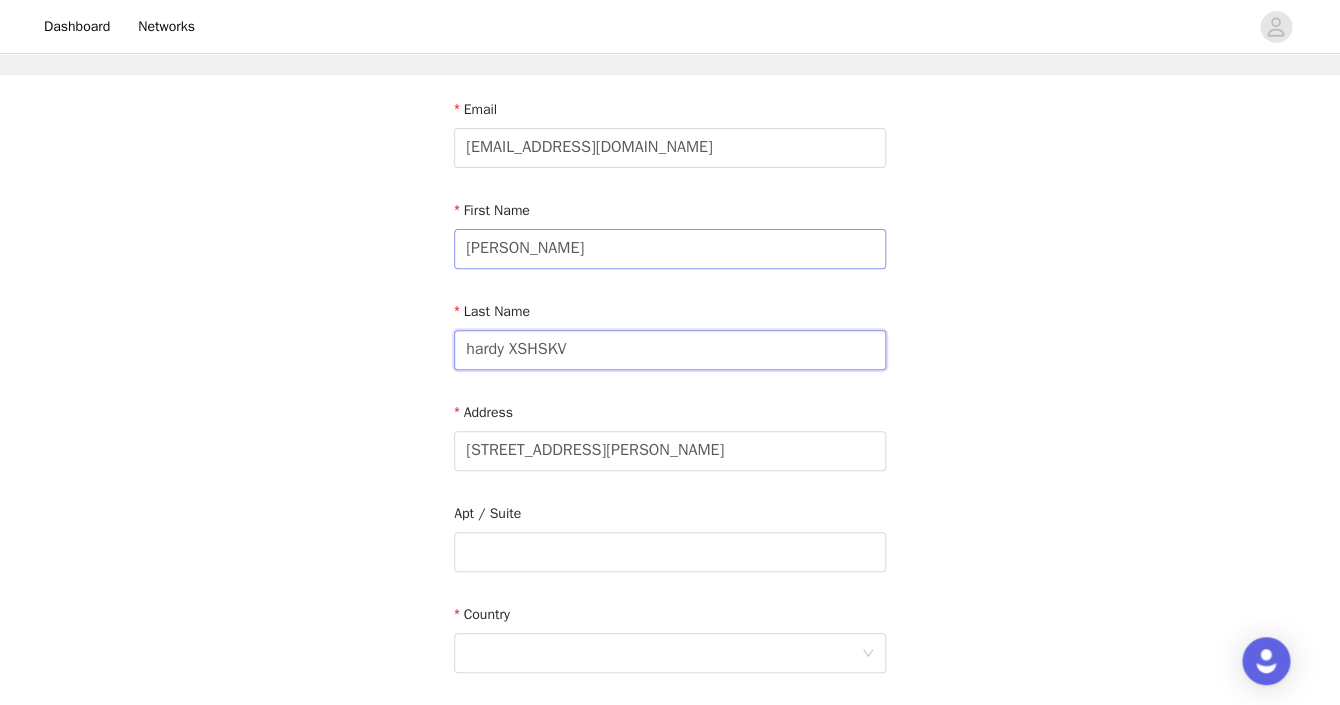 type on "hardy XSHSKV" 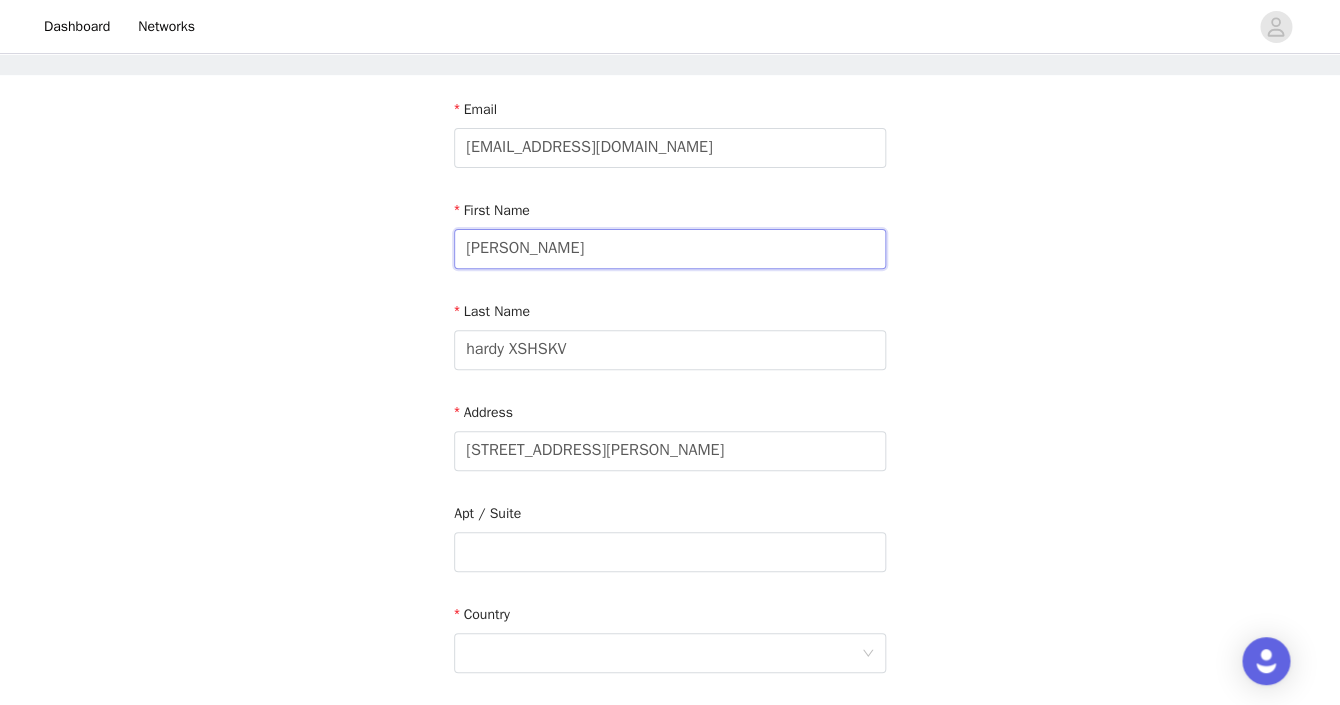 drag, startPoint x: 562, startPoint y: 250, endPoint x: 513, endPoint y: 250, distance: 49 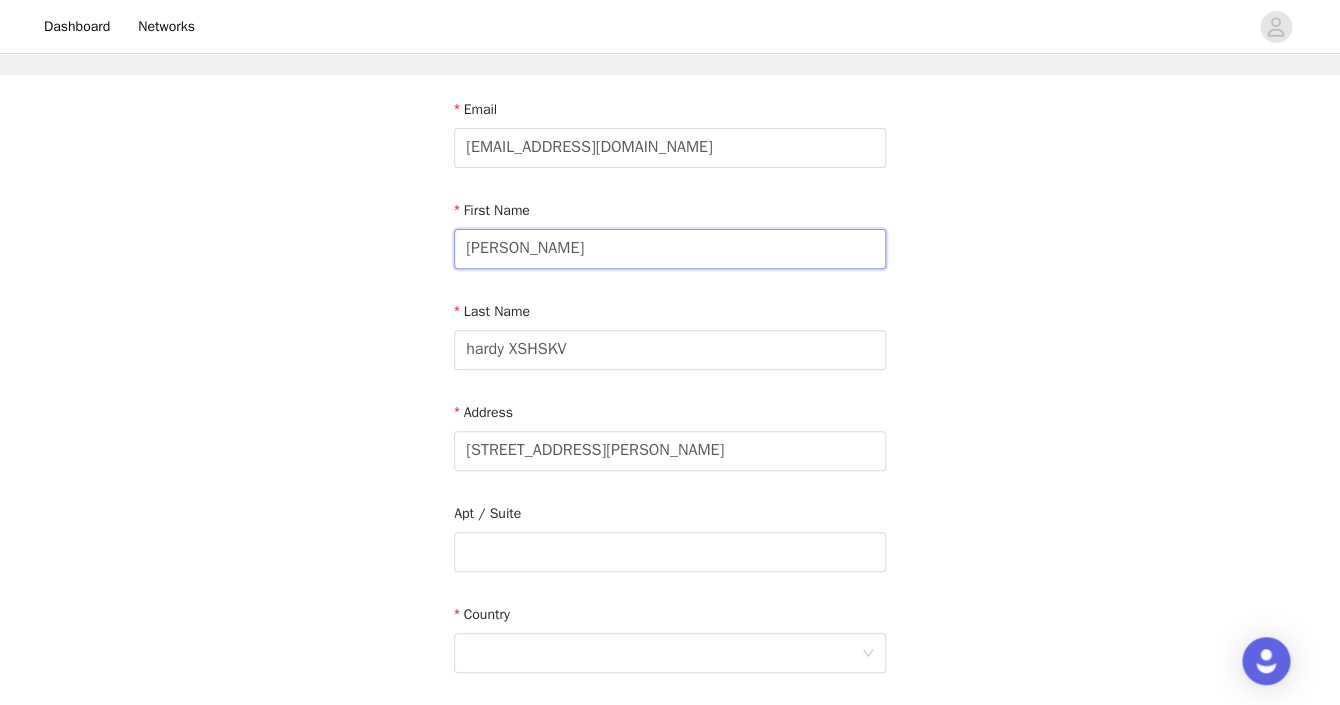 type on "Mylea" 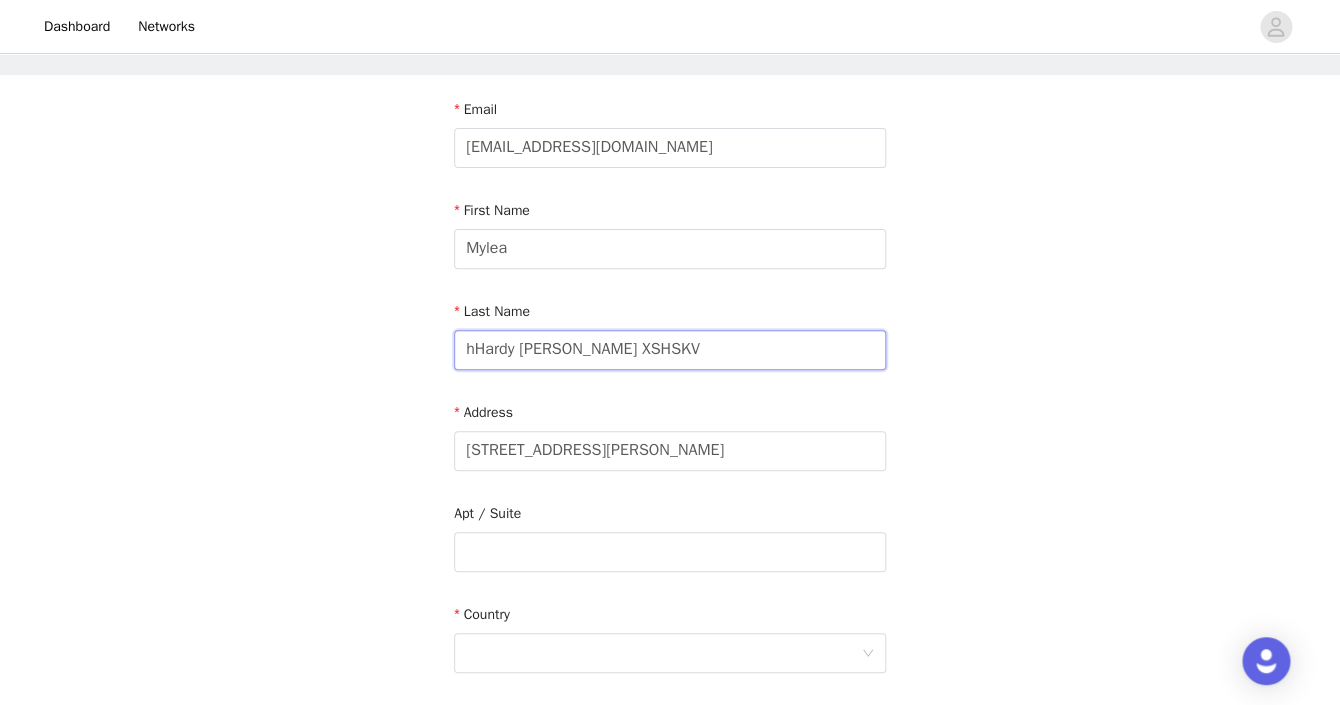 click on "hHardy [PERSON_NAME] XSHSKV" at bounding box center (670, 350) 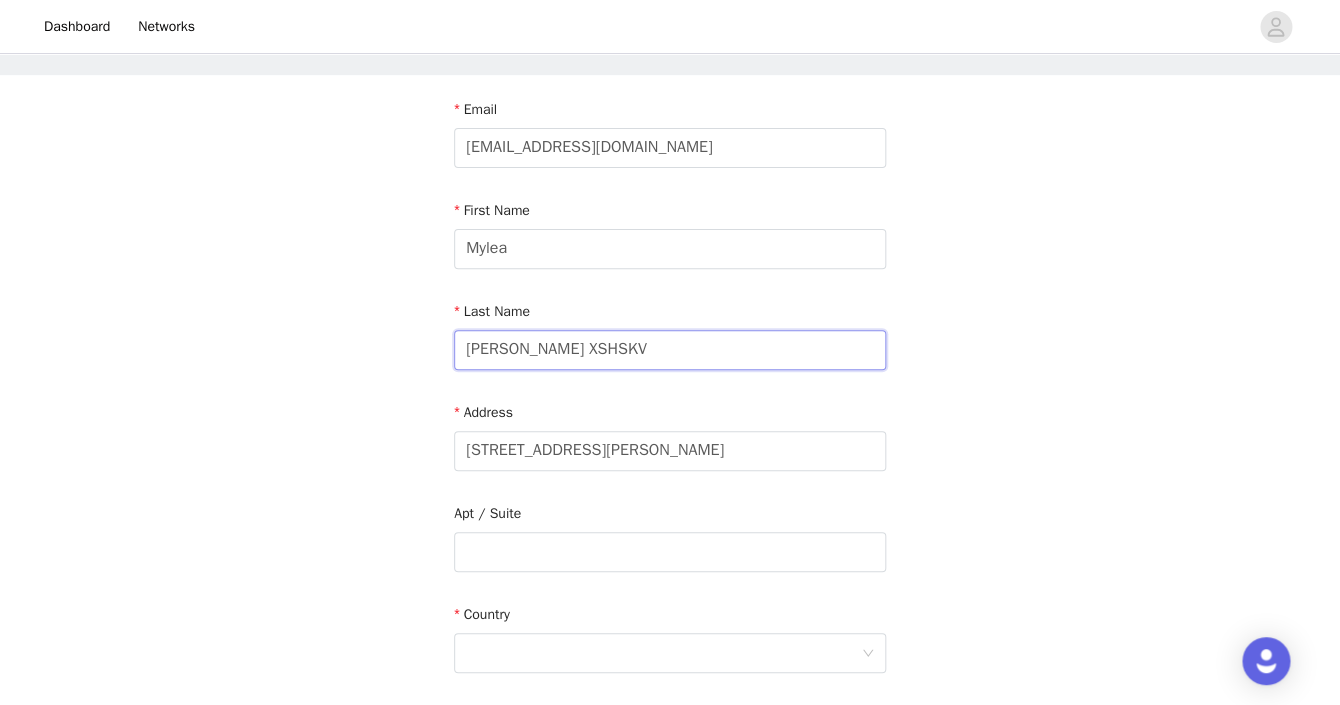 drag, startPoint x: 551, startPoint y: 351, endPoint x: 525, endPoint y: 351, distance: 26 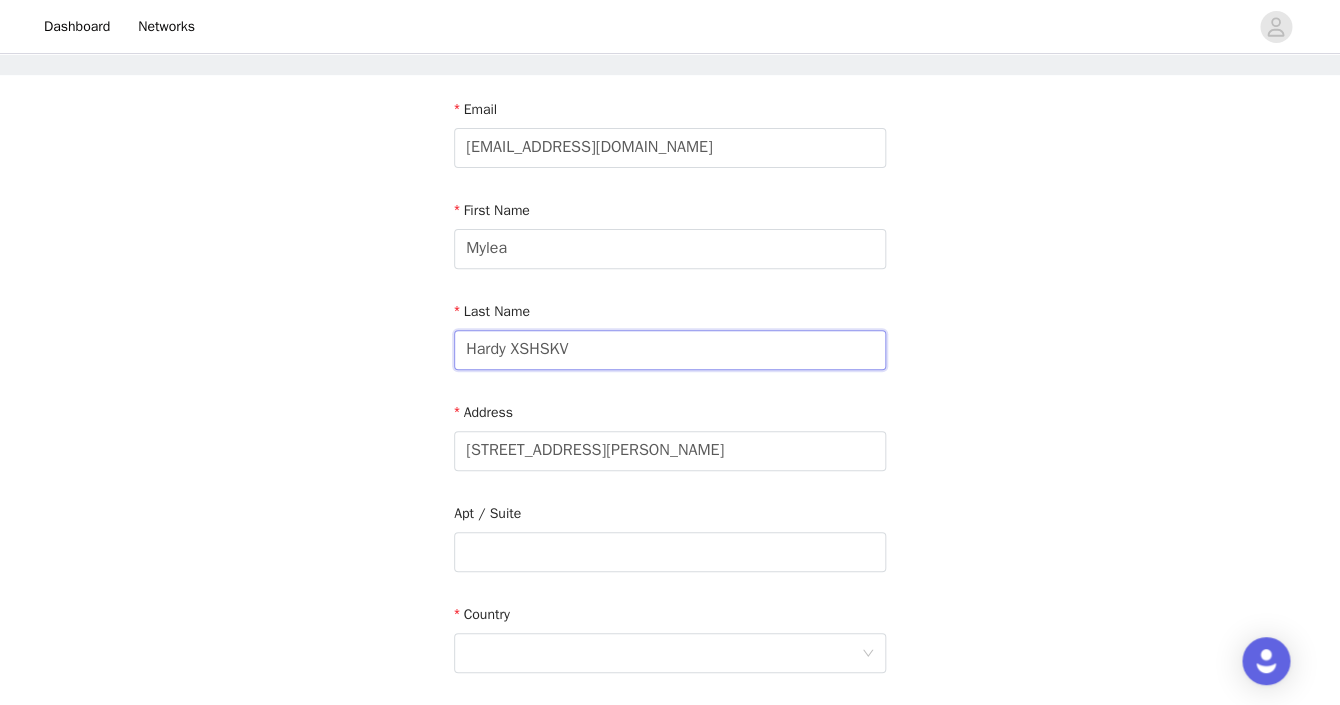 type on "Hardy XSHSKV" 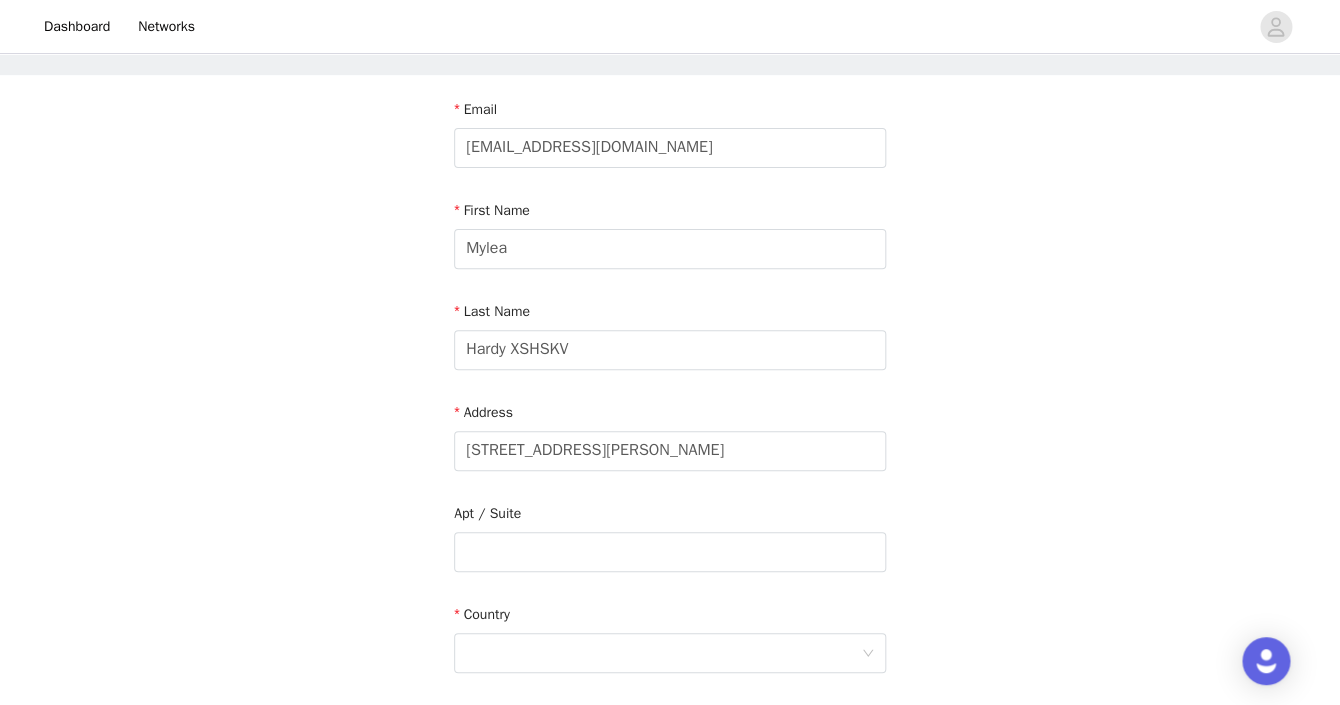 click on "STEP 5 OF 8
Shipping Information
Email [EMAIL_ADDRESS][DOMAIN_NAME]   First Name [PERSON_NAME]   Last Name [PERSON_NAME] XSHSKV   Address [STREET_ADDRESS][PERSON_NAME]   Phone Number [PHONE_NUMBER]" at bounding box center [670, 501] 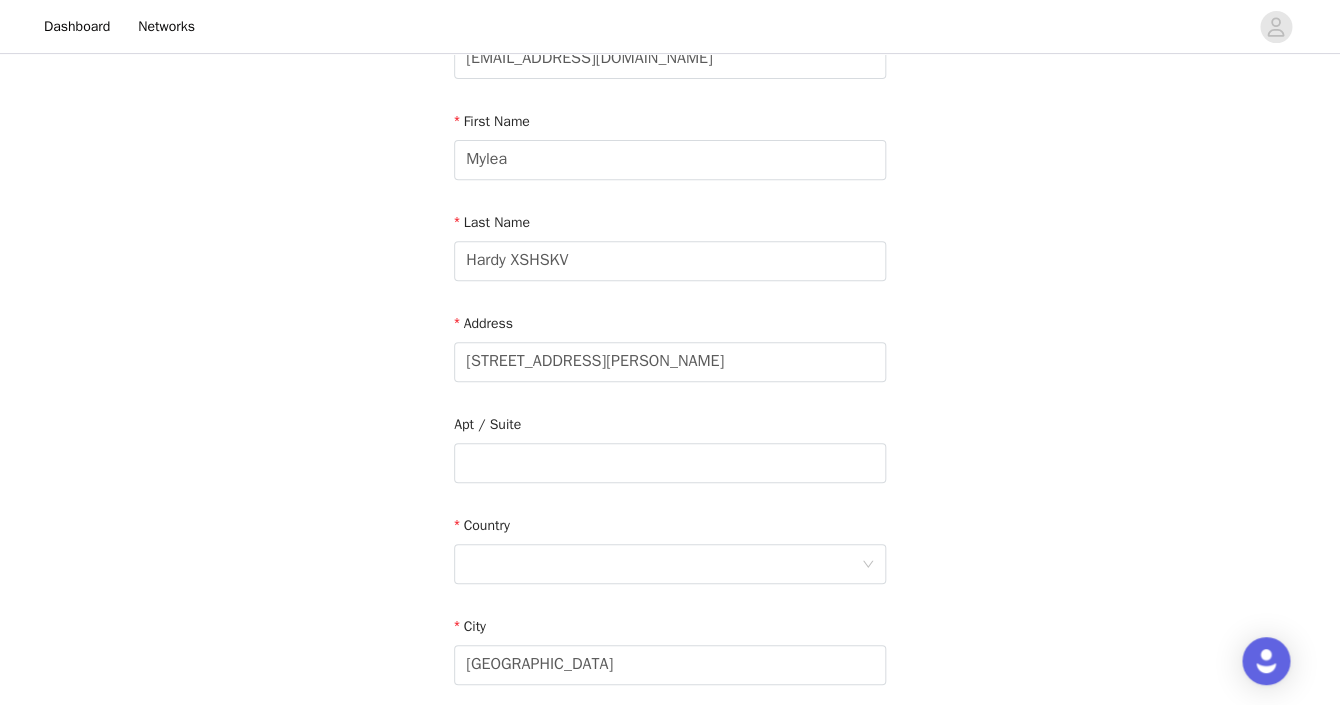 scroll, scrollTop: 258, scrollLeft: 0, axis: vertical 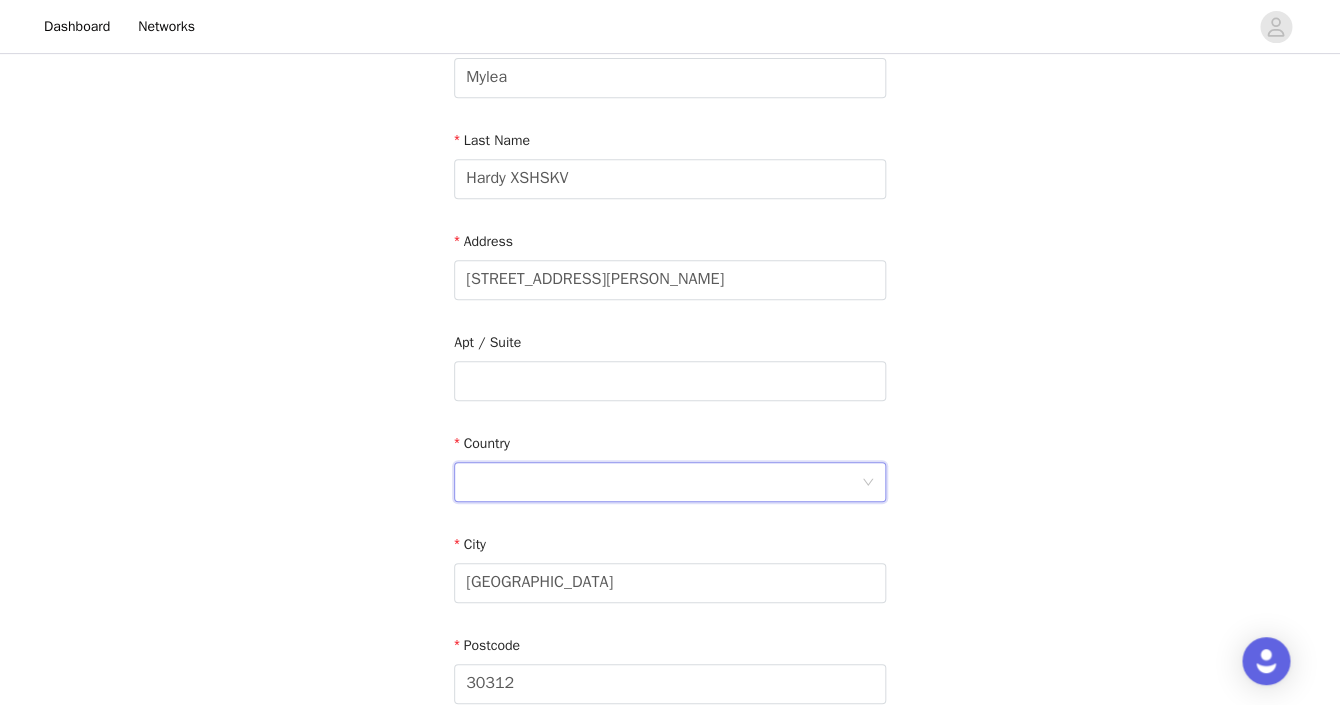 click at bounding box center [663, 482] 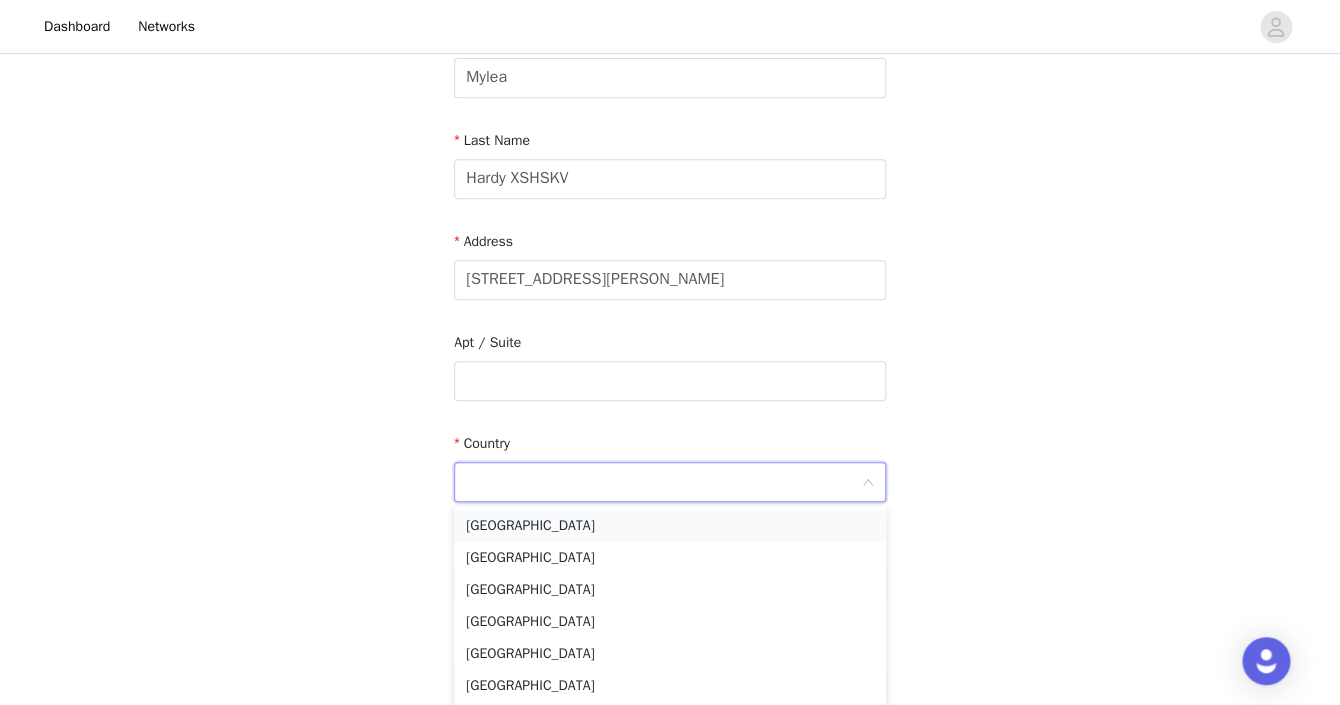 click on "[GEOGRAPHIC_DATA]" at bounding box center (670, 526) 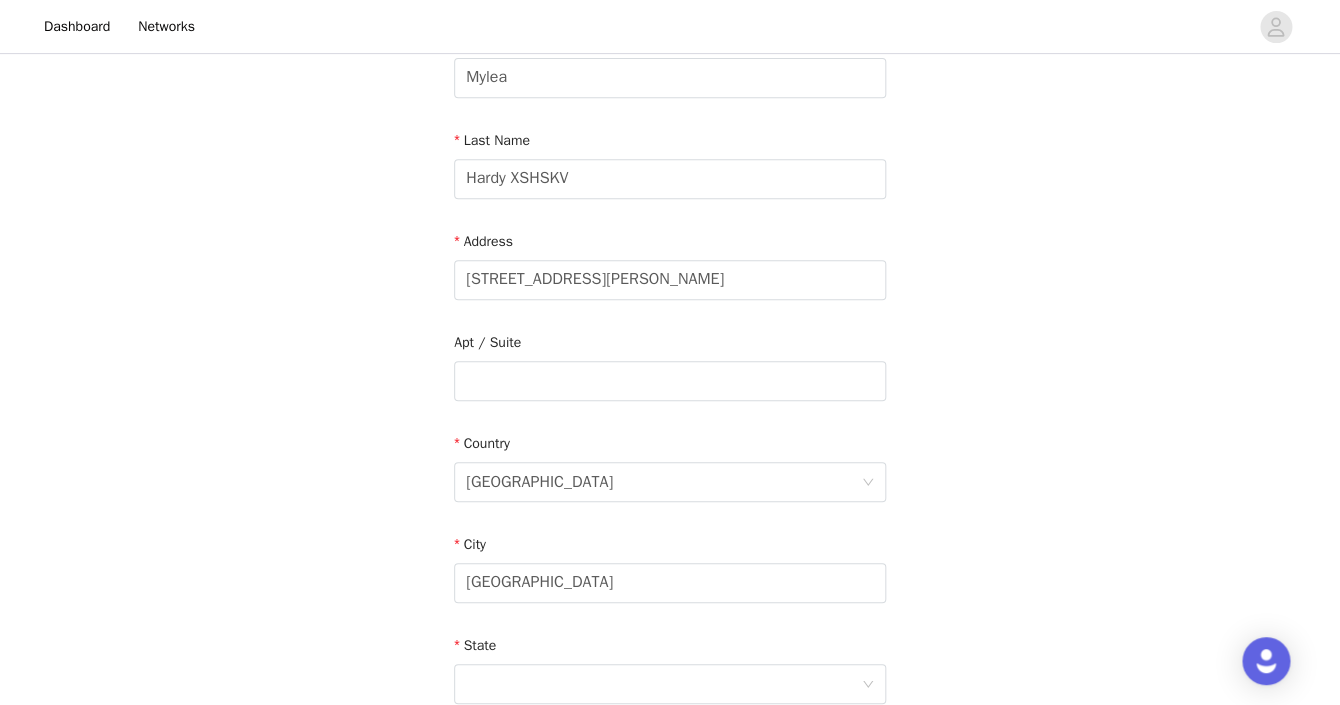 click on "STEP 5 OF 8
Shipping Information
Email [EMAIL_ADDRESS][DOMAIN_NAME]   First Name [PERSON_NAME]   Last Name [PERSON_NAME] XSHSKV   Address [STREET_ADDRESS][PERSON_NAME]   Phone Number [PHONE_NUMBER]" at bounding box center (670, 381) 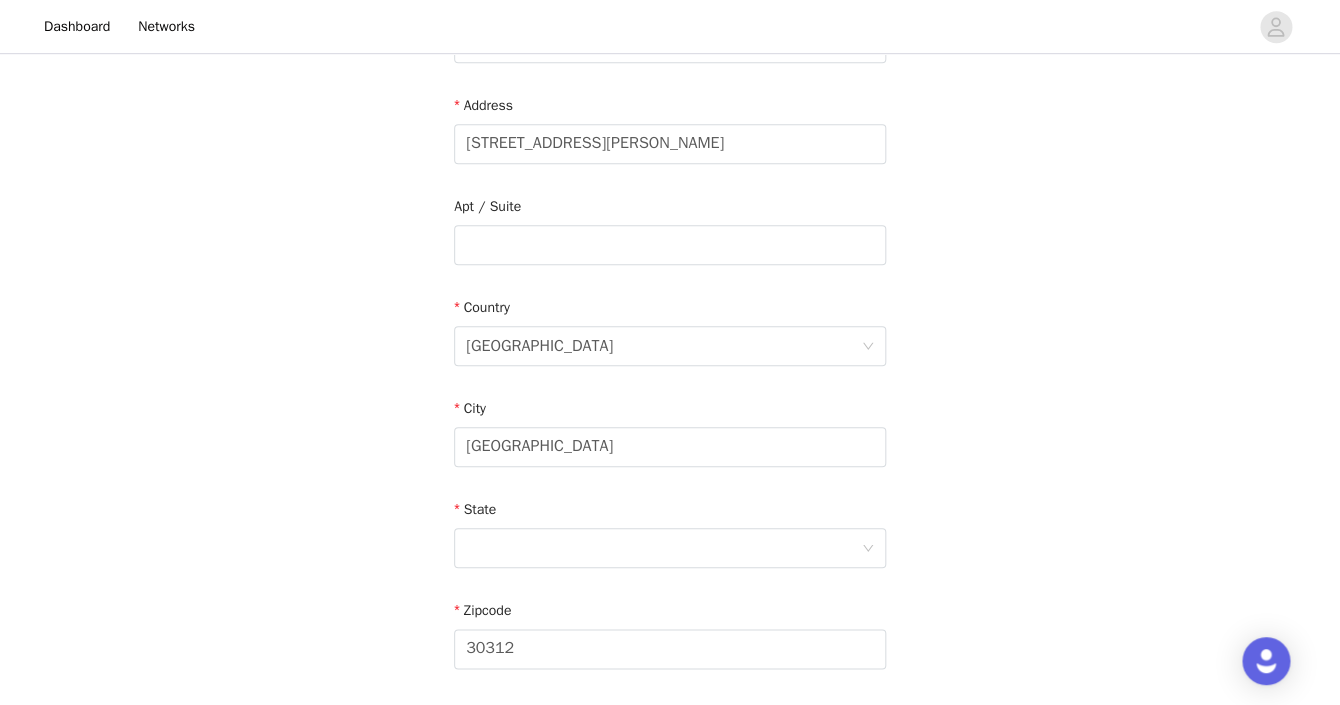 scroll, scrollTop: 430, scrollLeft: 0, axis: vertical 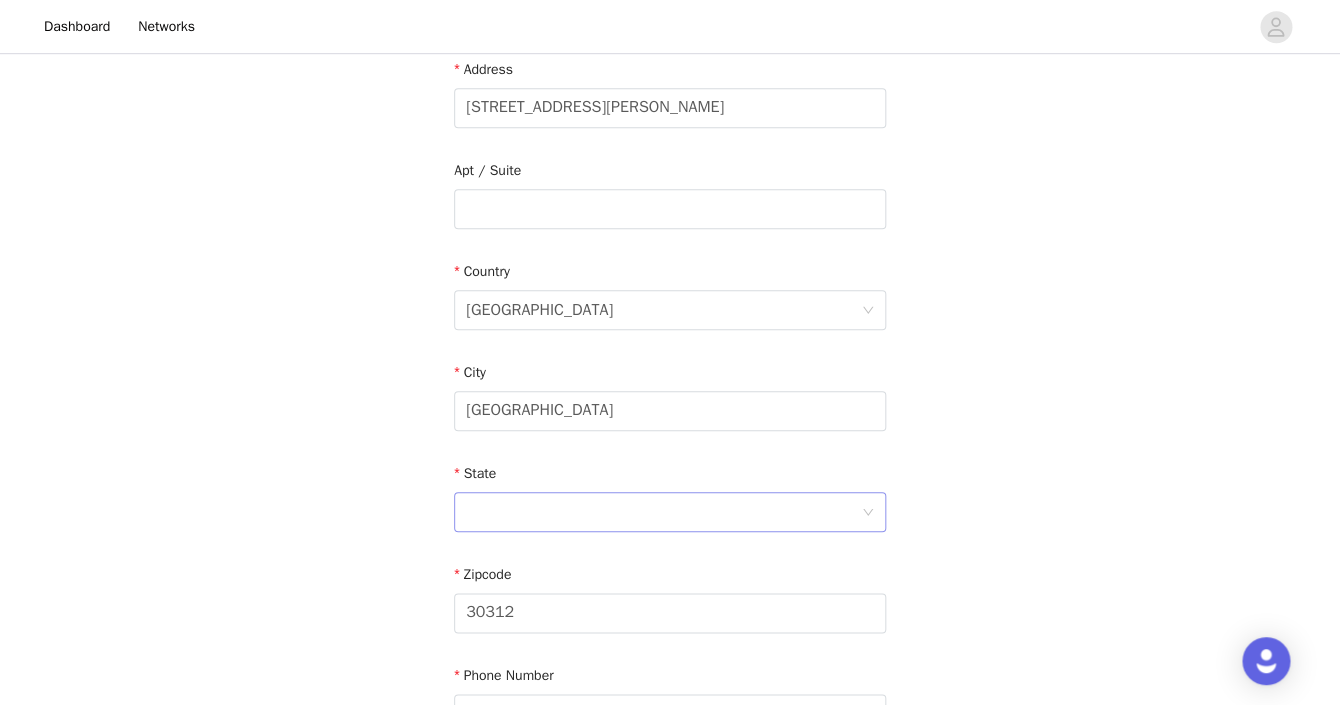 click at bounding box center [663, 512] 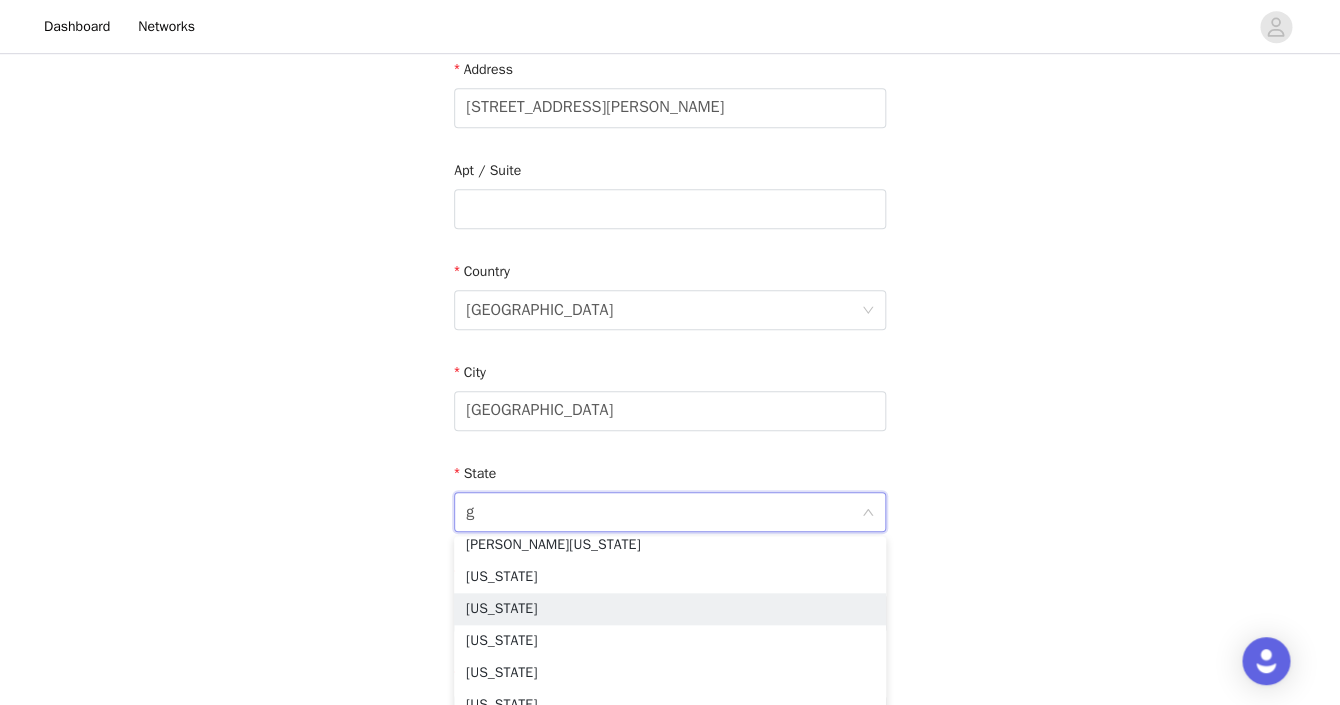 scroll, scrollTop: 4, scrollLeft: 0, axis: vertical 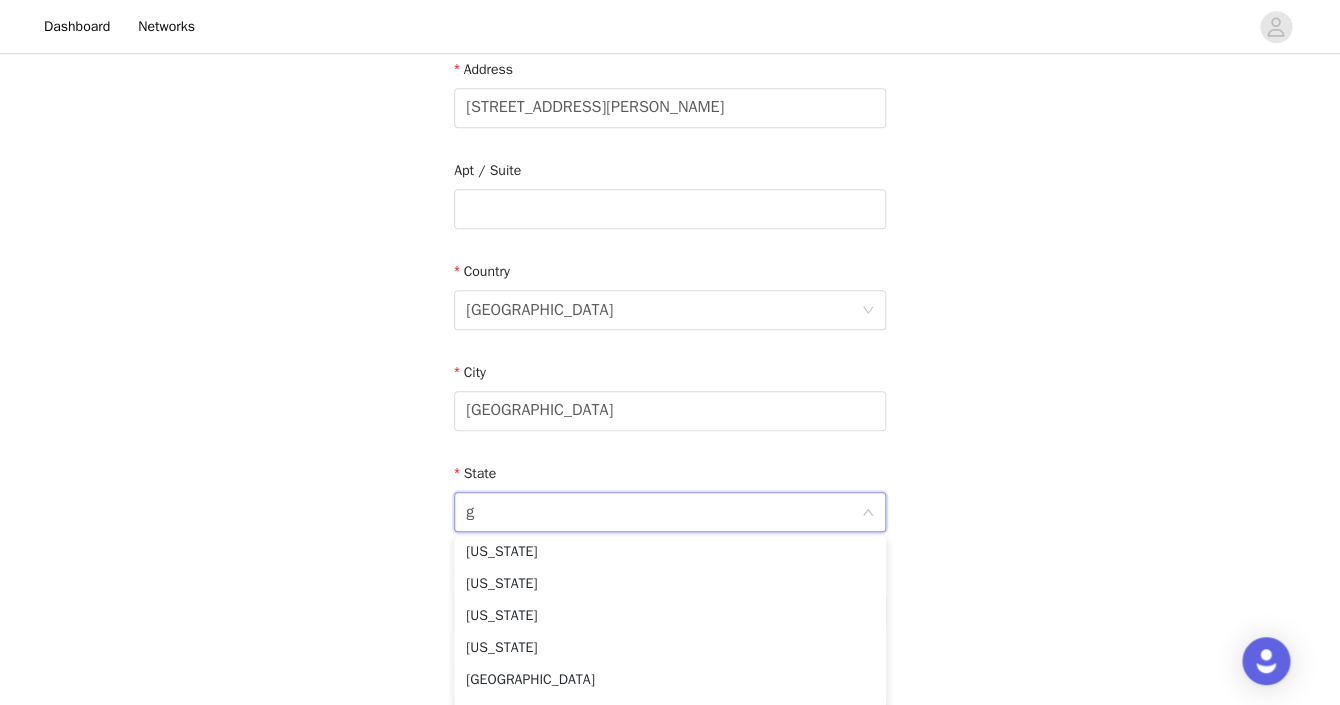 type on "g" 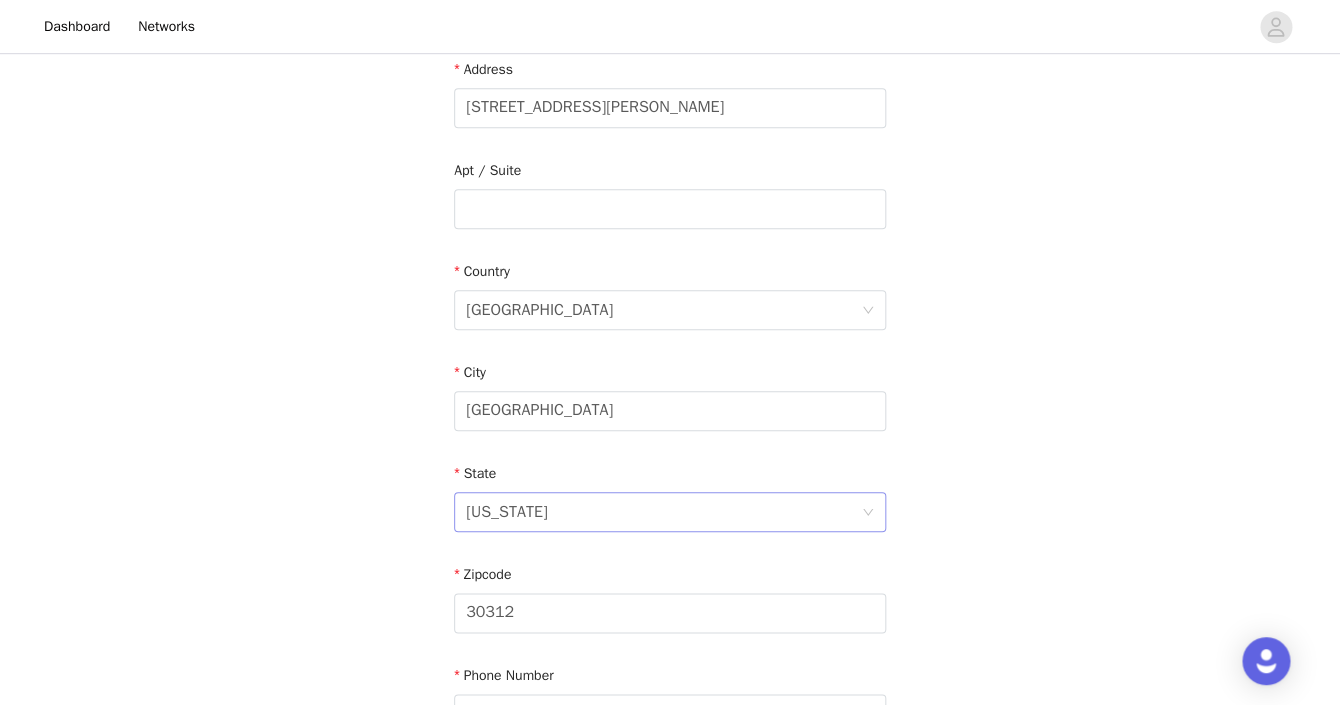 click on "[US_STATE]" at bounding box center (663, 512) 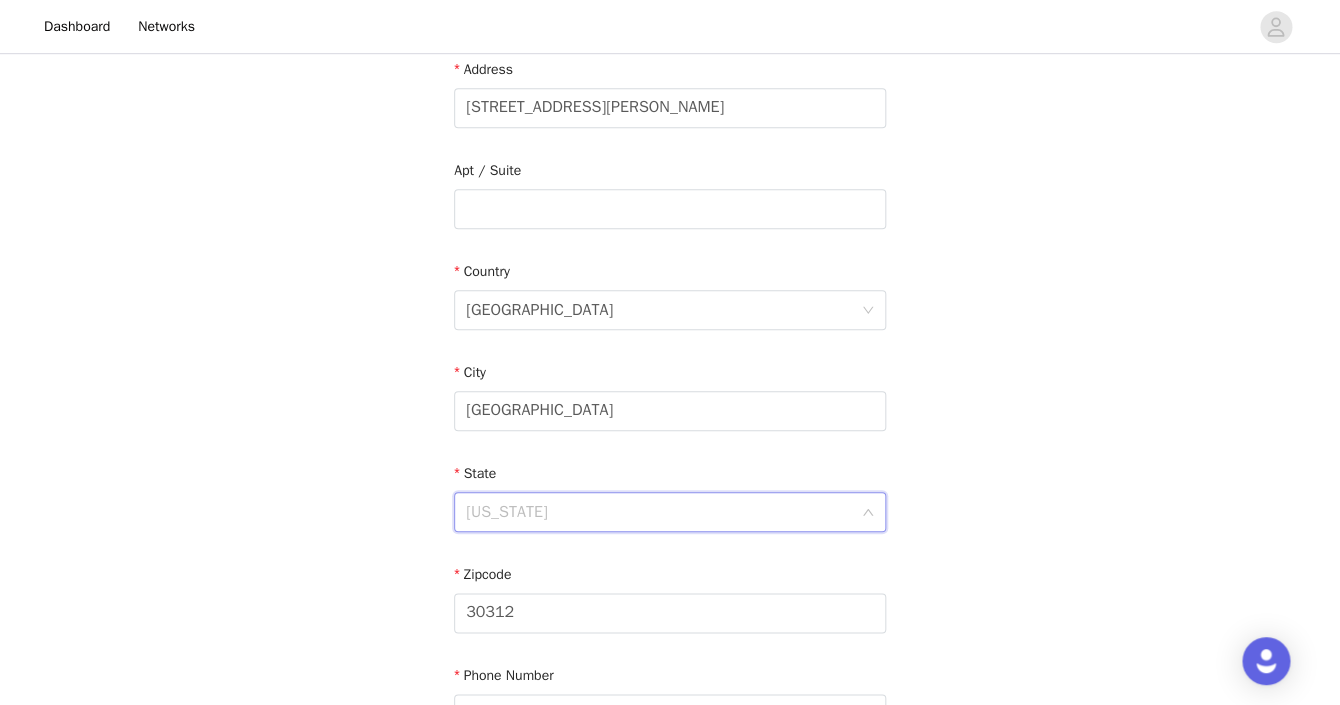 scroll, scrollTop: 266, scrollLeft: 0, axis: vertical 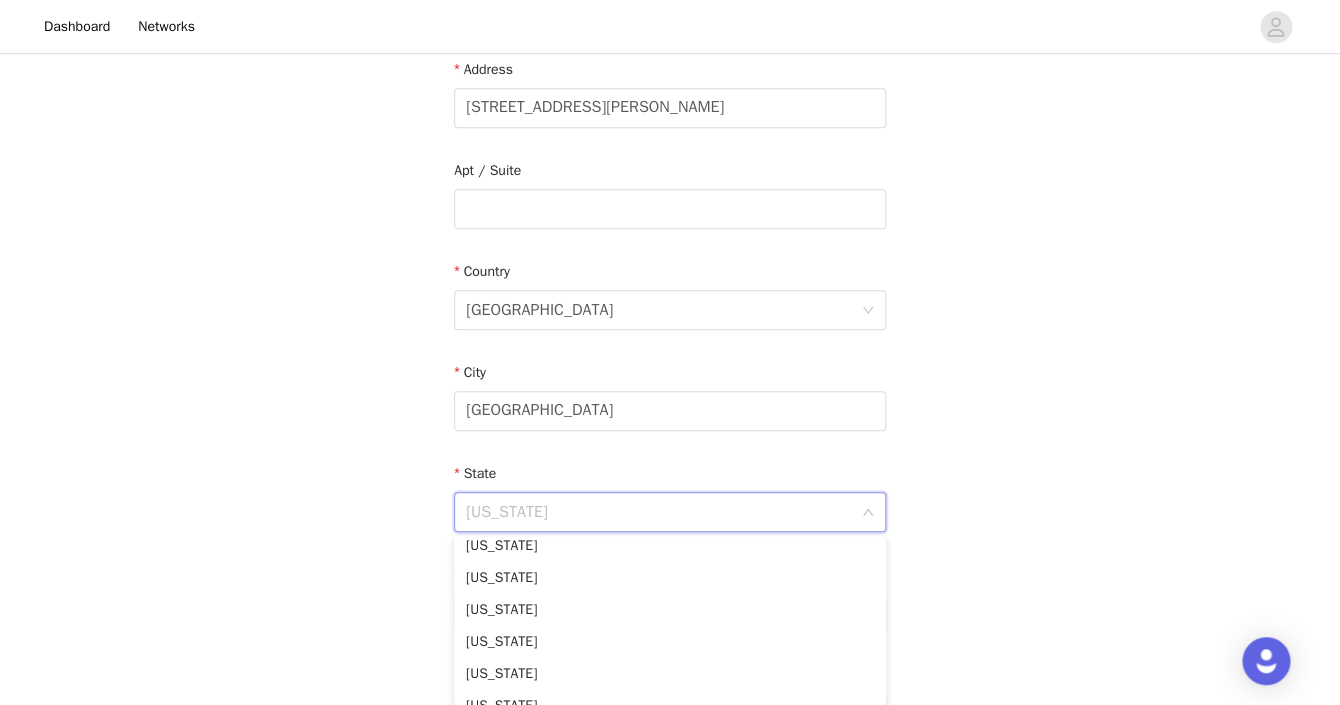 click on "STEP 5 OF 8
Shipping Information
Email [EMAIL_ADDRESS][DOMAIN_NAME]   First Name [PERSON_NAME]   Last Name [PERSON_NAME] XSHSKV   Address [STREET_ADDRESS][PERSON_NAME][US_STATE]   Phone Number [PHONE_NUMBER]" at bounding box center [670, 209] 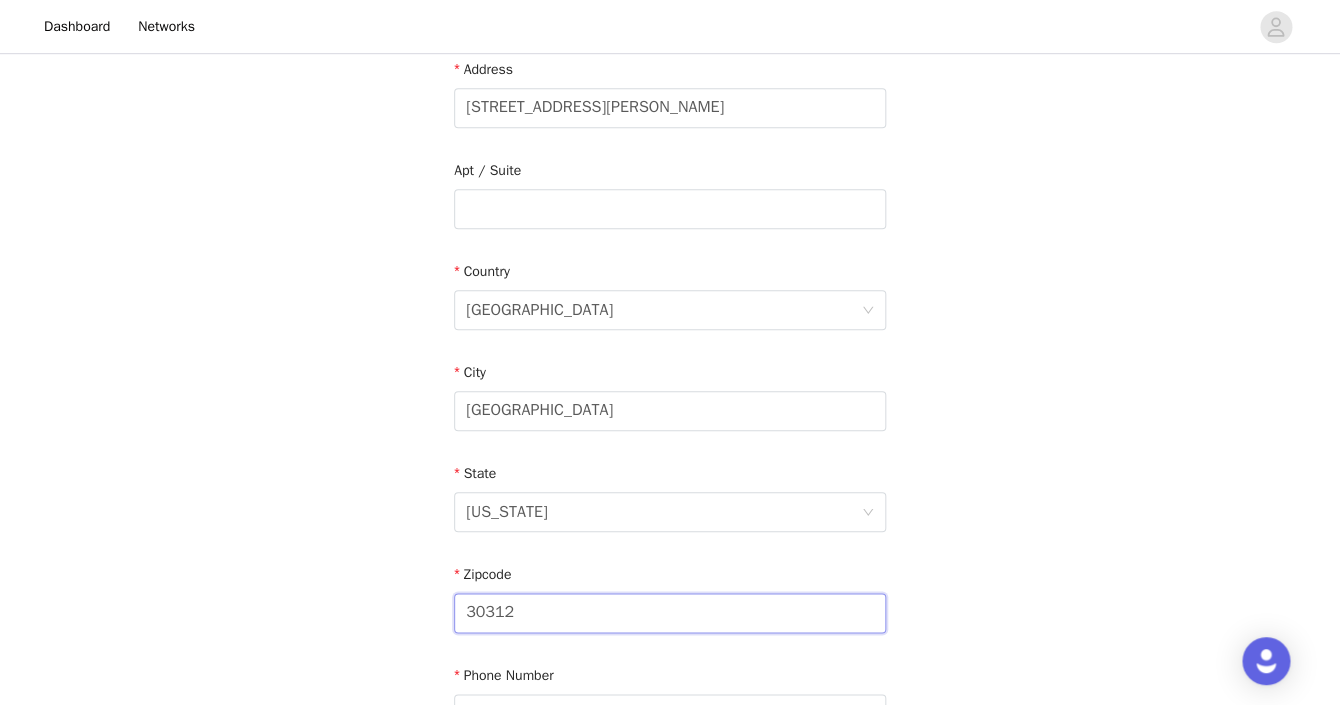 click on "30312" at bounding box center [670, 613] 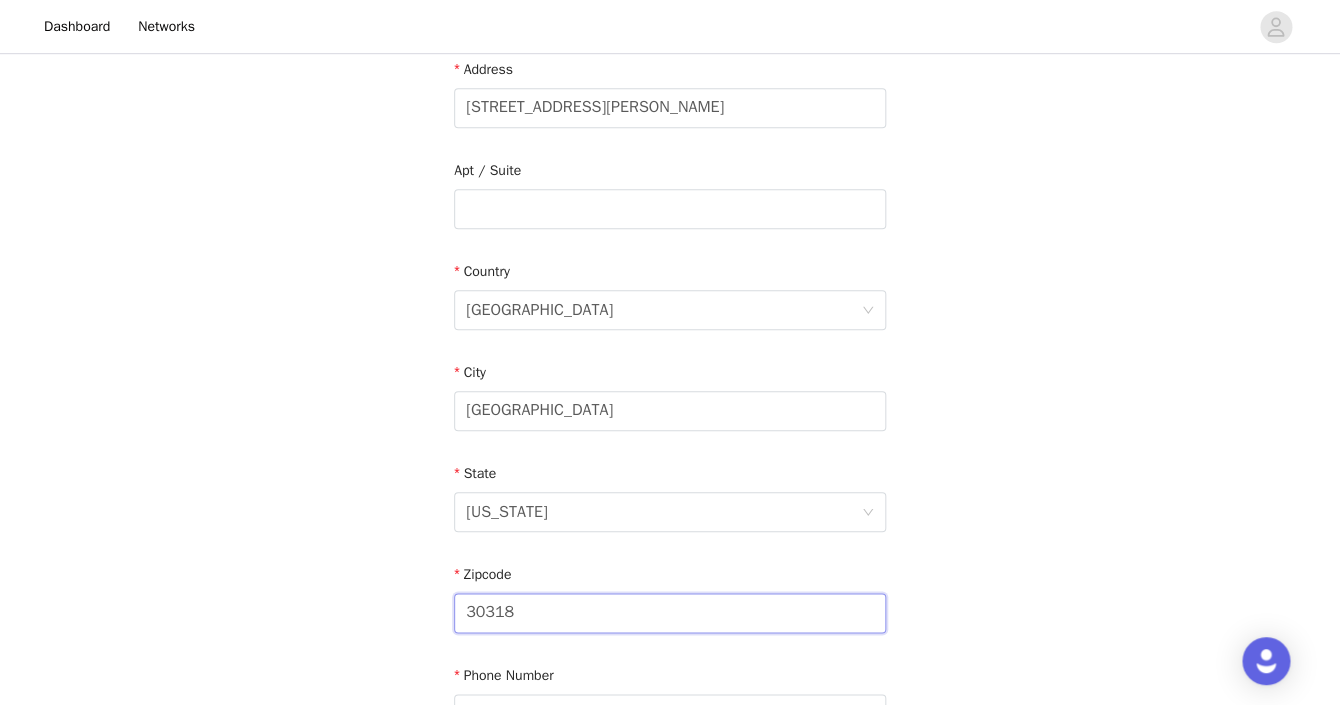 type on "30318" 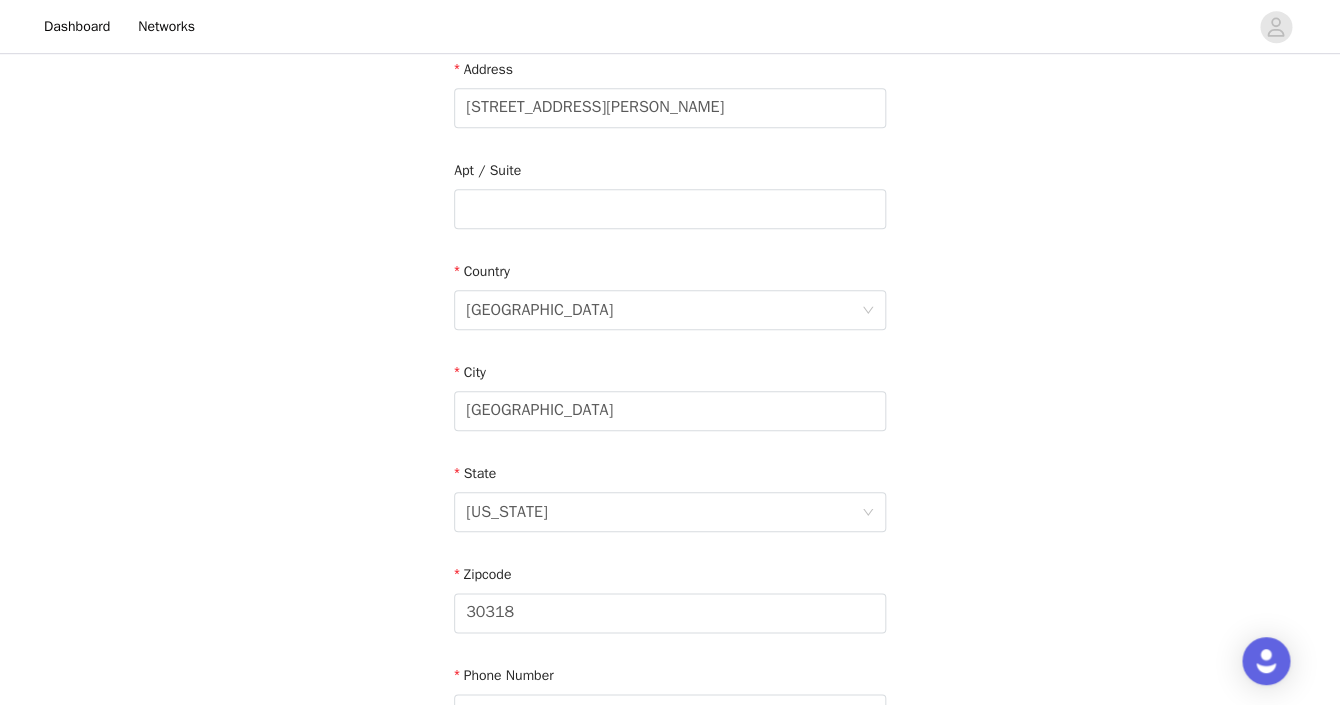 click on "STEP 5 OF 8
Shipping Information
Email [EMAIL_ADDRESS][DOMAIN_NAME]   First Name [PERSON_NAME]   Last Name [PERSON_NAME] XSHSKV   Address [STREET_ADDRESS][PERSON_NAME][US_STATE]   Phone Number [PHONE_NUMBER]" at bounding box center (670, 209) 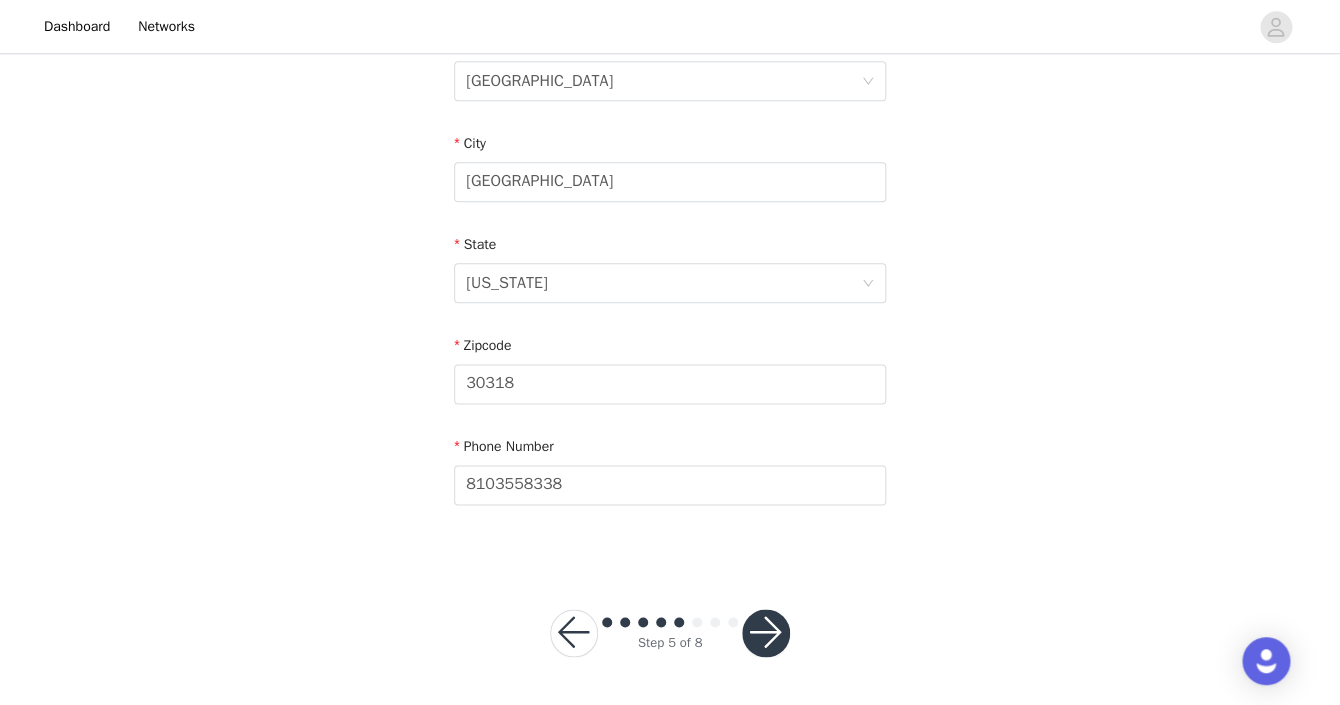 click at bounding box center [766, 633] 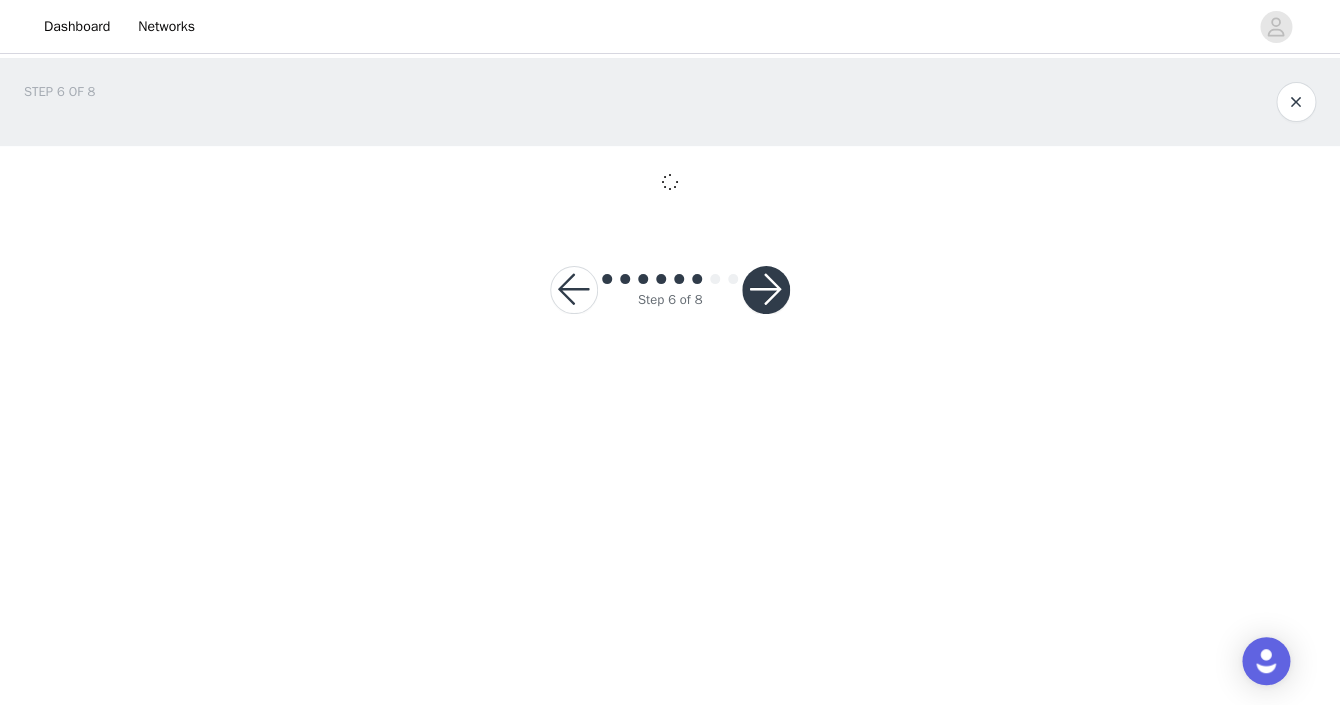 scroll, scrollTop: 0, scrollLeft: 0, axis: both 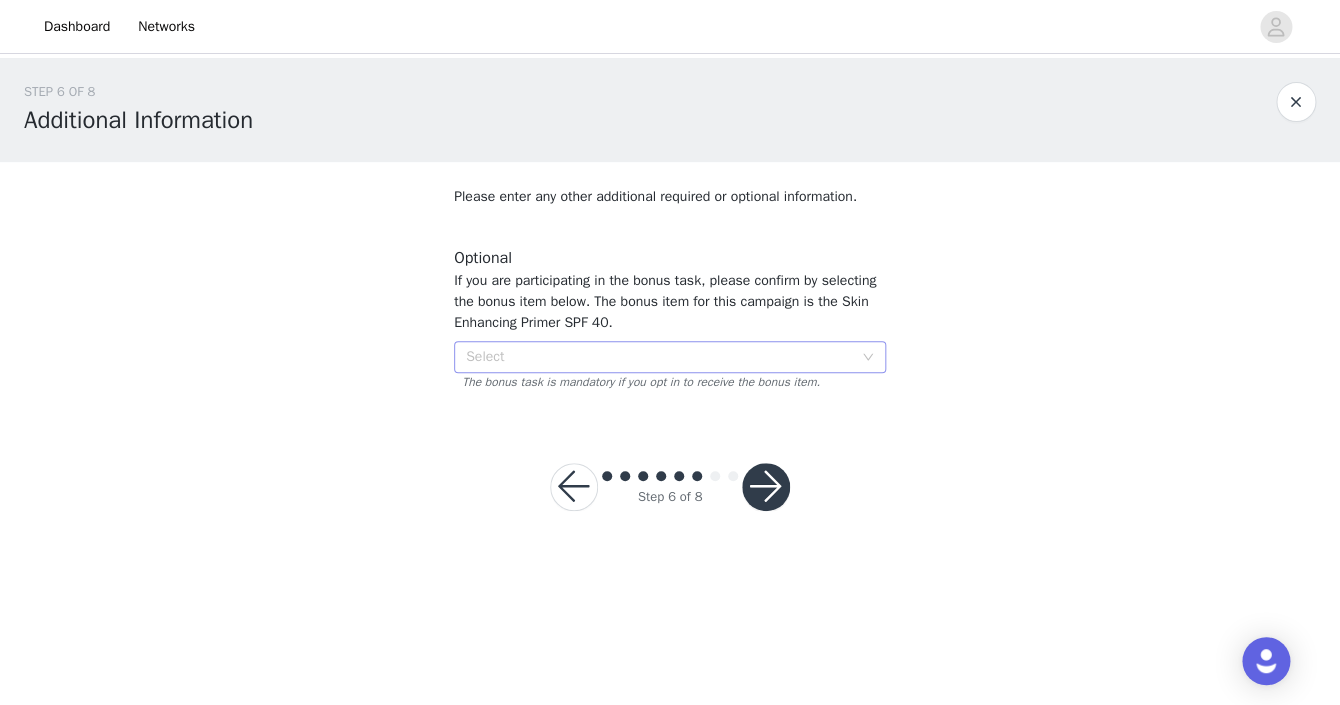 click on "Select" at bounding box center (659, 357) 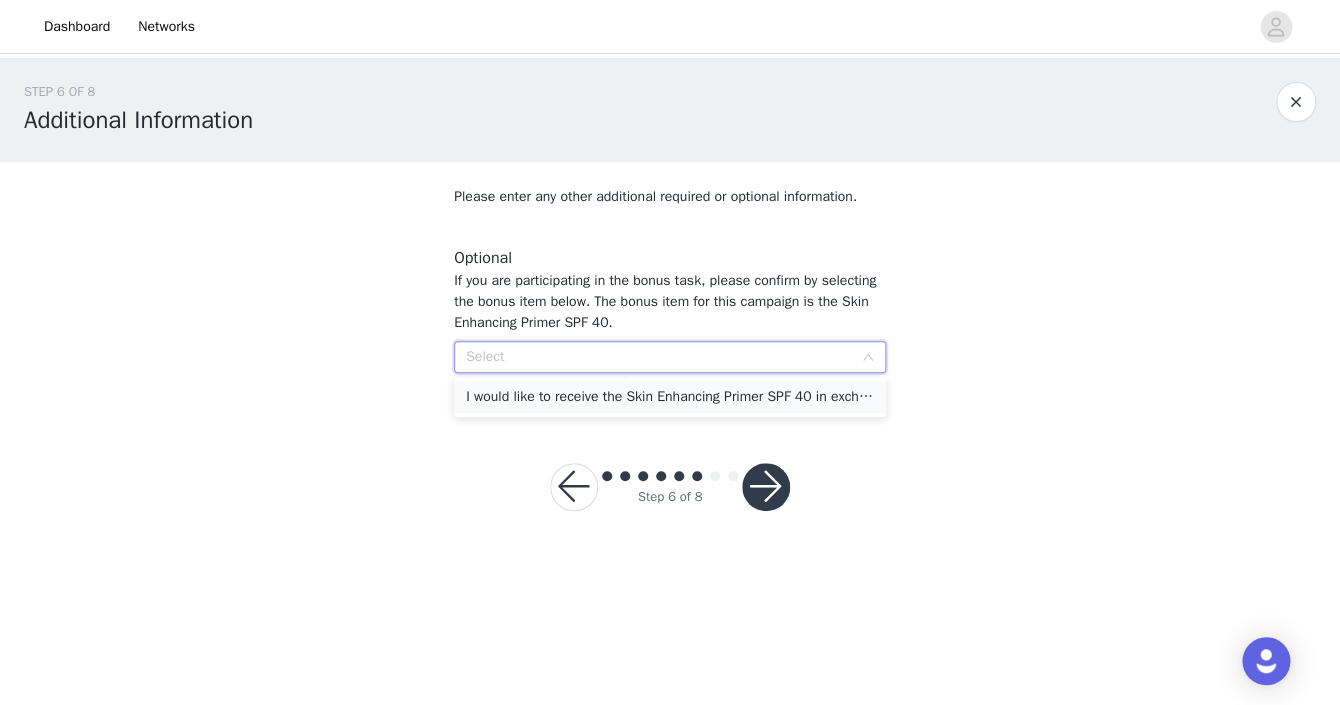 click on "I would like to receive the Skin Enhancing Primer SPF 40 in exchange for participation in the bonus task." at bounding box center (670, 397) 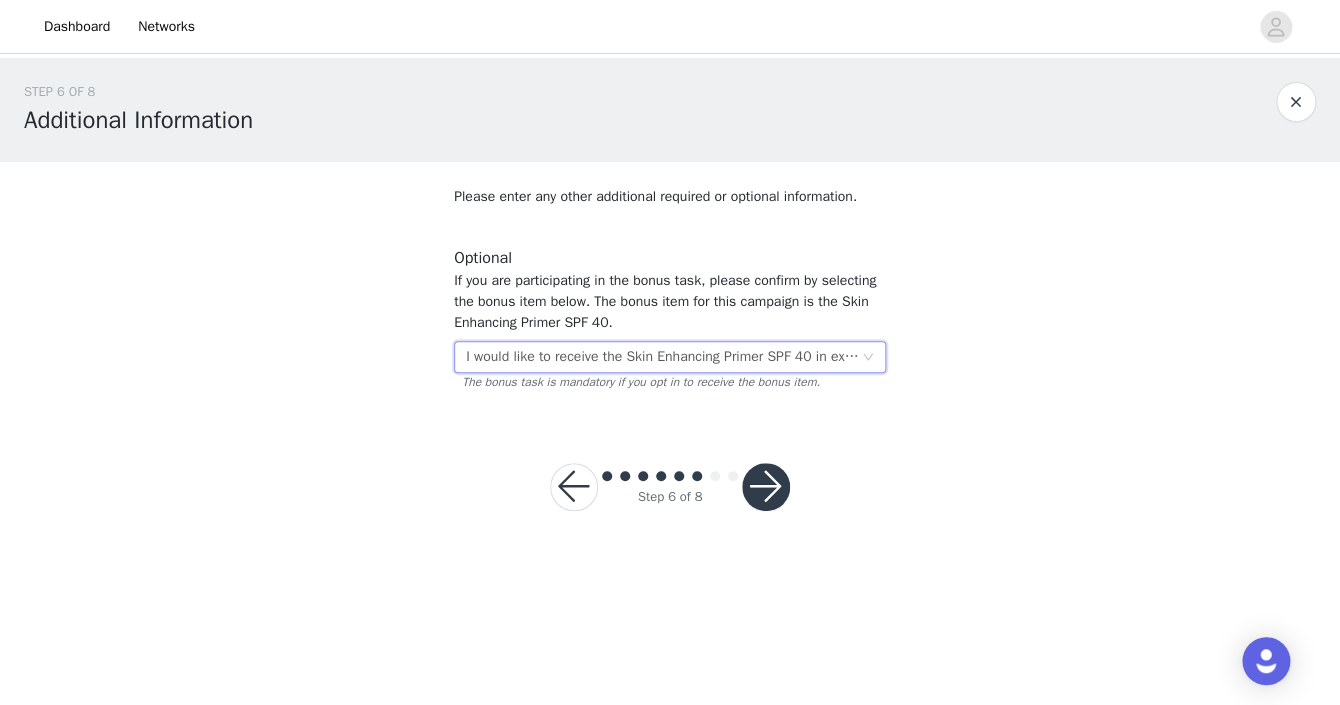 click at bounding box center (574, 487) 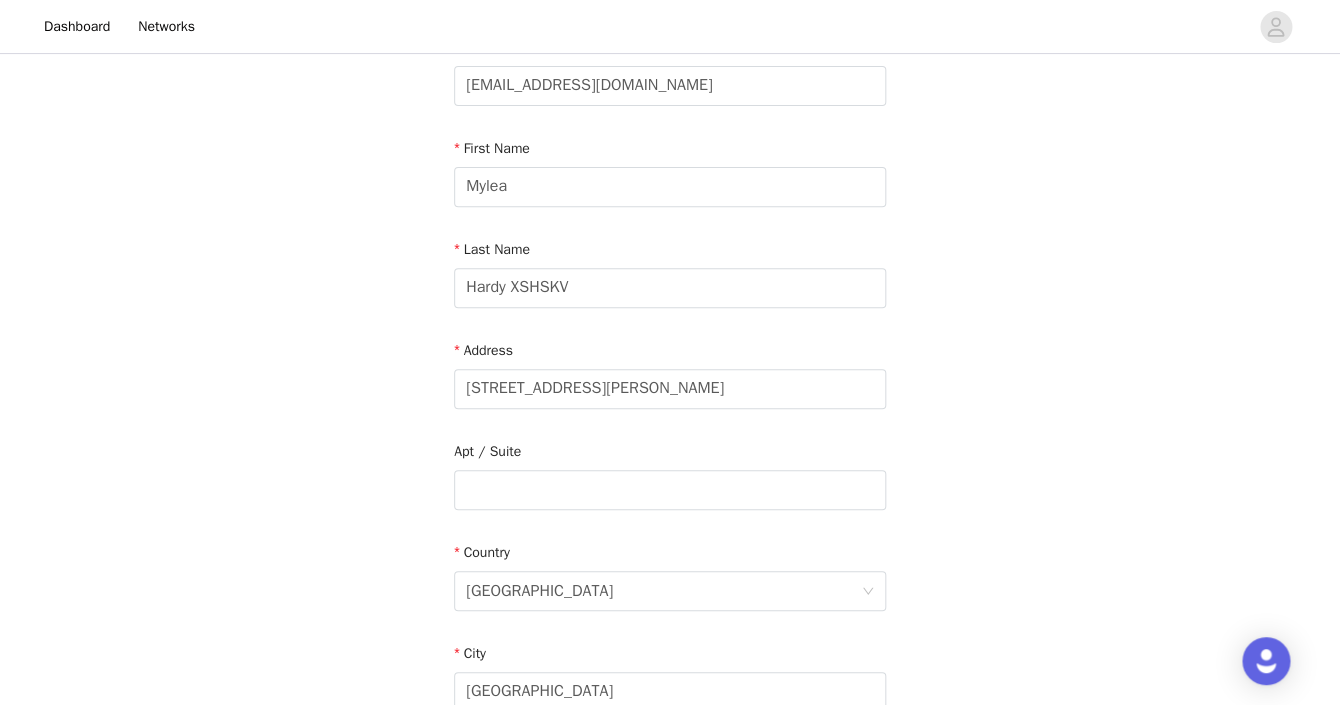 scroll, scrollTop: 0, scrollLeft: 0, axis: both 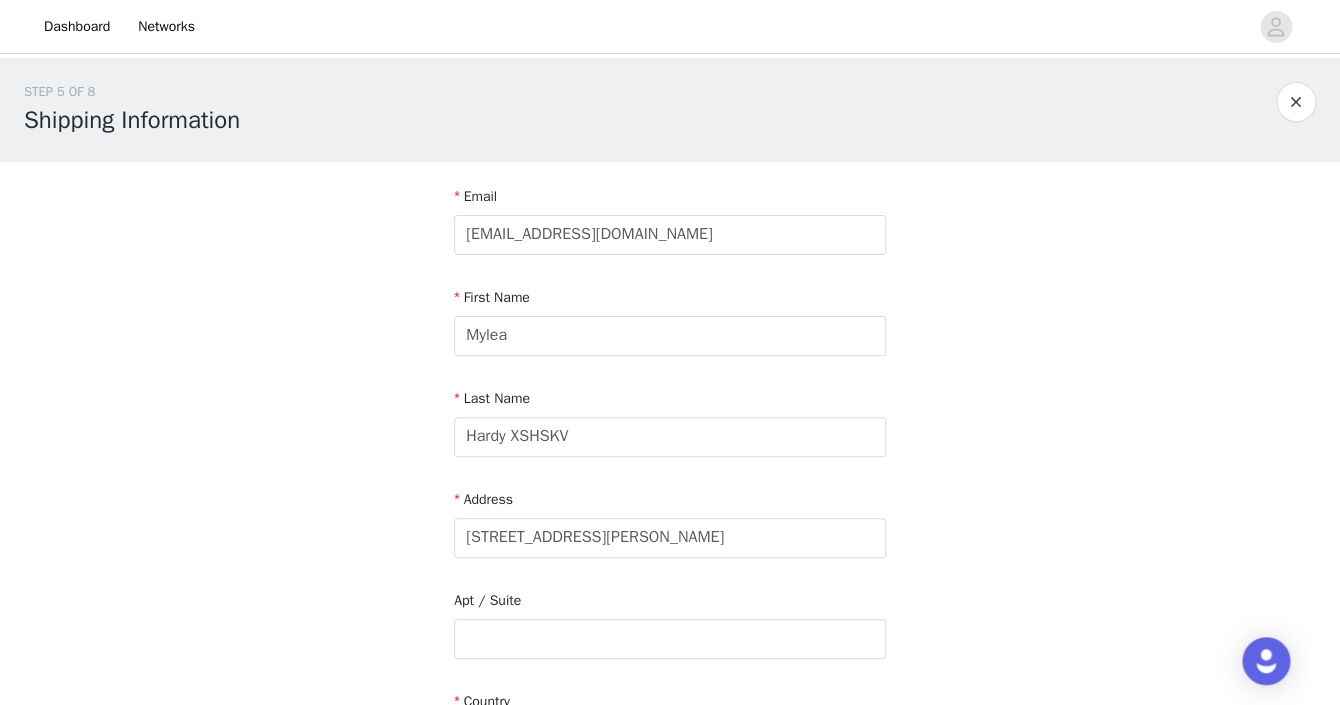 click at bounding box center [1296, 102] 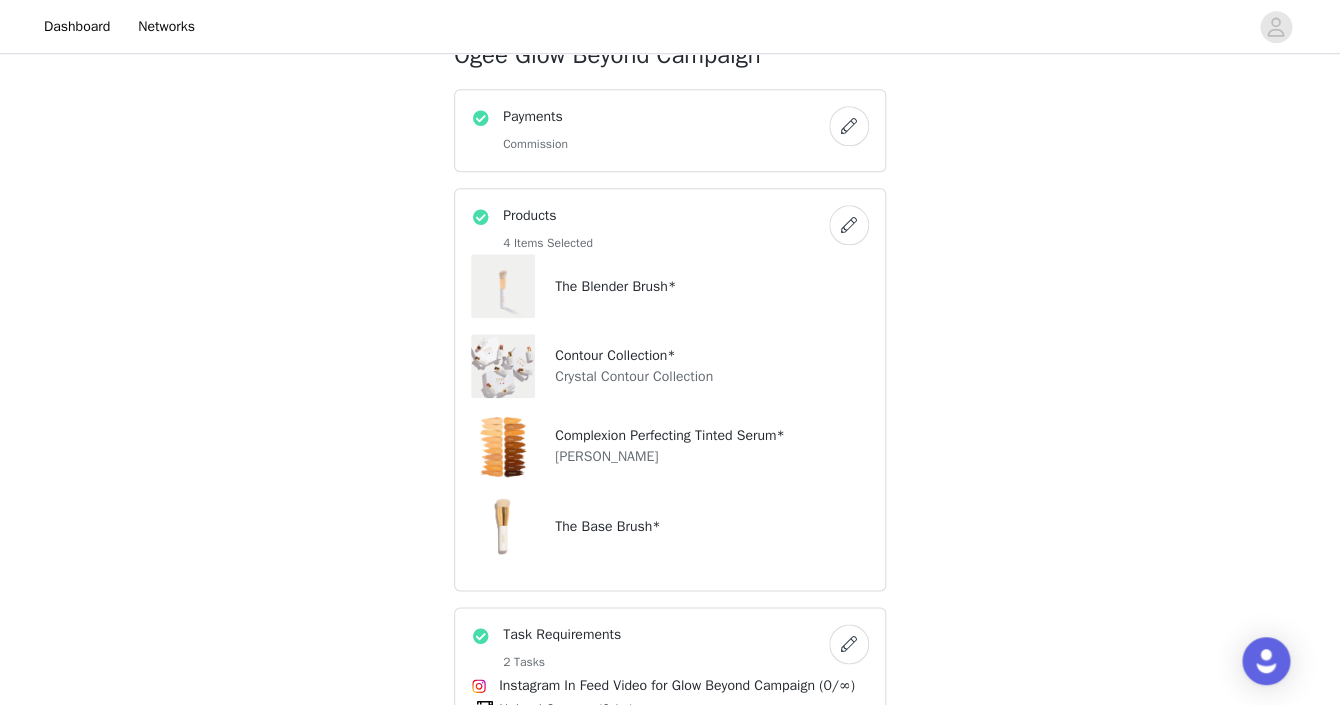scroll, scrollTop: 846, scrollLeft: 0, axis: vertical 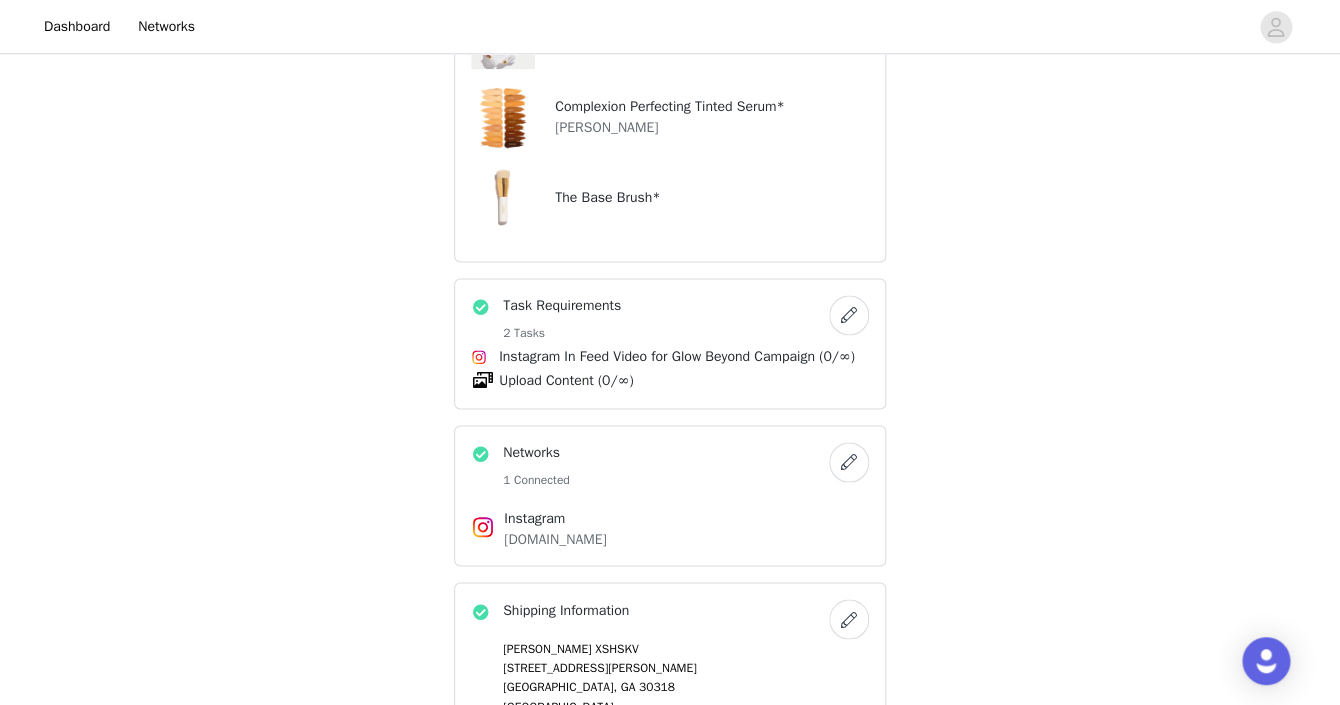 click at bounding box center [849, 315] 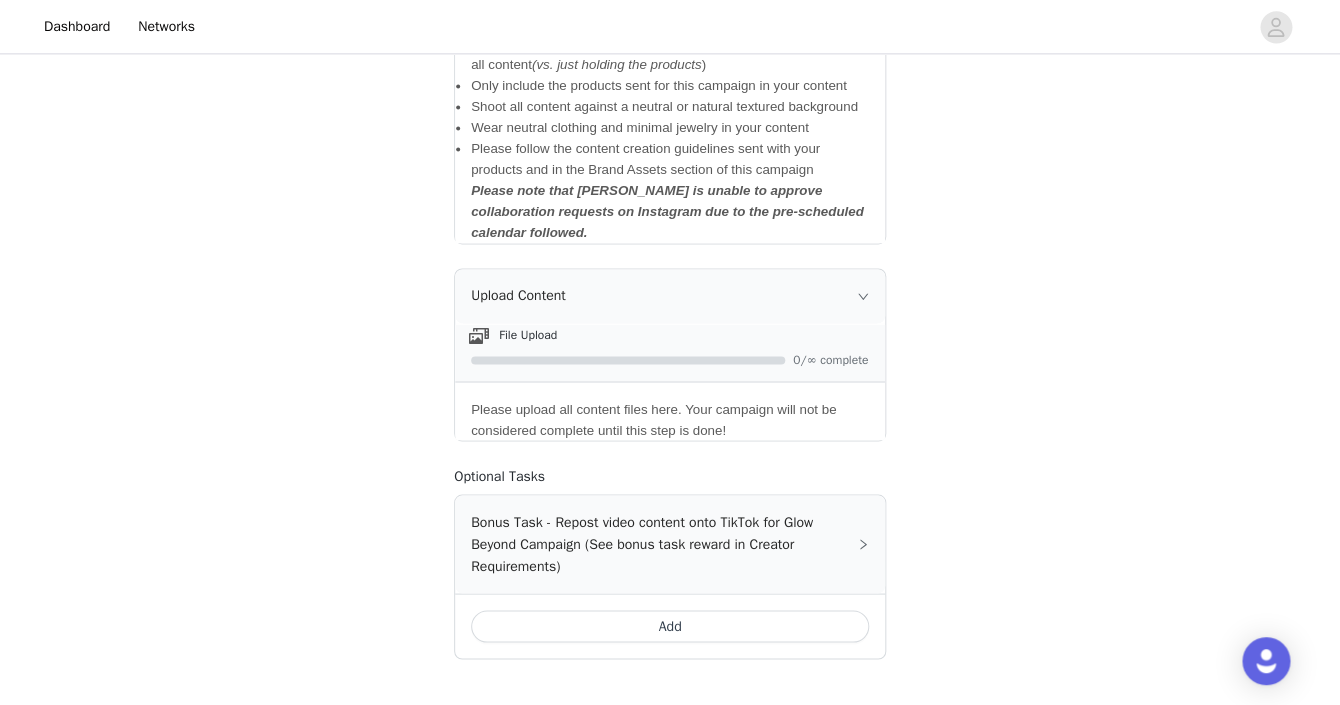scroll, scrollTop: 1131, scrollLeft: 0, axis: vertical 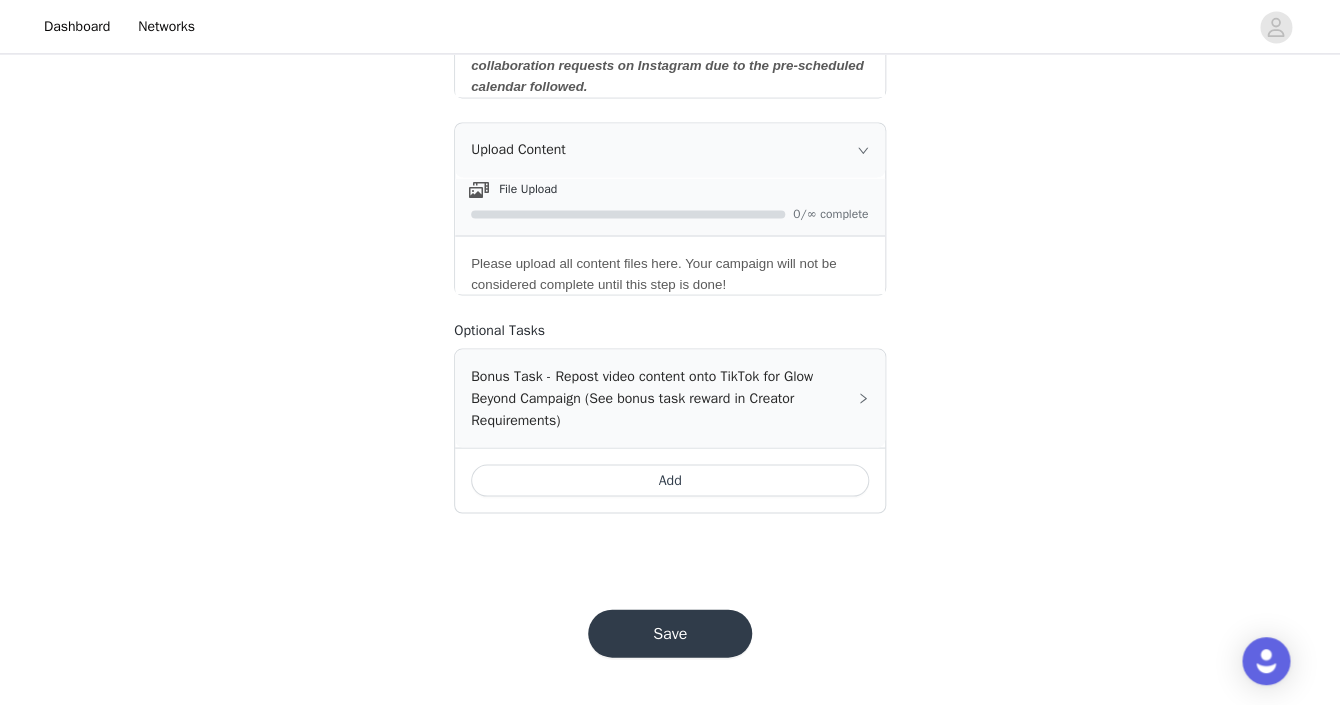 click on "Bonus Task - Repost video content onto TikTok for Glow Beyond Campaign (See bonus task reward in Creator Requirements)" at bounding box center (670, 398) 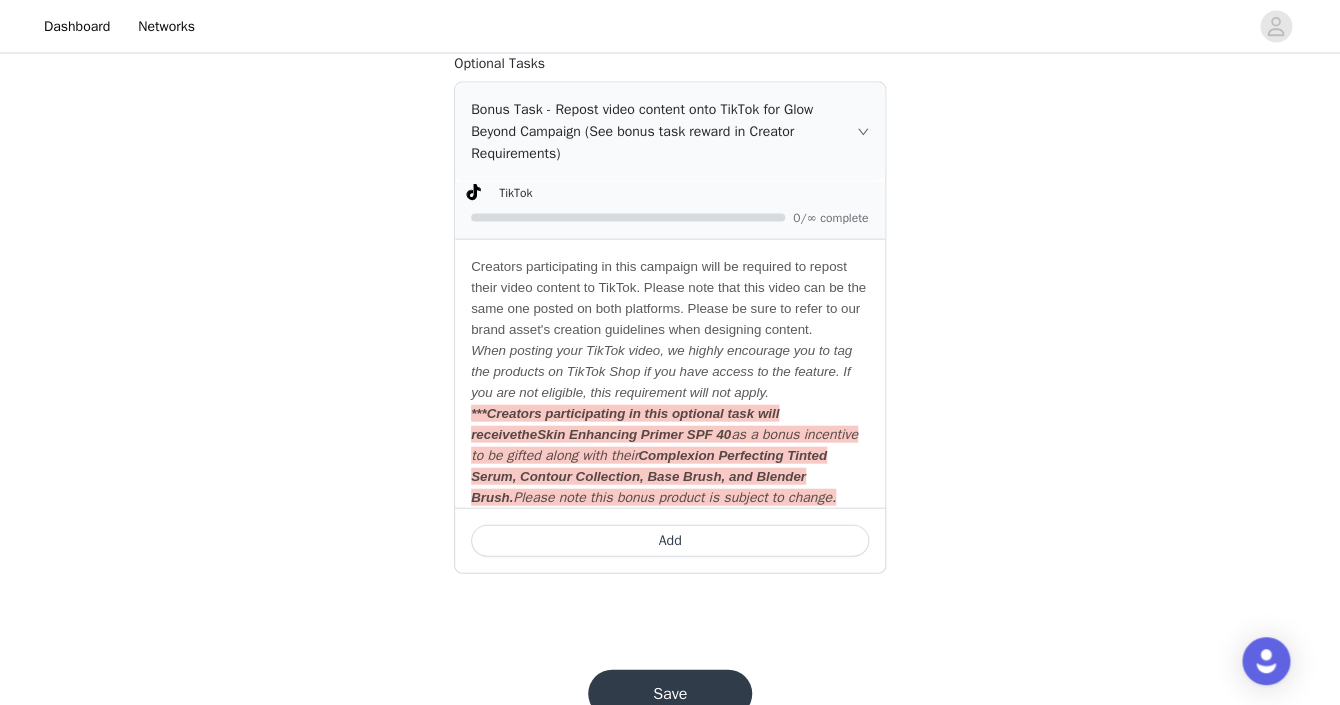 scroll, scrollTop: 1435, scrollLeft: 0, axis: vertical 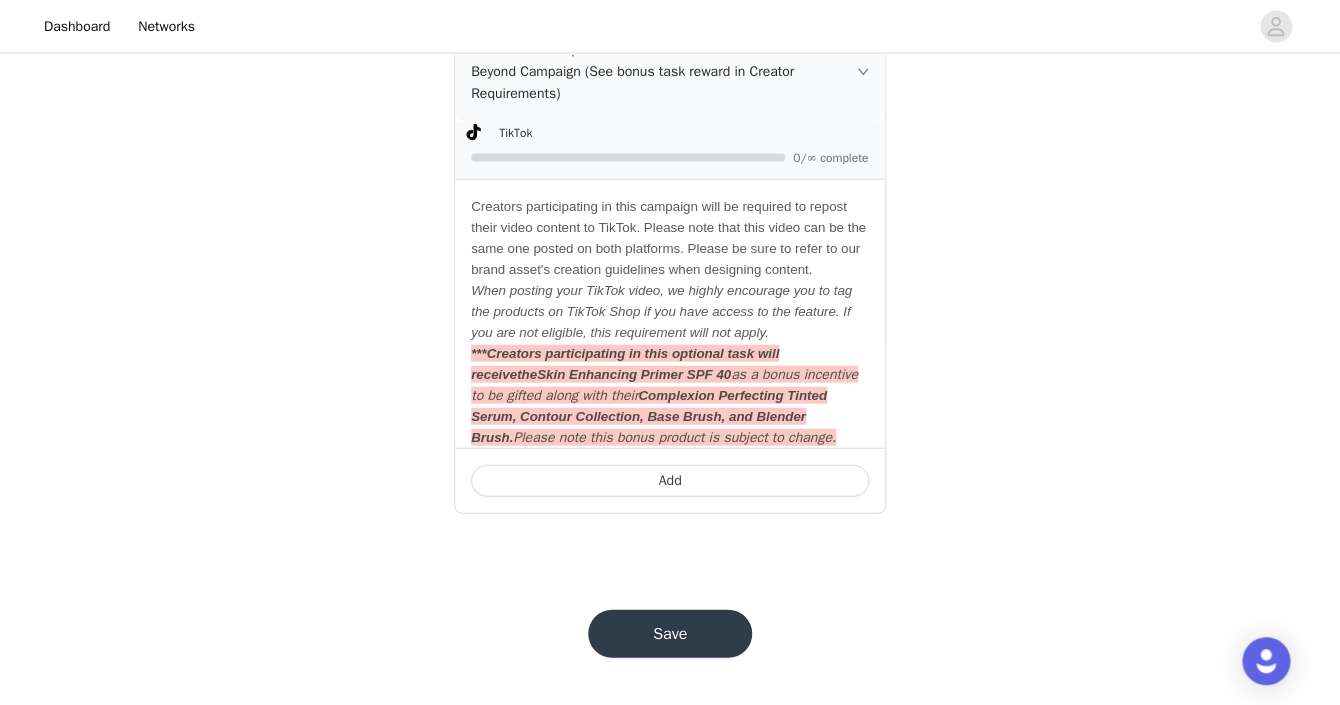 click on "Add" at bounding box center [670, 481] 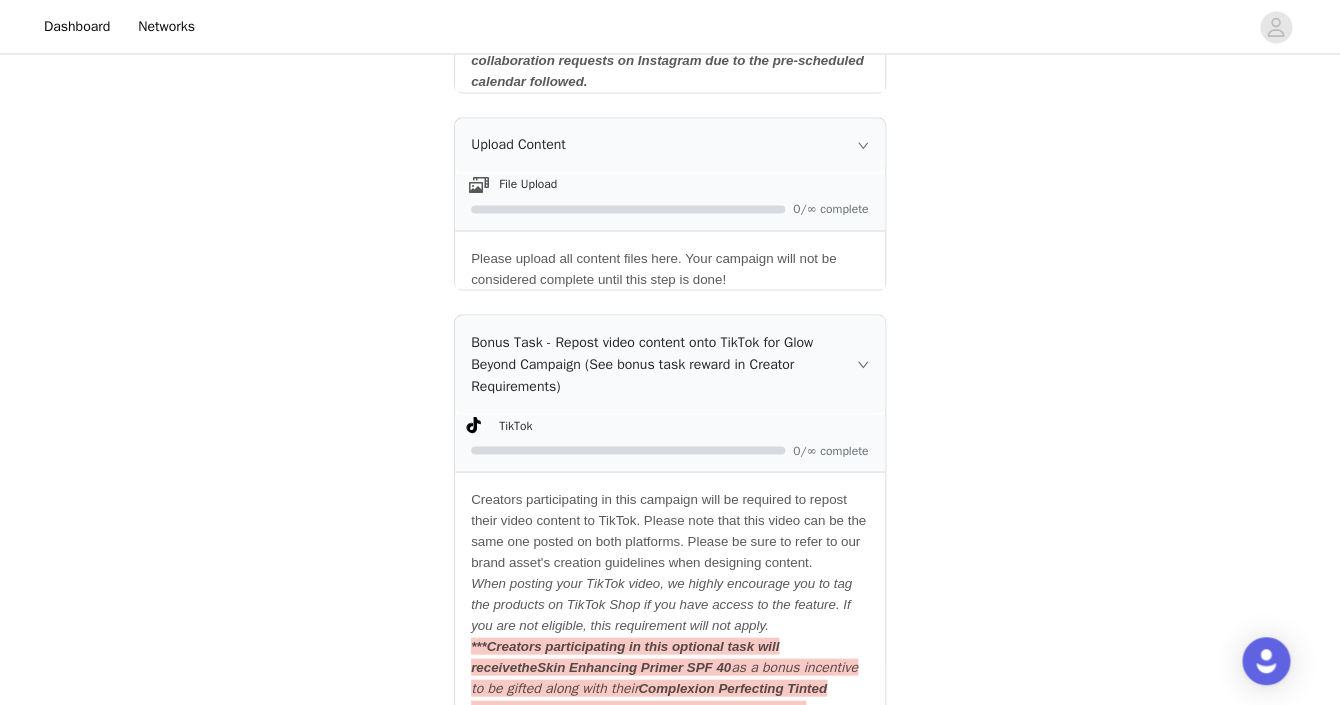 scroll, scrollTop: 1456, scrollLeft: 0, axis: vertical 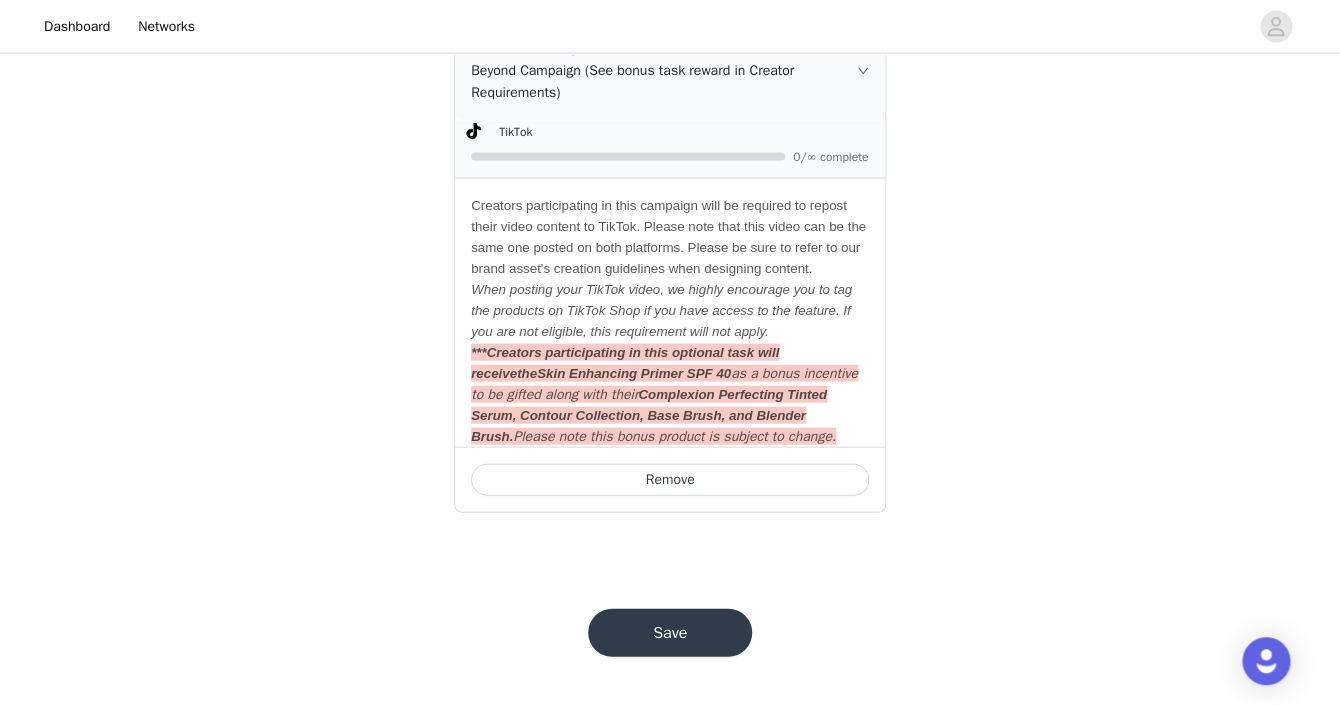 click on "Save" at bounding box center (670, 633) 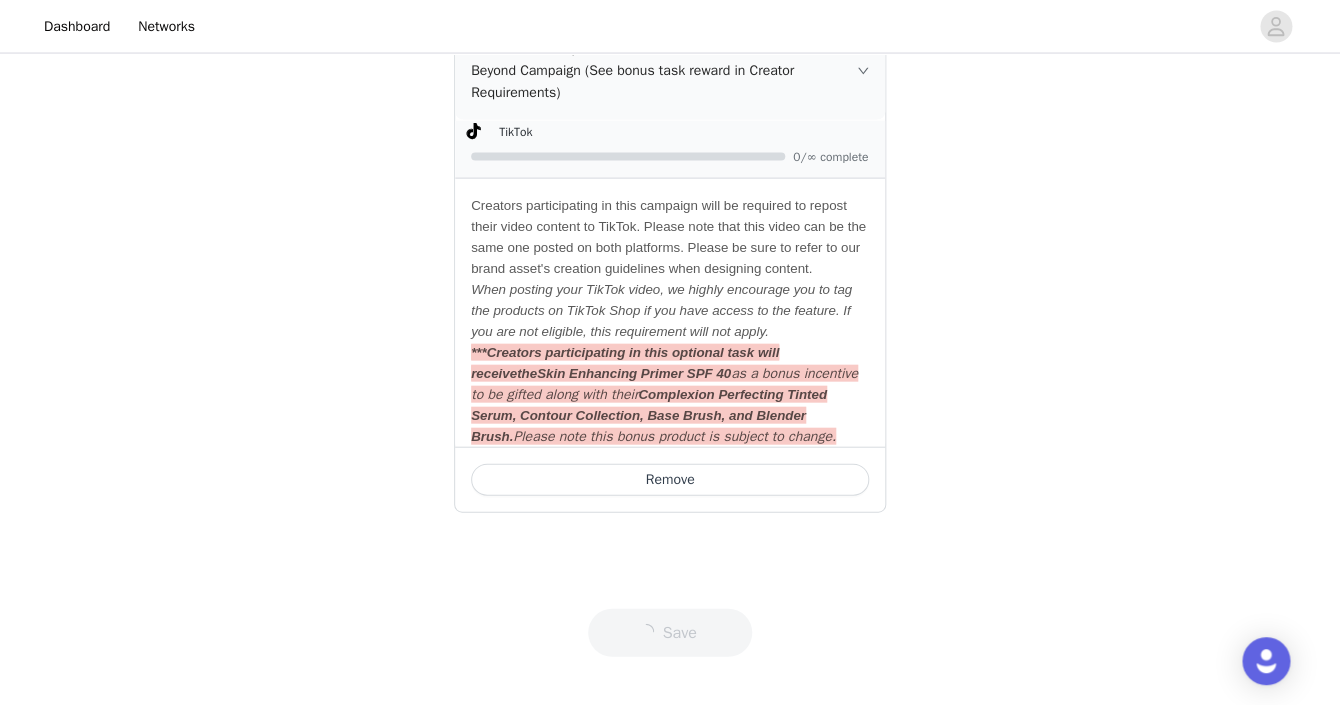 scroll, scrollTop: 0, scrollLeft: 0, axis: both 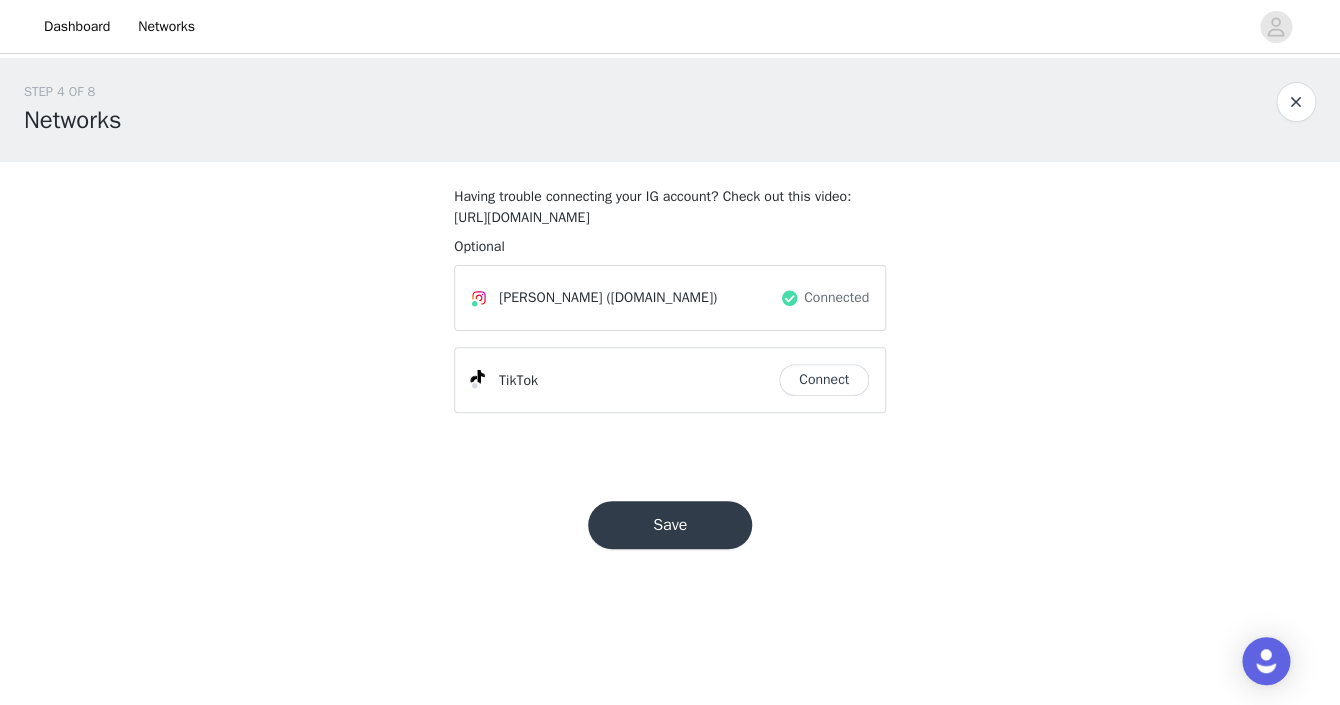 click on "Connect" at bounding box center [824, 380] 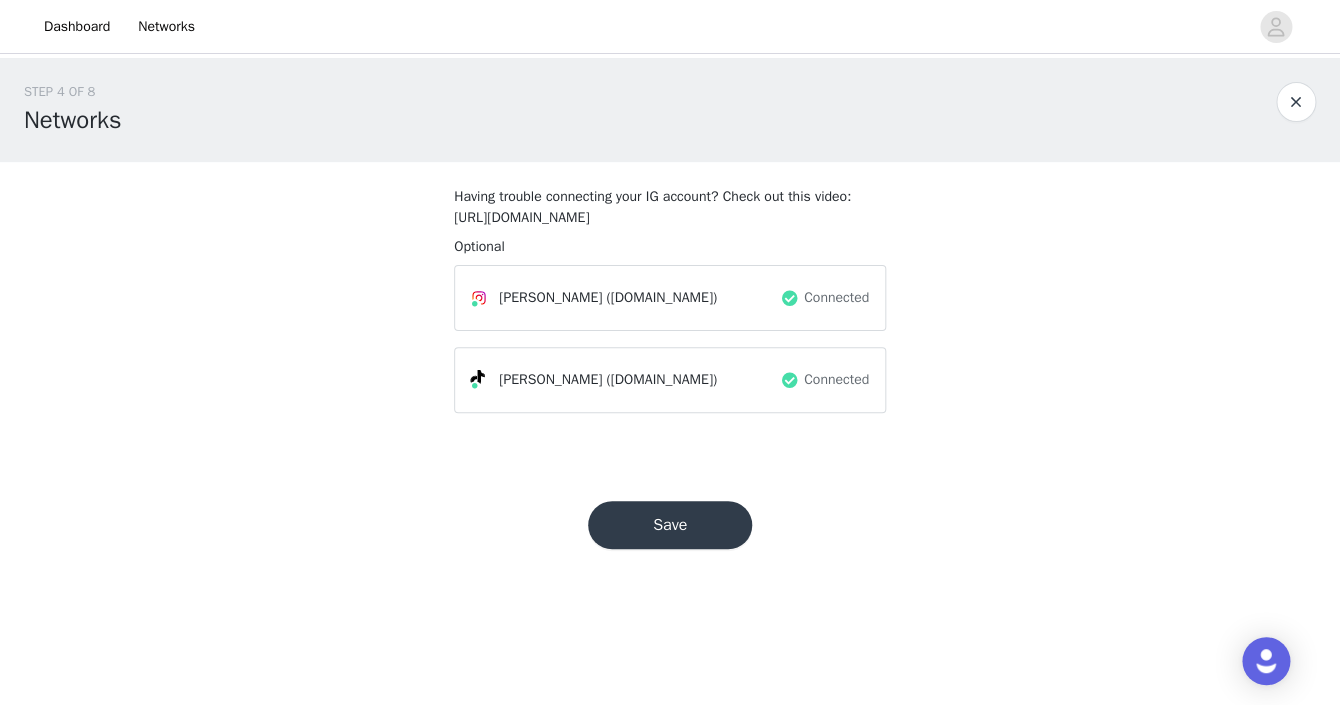 click on "Save" at bounding box center (670, 525) 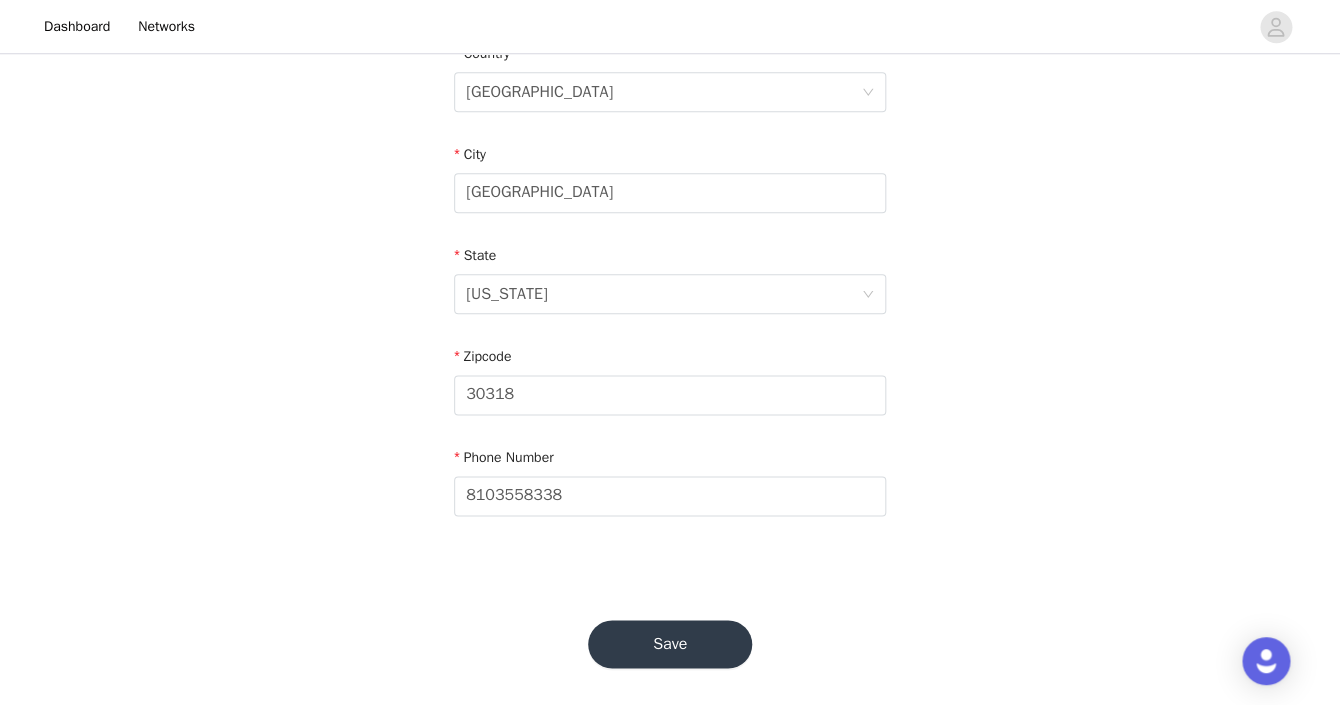 scroll, scrollTop: 659, scrollLeft: 0, axis: vertical 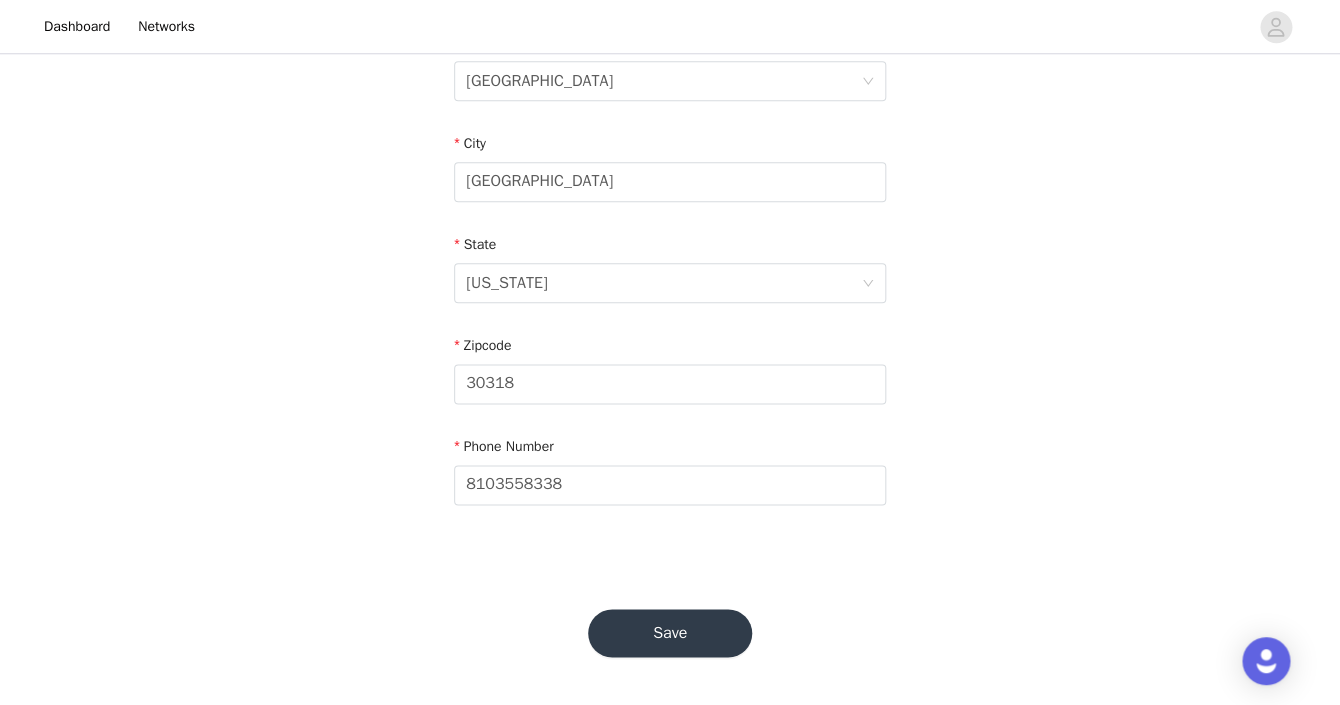 click on "Save" at bounding box center [670, 633] 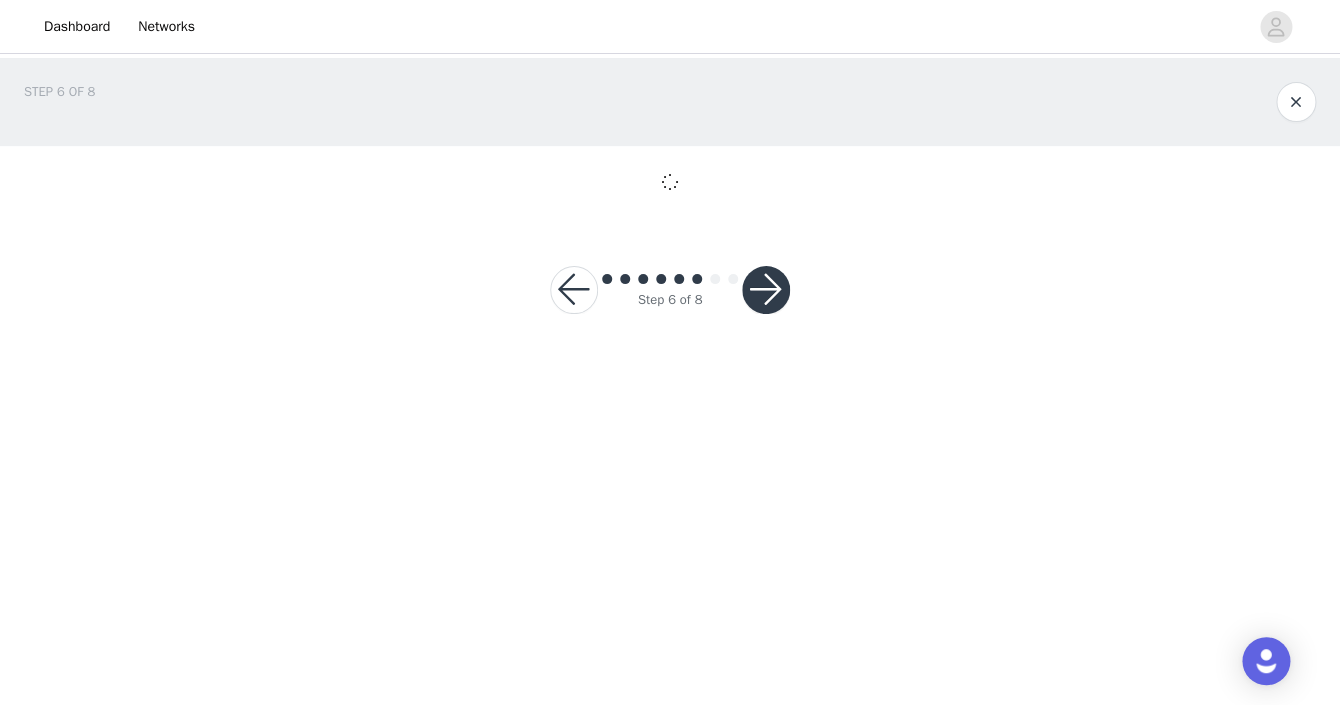 scroll, scrollTop: 0, scrollLeft: 0, axis: both 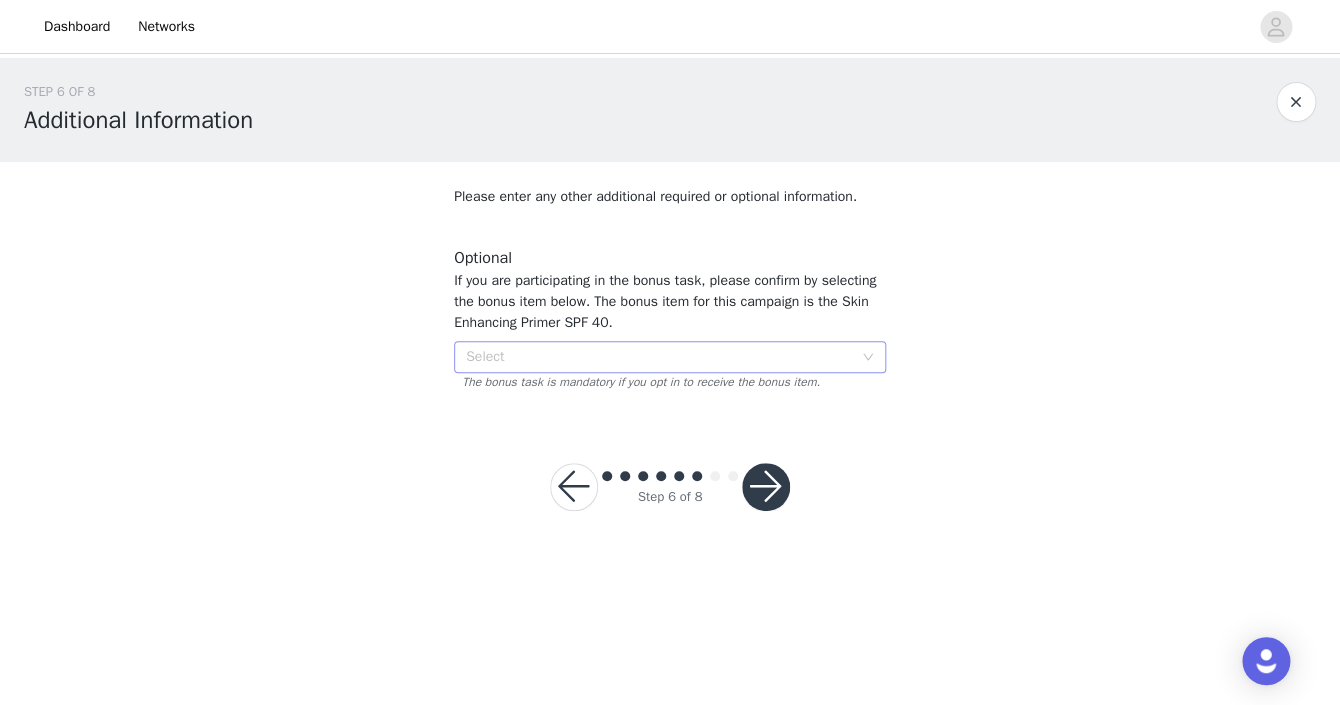 click on "Select" at bounding box center [659, 357] 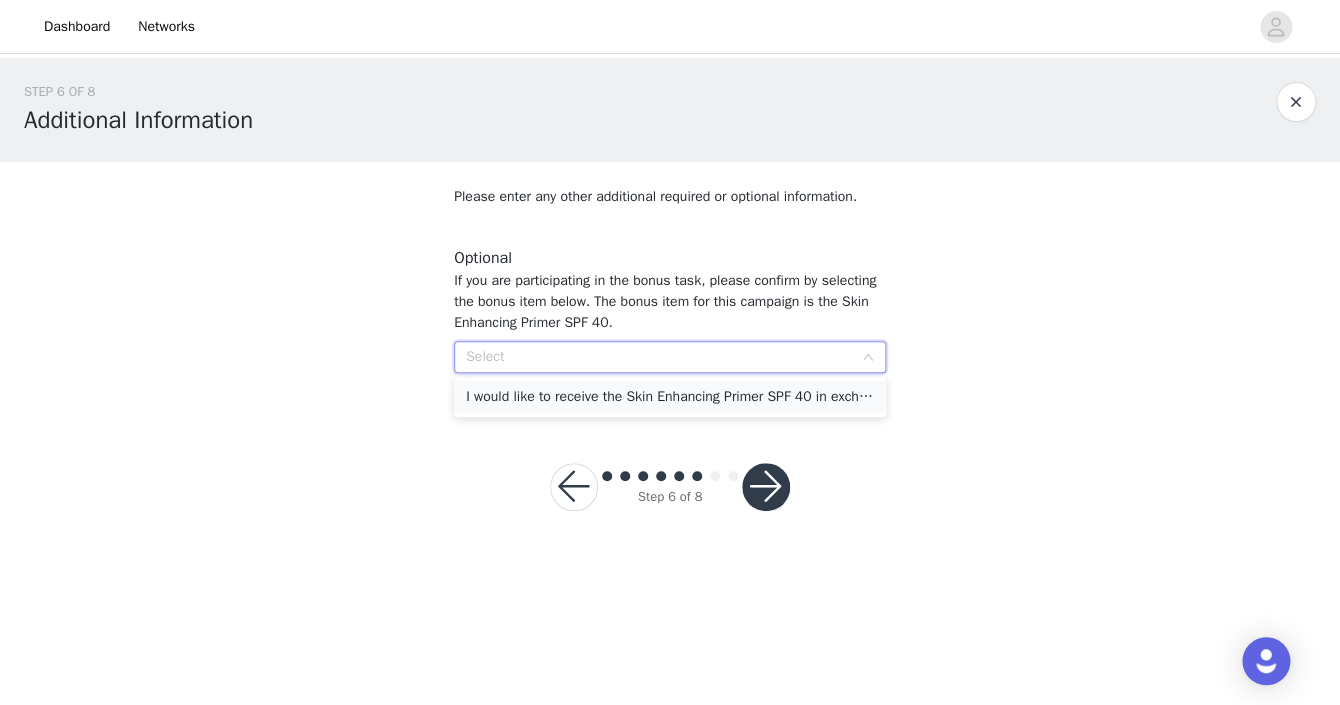 click on "I would like to receive the Skin Enhancing Primer SPF 40 in exchange for participation in the bonus task." at bounding box center (670, 397) 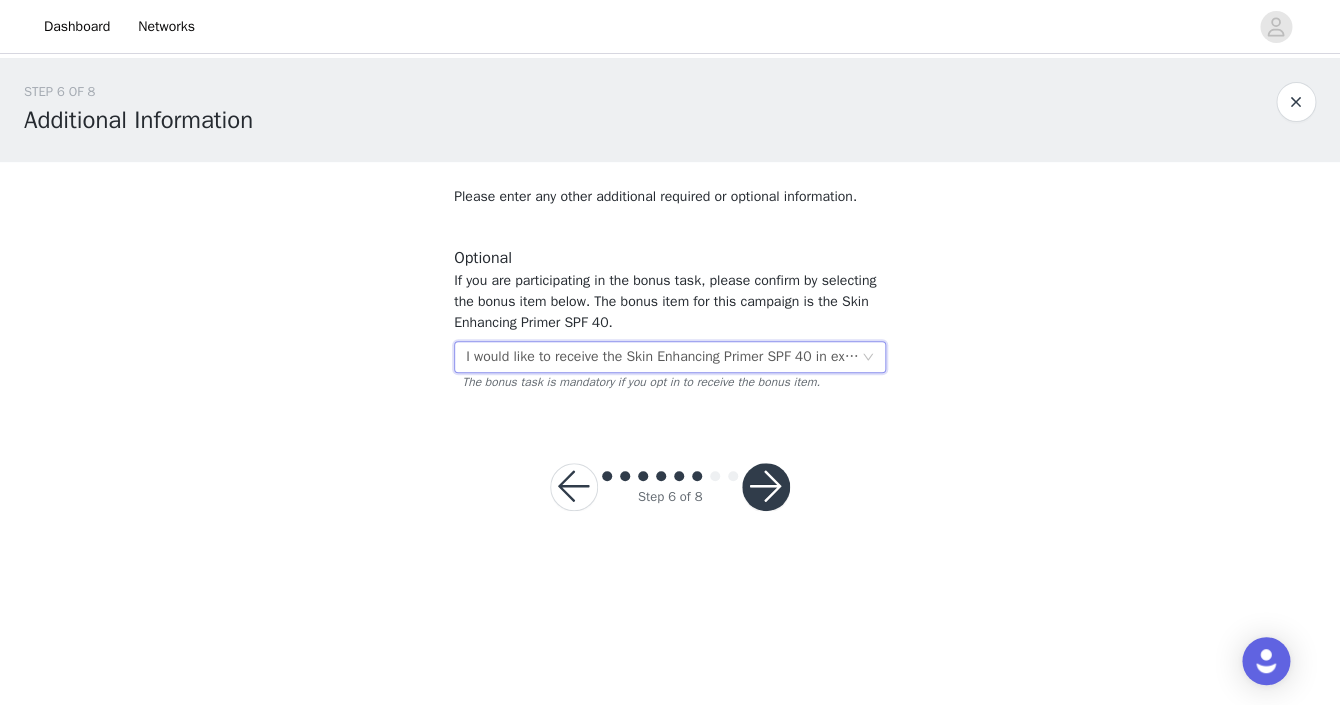 click at bounding box center (766, 487) 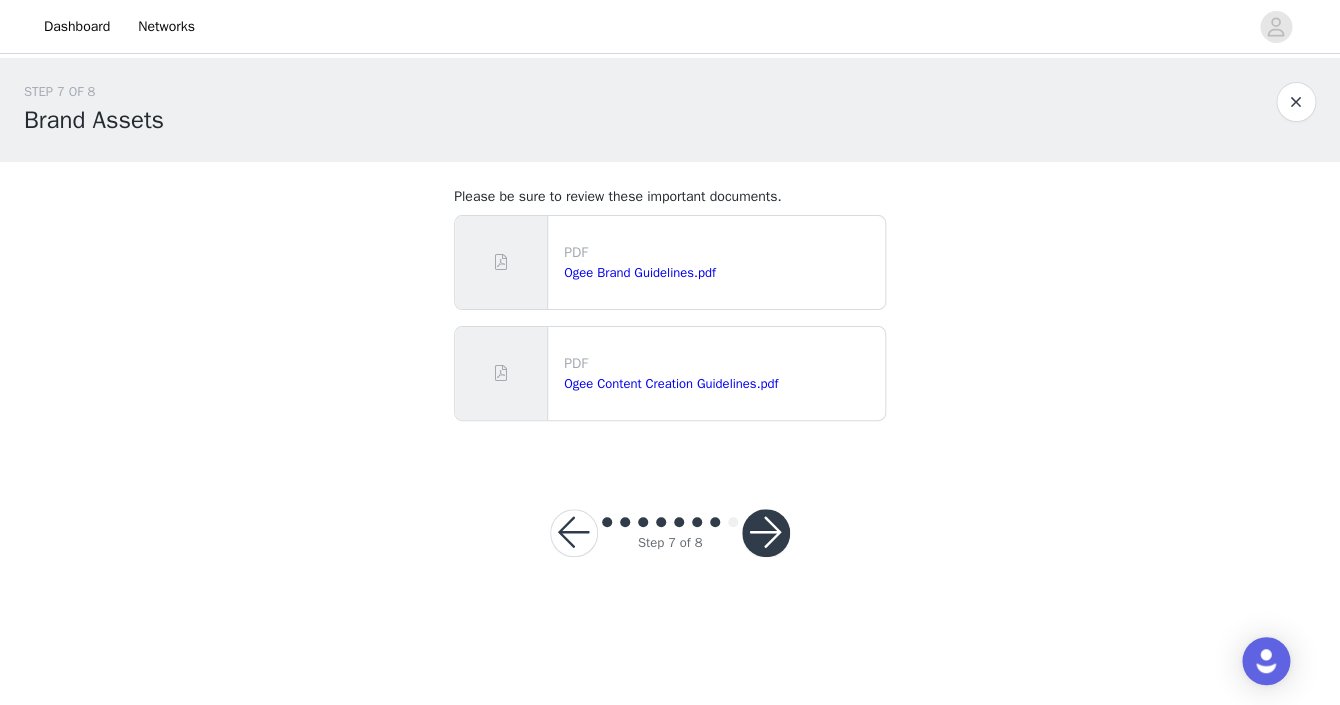 click at bounding box center (766, 533) 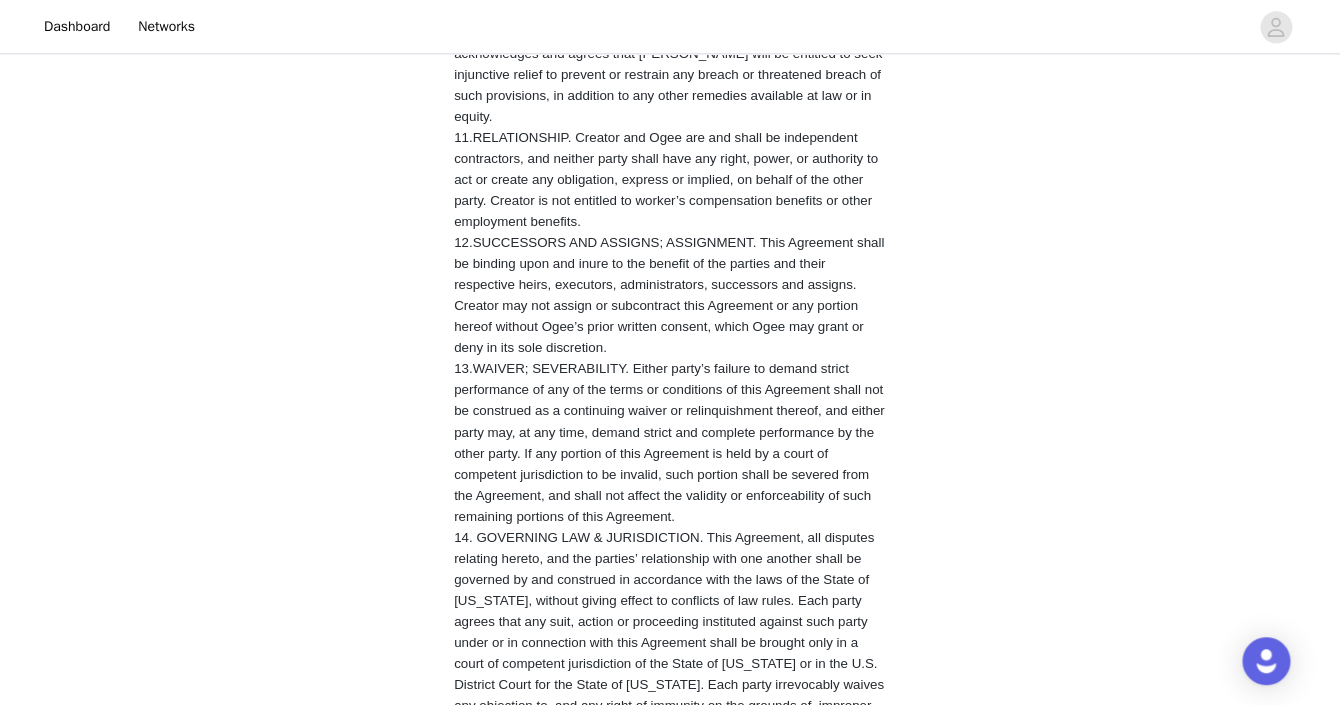 scroll, scrollTop: 4165, scrollLeft: 0, axis: vertical 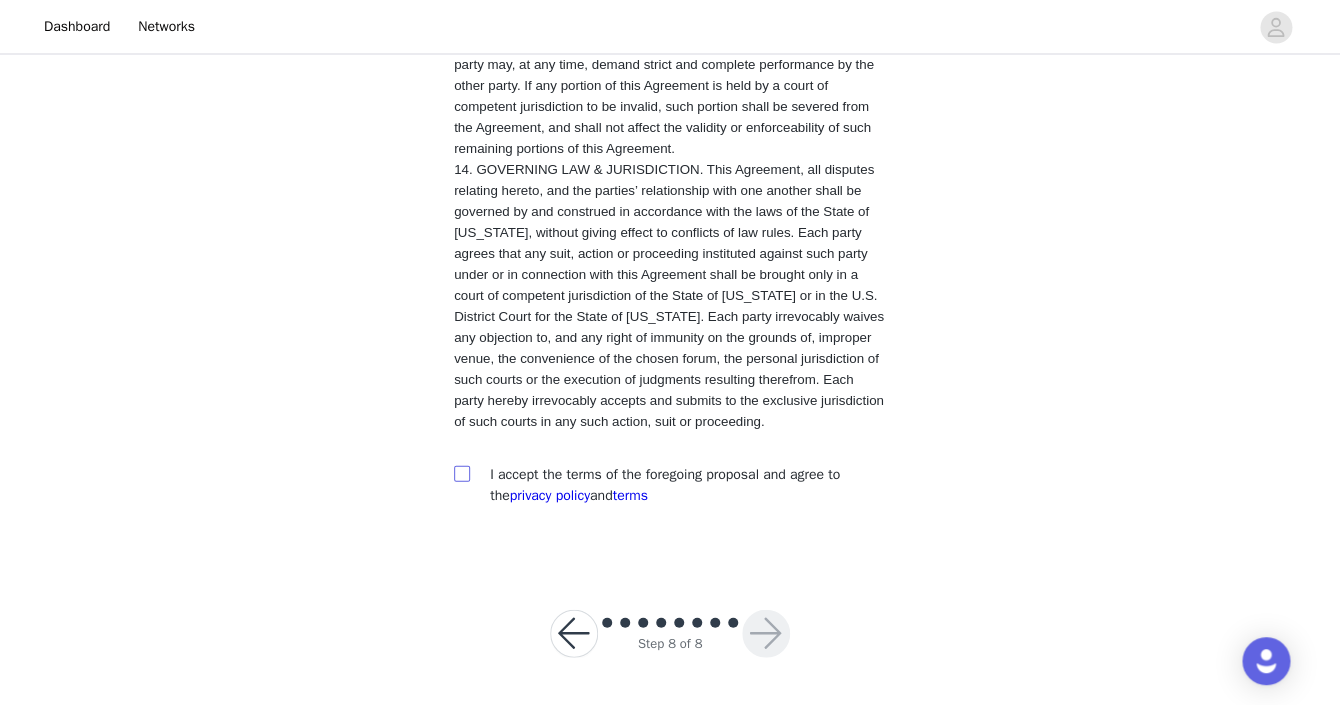 click at bounding box center [461, 472] 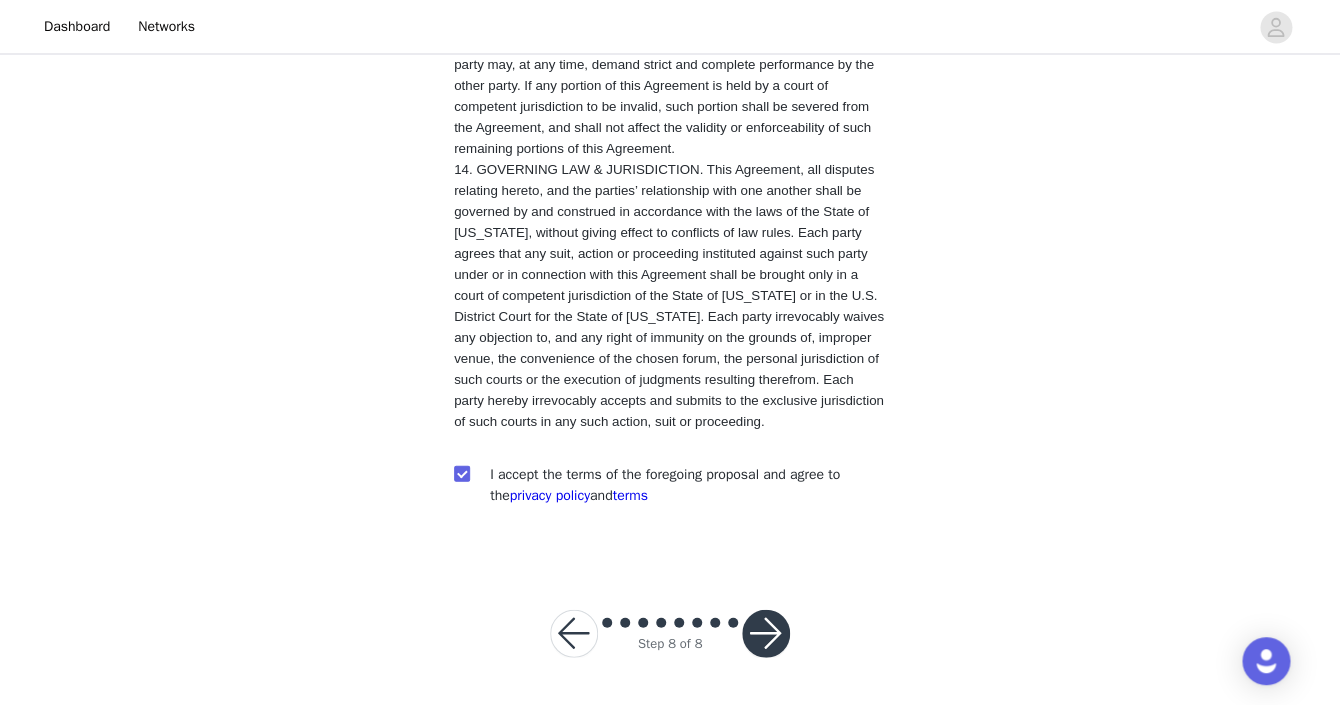click at bounding box center [766, 633] 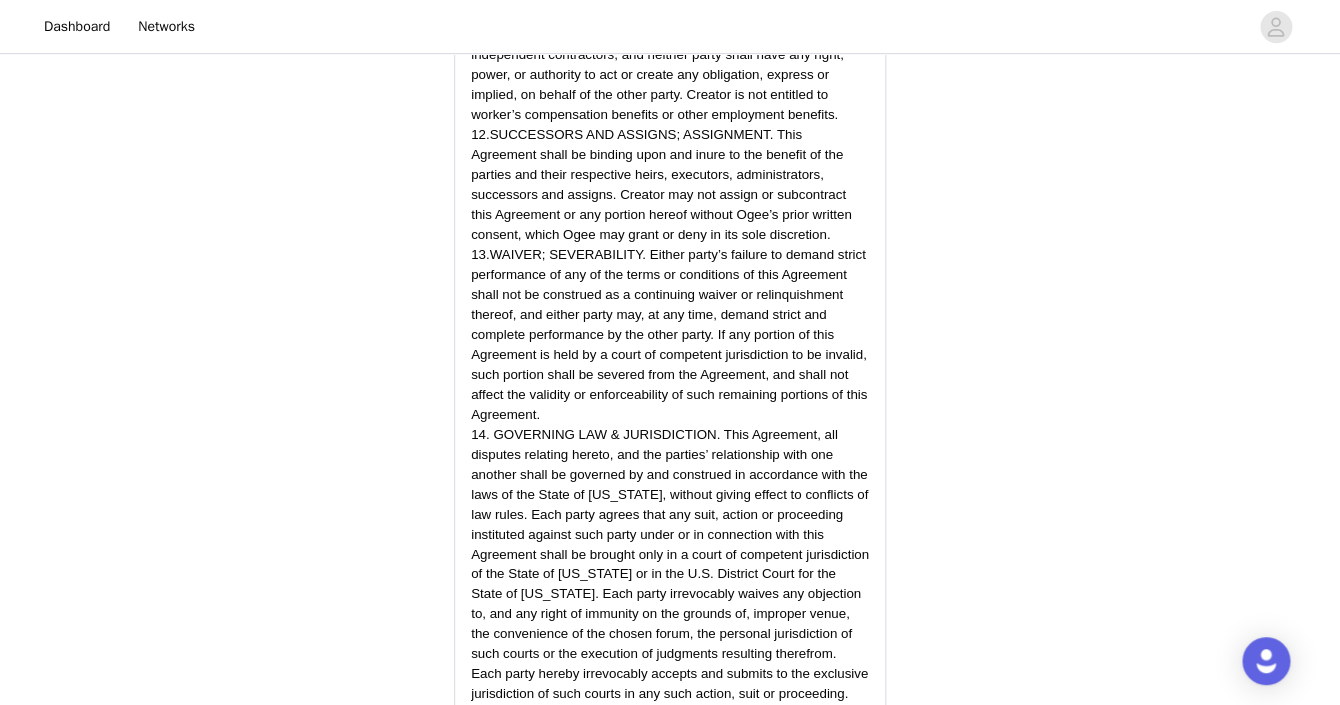 scroll, scrollTop: 6065, scrollLeft: 0, axis: vertical 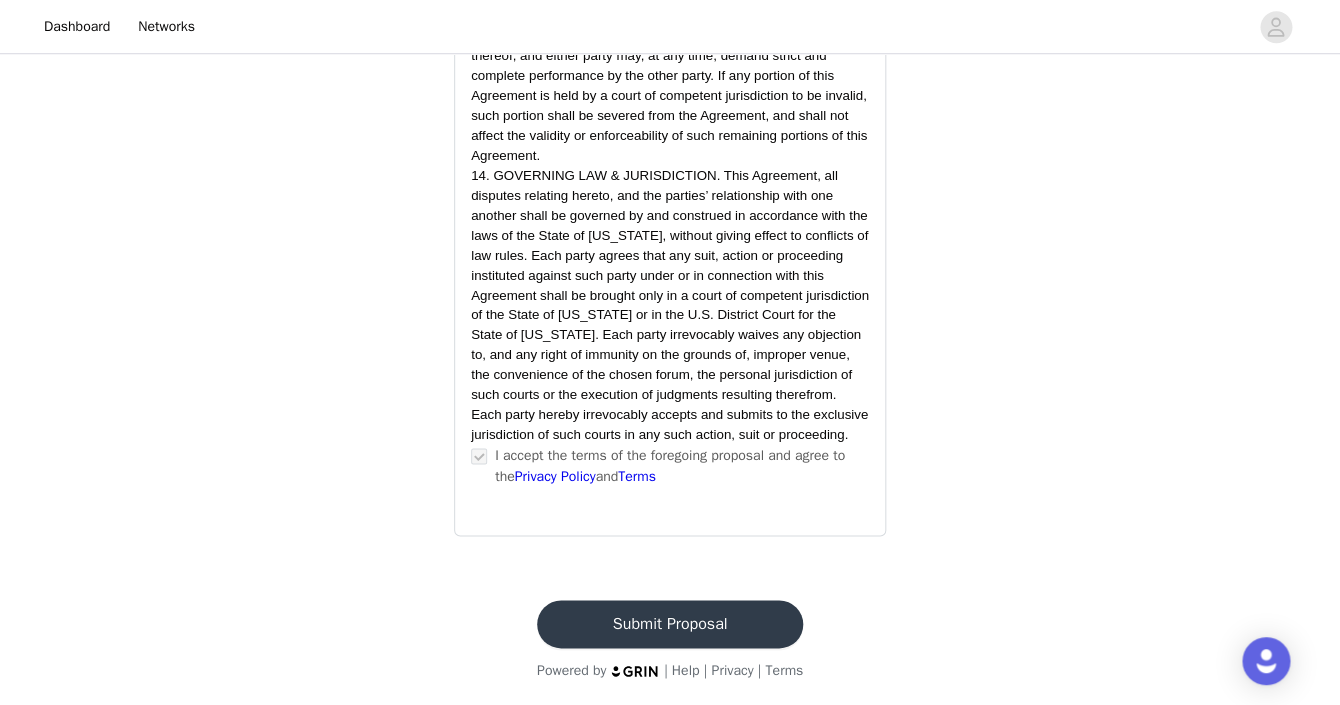 click on "Submit Proposal" at bounding box center [670, 624] 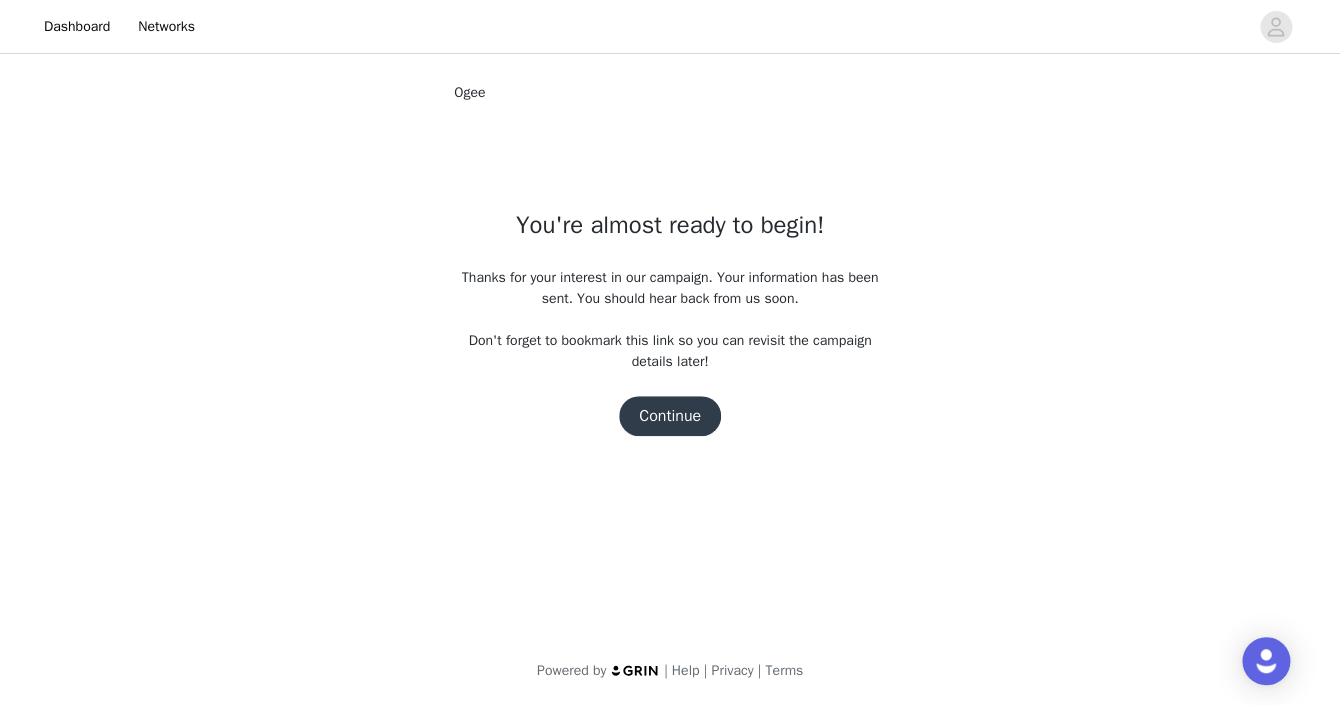 scroll, scrollTop: 0, scrollLeft: 0, axis: both 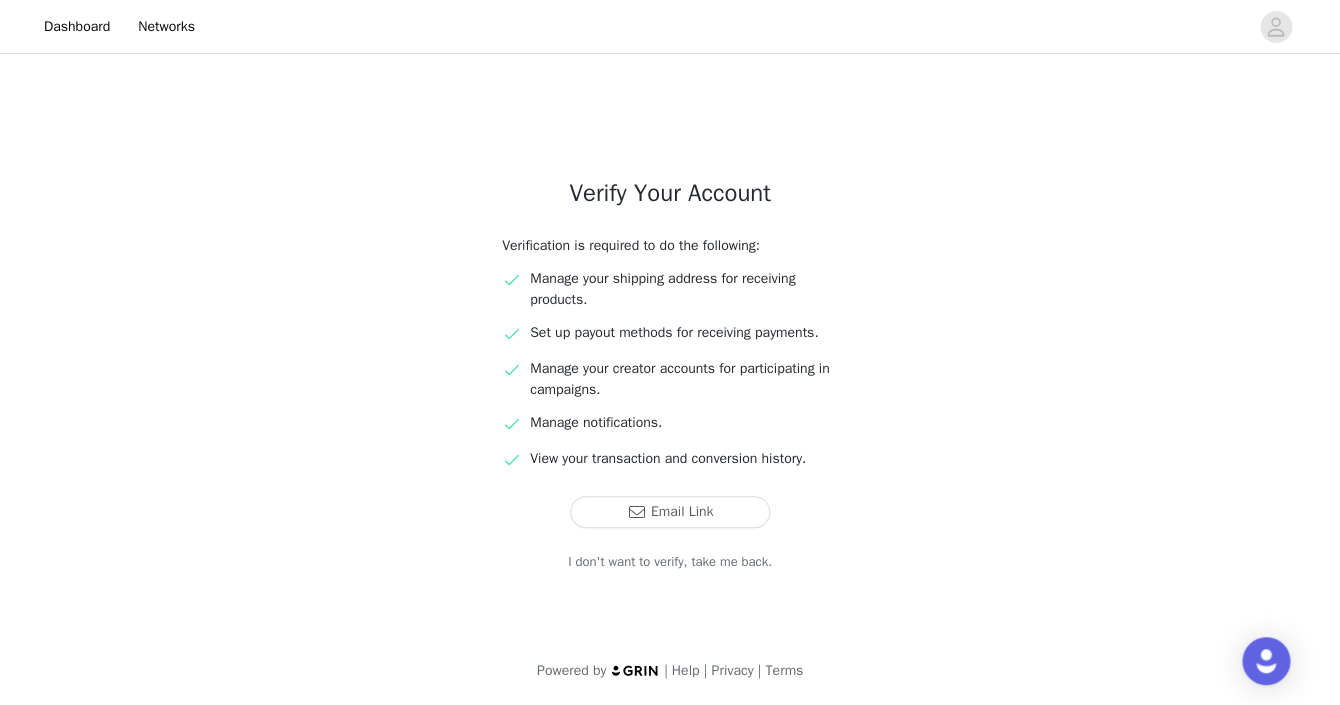 click on "I don't want to verify, take me back." at bounding box center [670, 562] 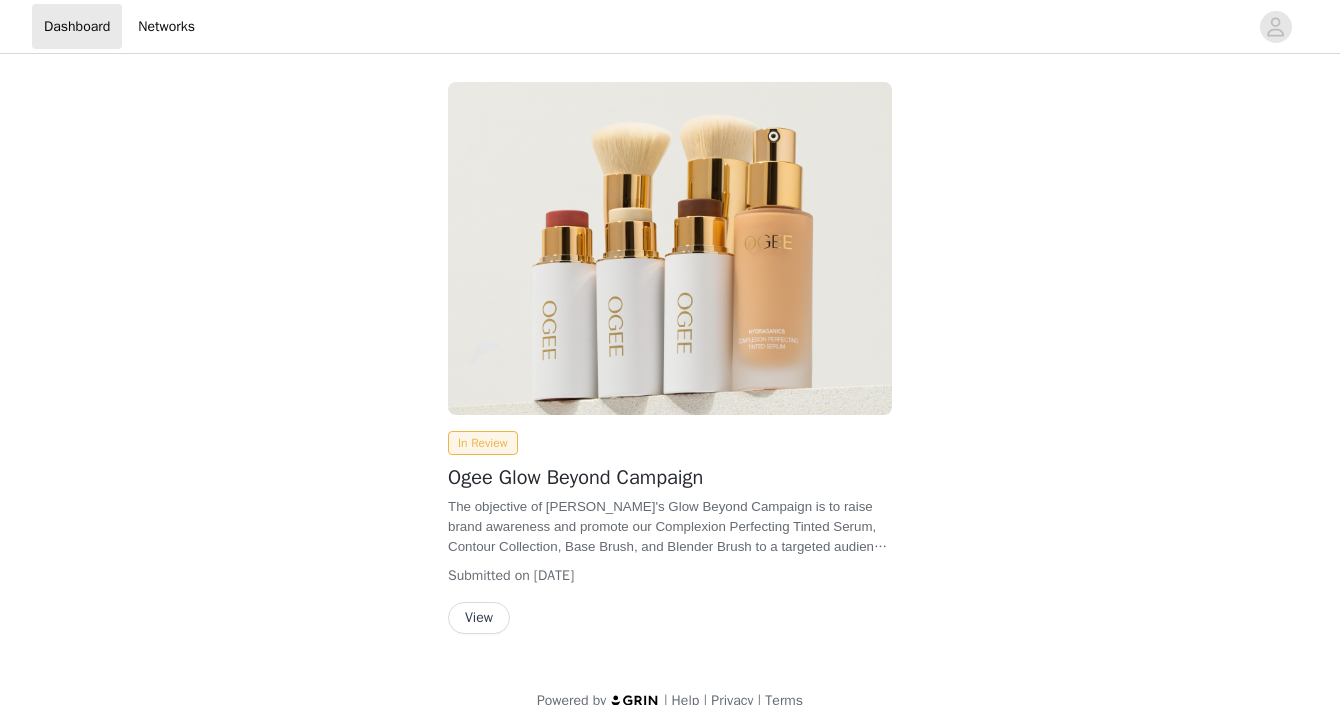 scroll, scrollTop: 0, scrollLeft: 0, axis: both 